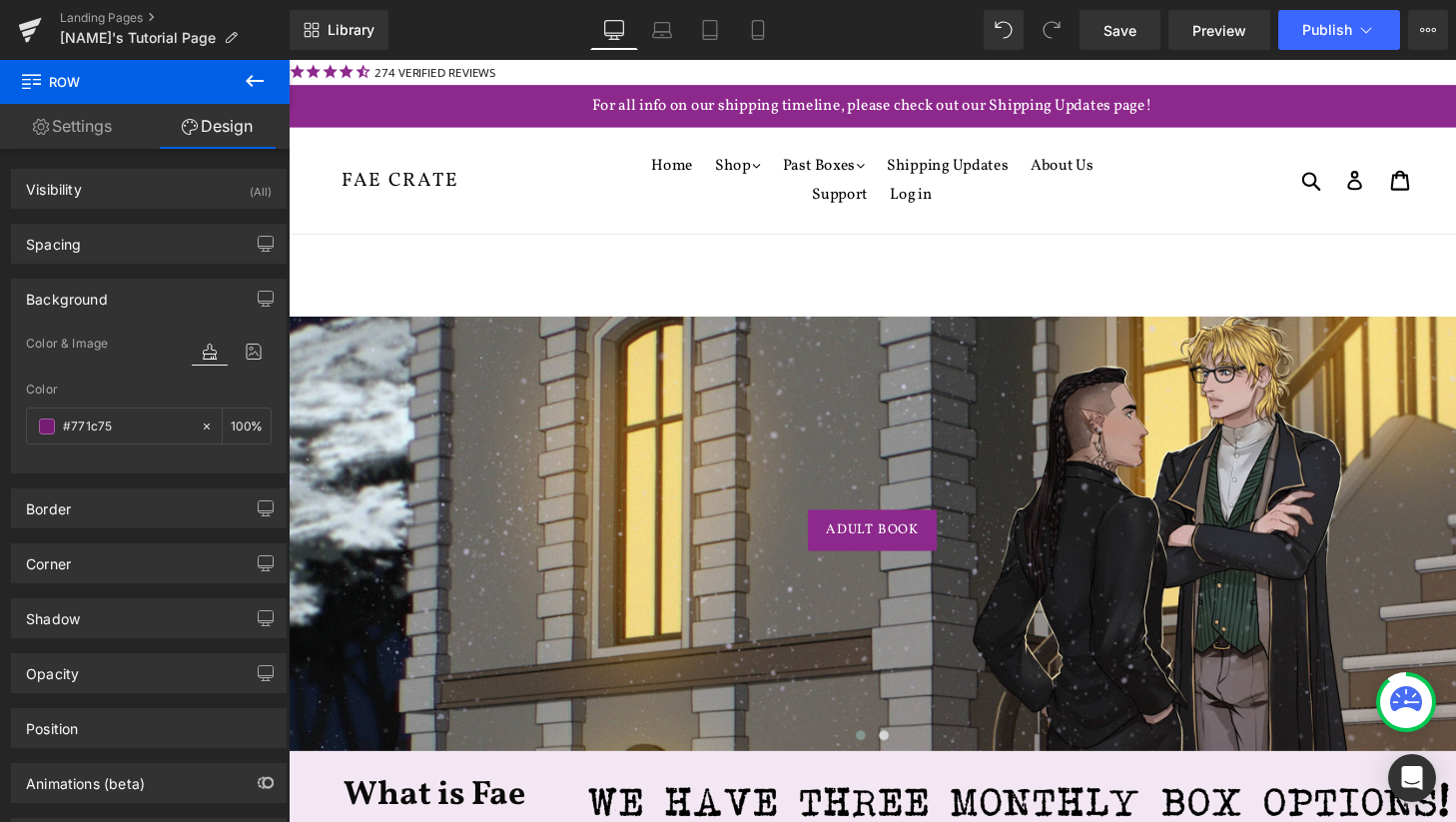 scroll, scrollTop: 1566, scrollLeft: 0, axis: vertical 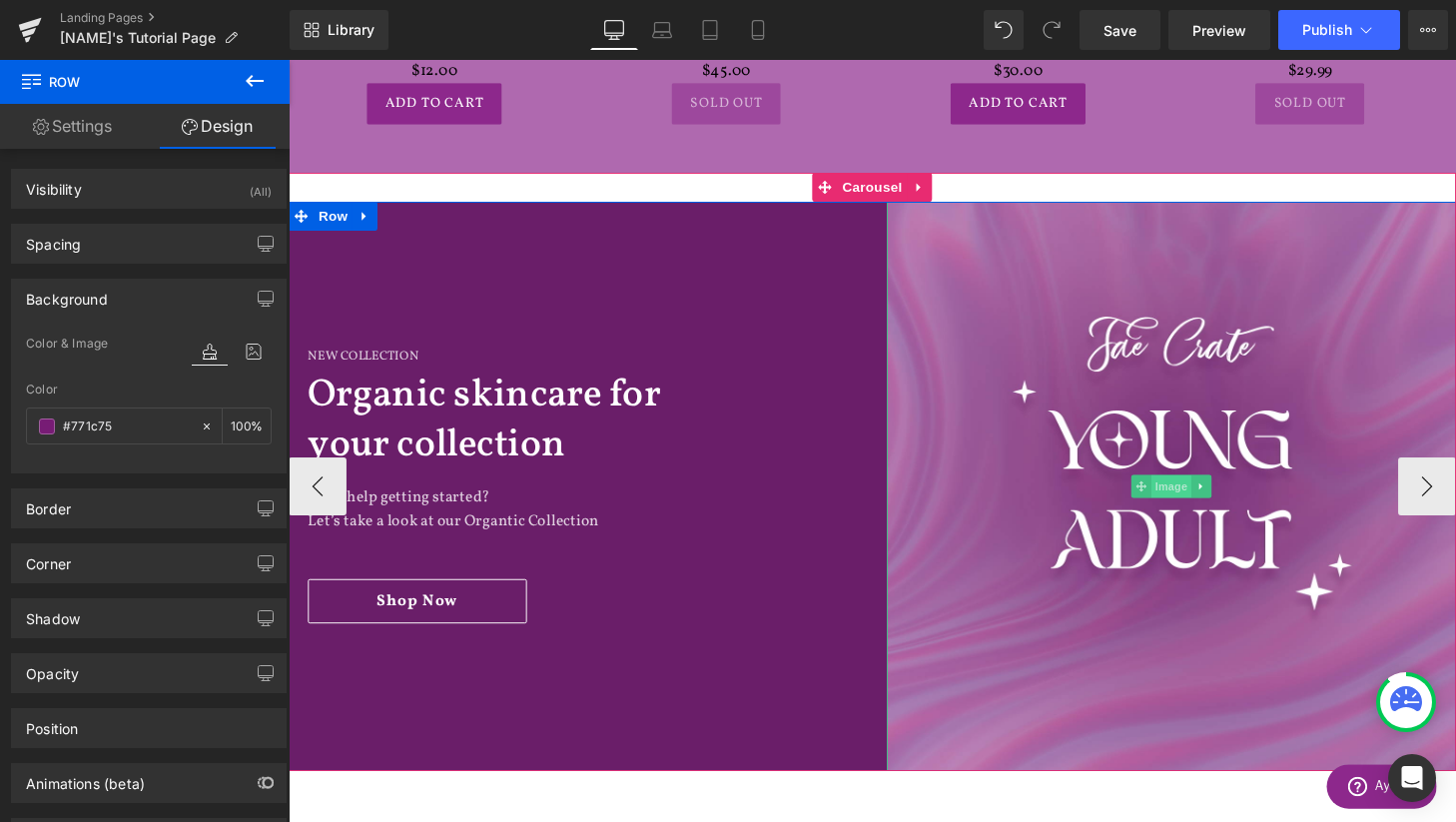 click on "Image" at bounding box center (1202, 501) 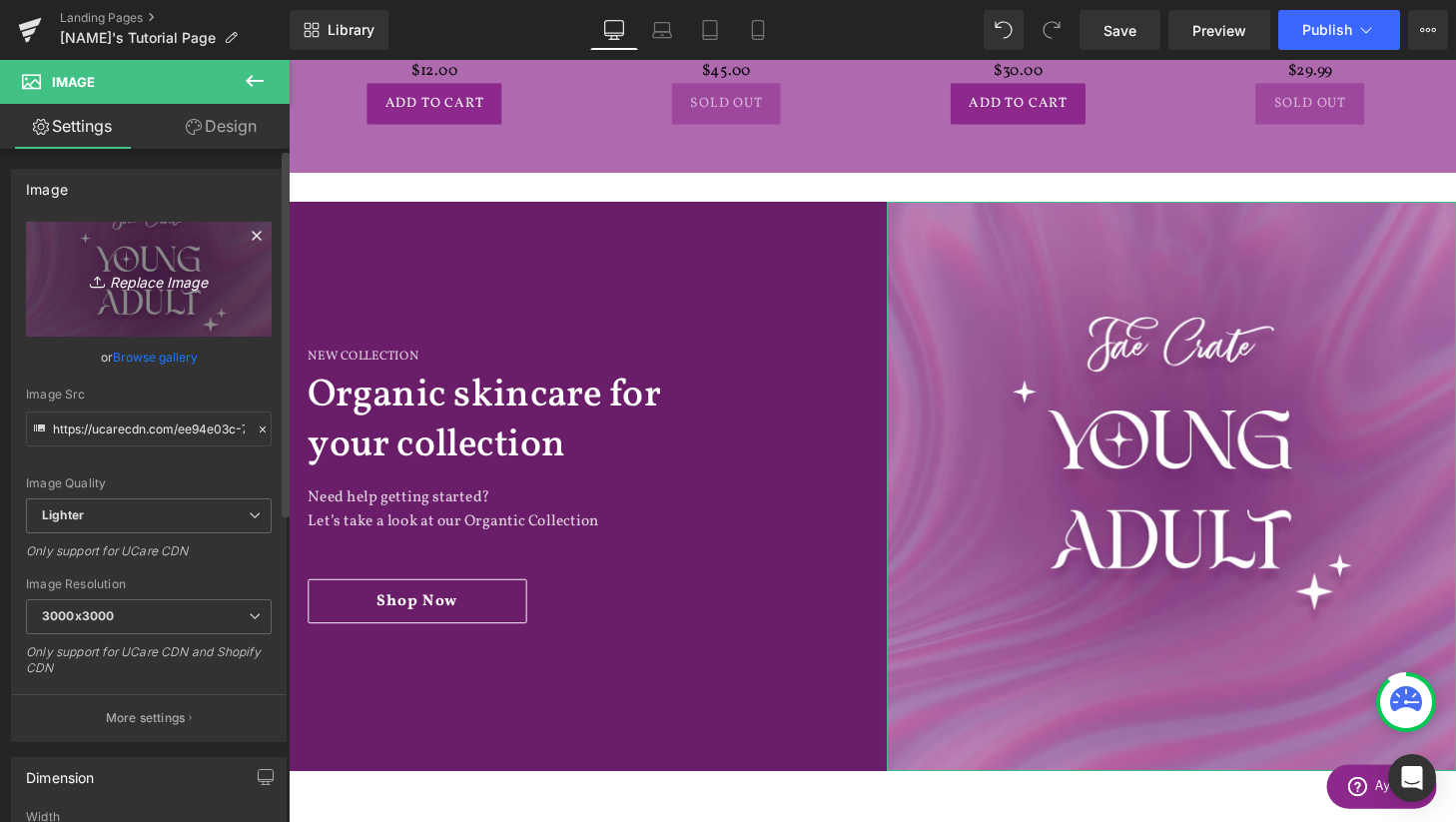click on "Replace Image" at bounding box center [149, 279] 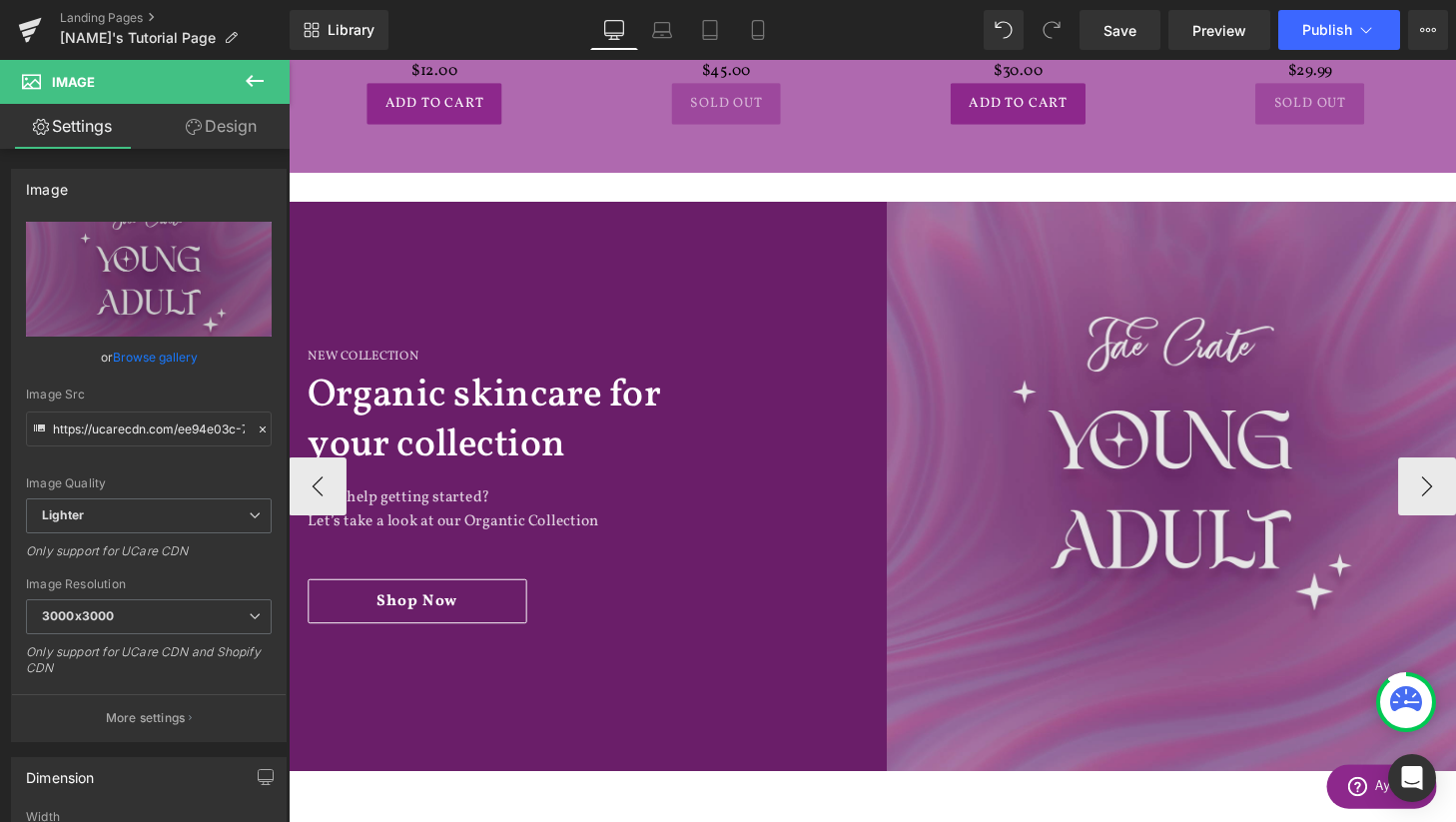 type on "C:\fakepath\ya.png" 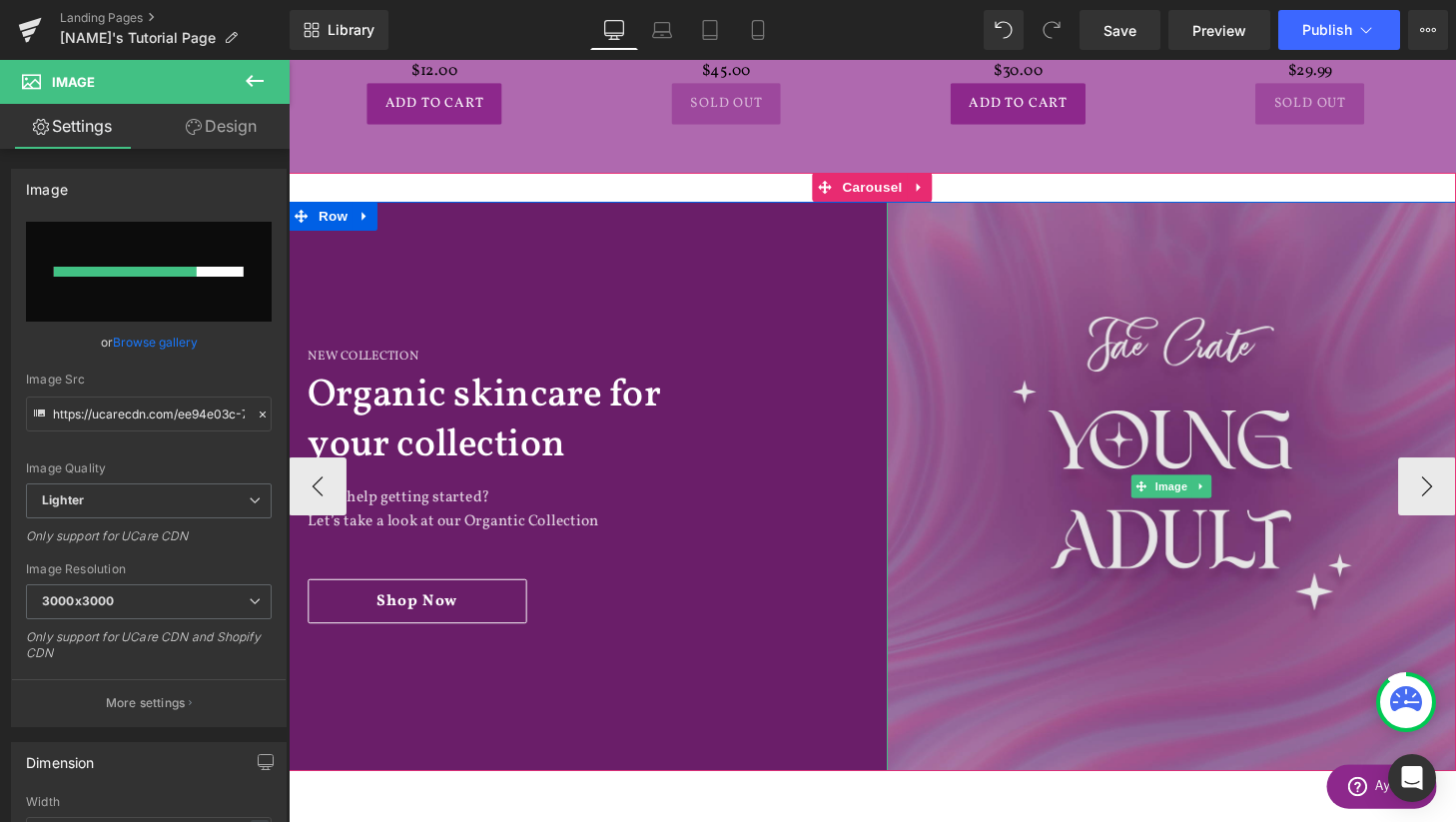type 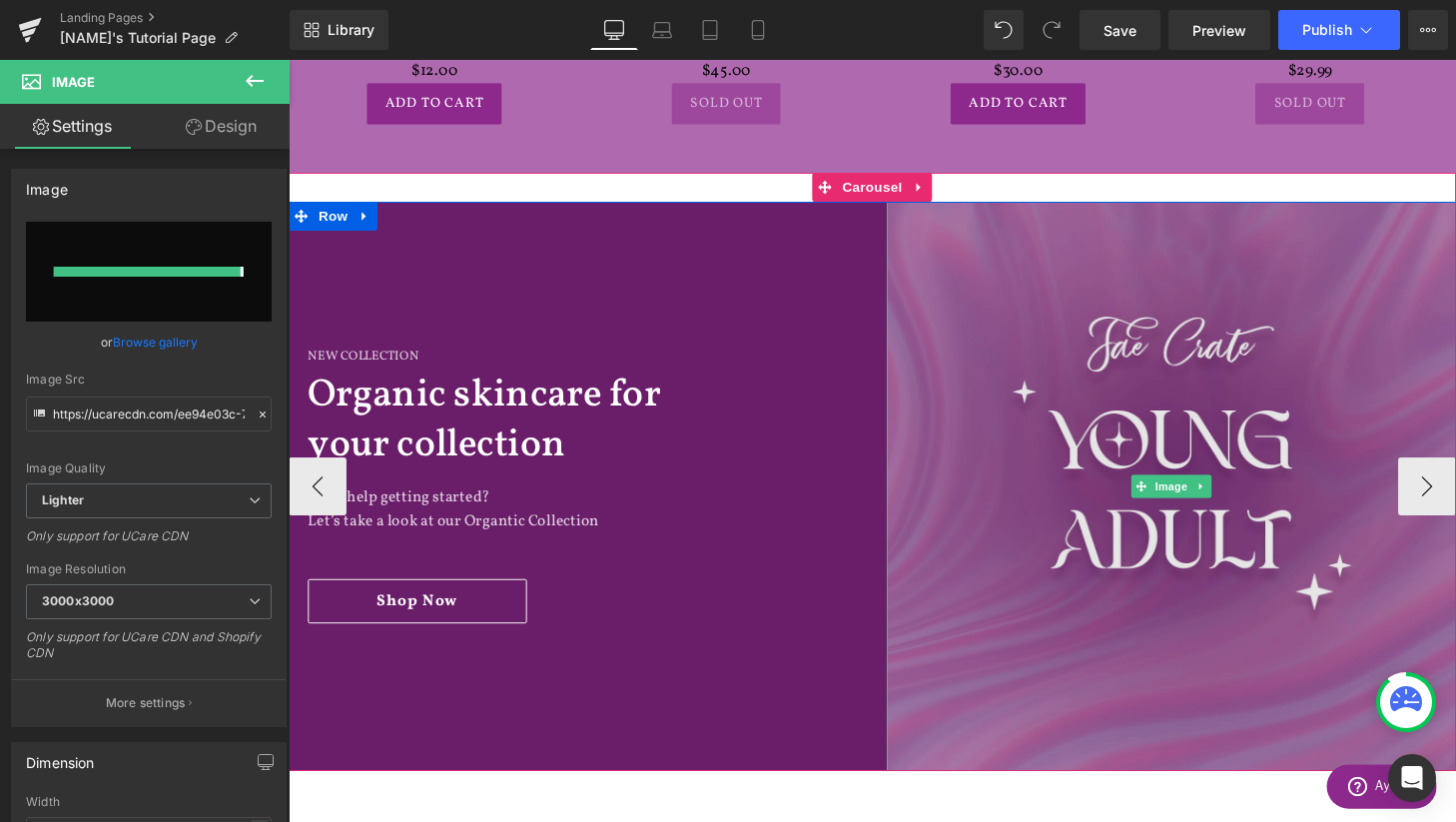 type on "https://ucarecdn.com/c22ae4c7-1dd4-40e0-a635-e8a7729a6464/-/format/auto/-/preview/3000x3000/-/quality/lighter/ya.png" 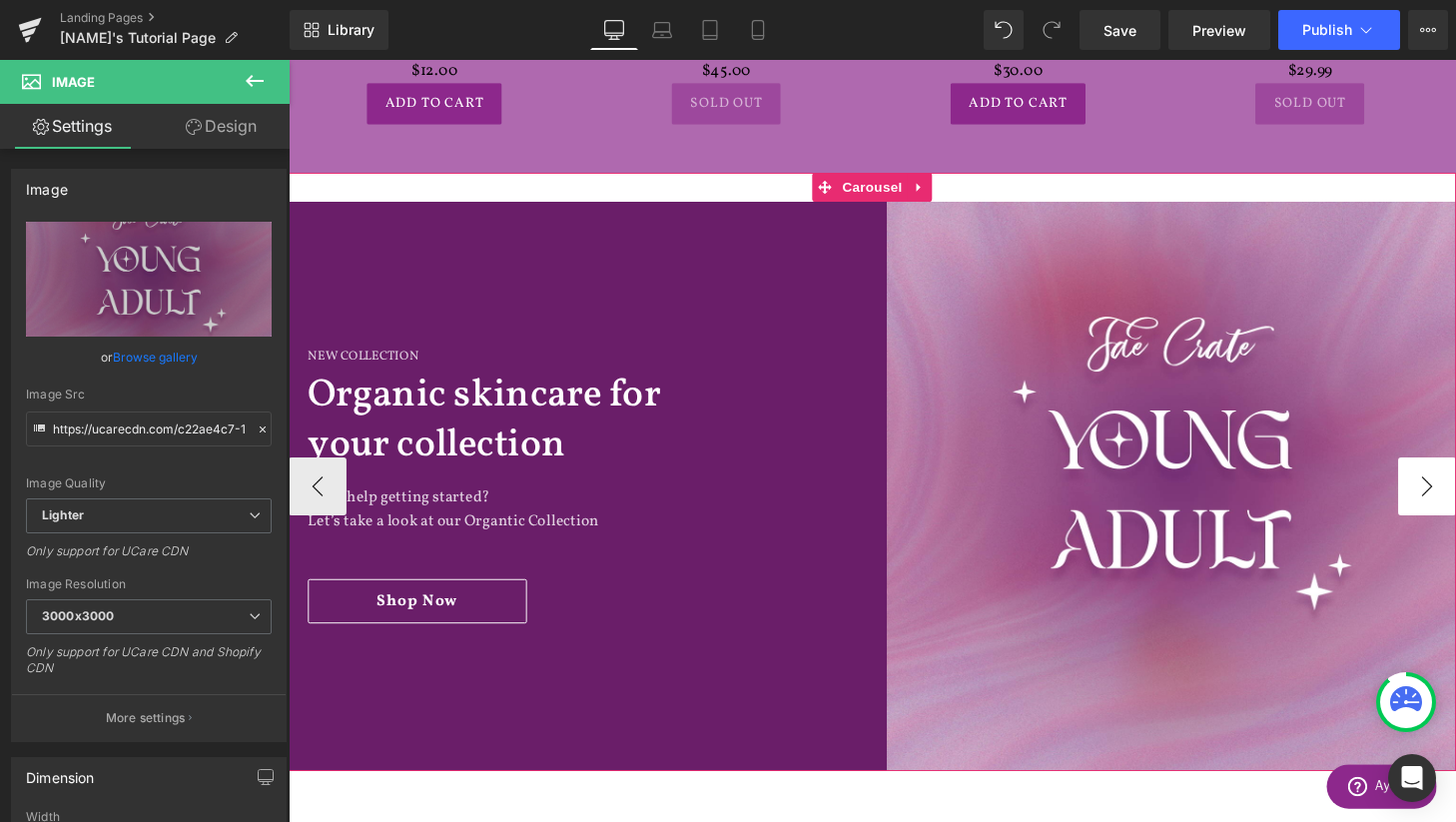 click on "›" at bounding box center [1467, 501] 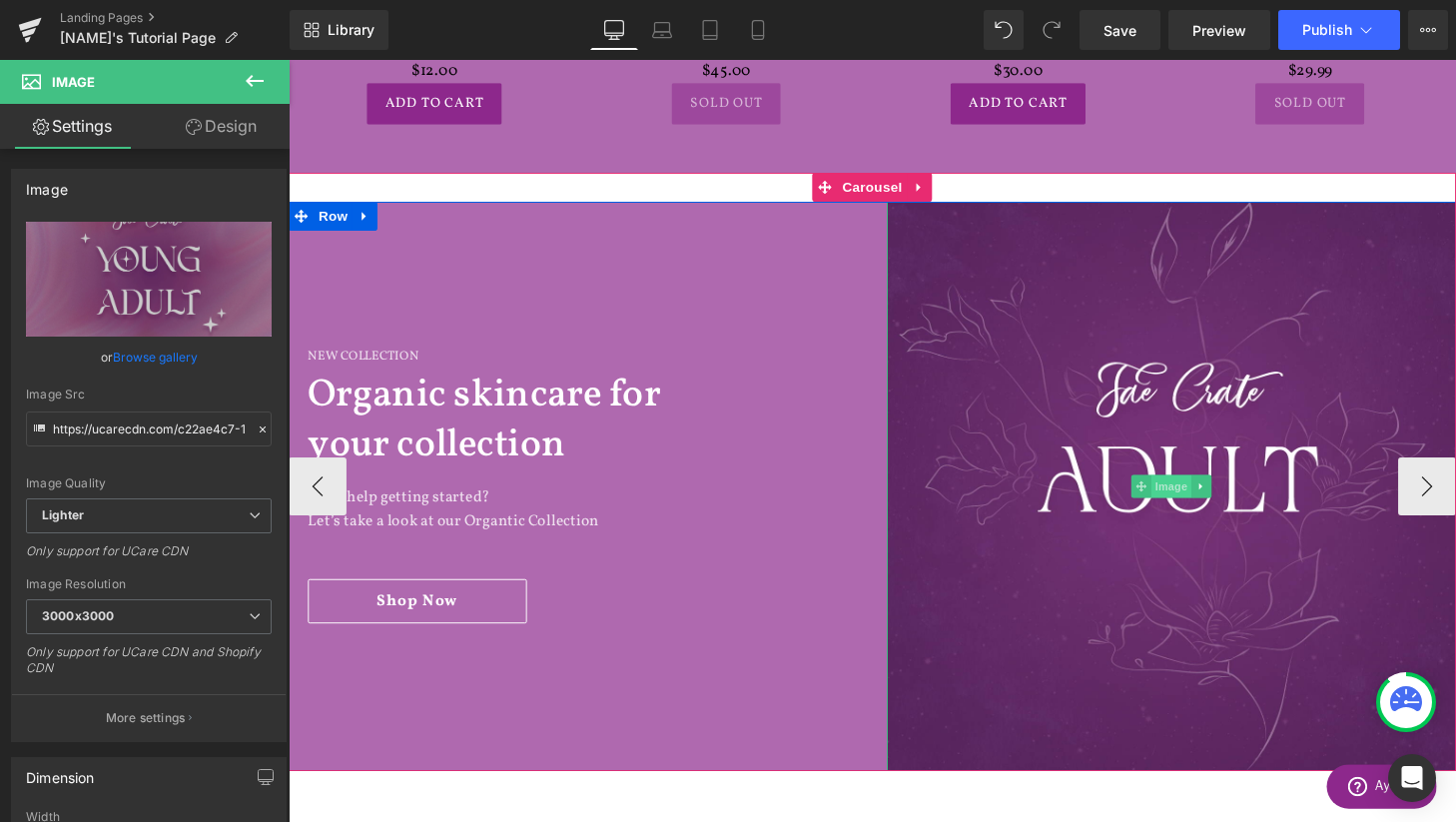 click on "Image" at bounding box center [1202, 501] 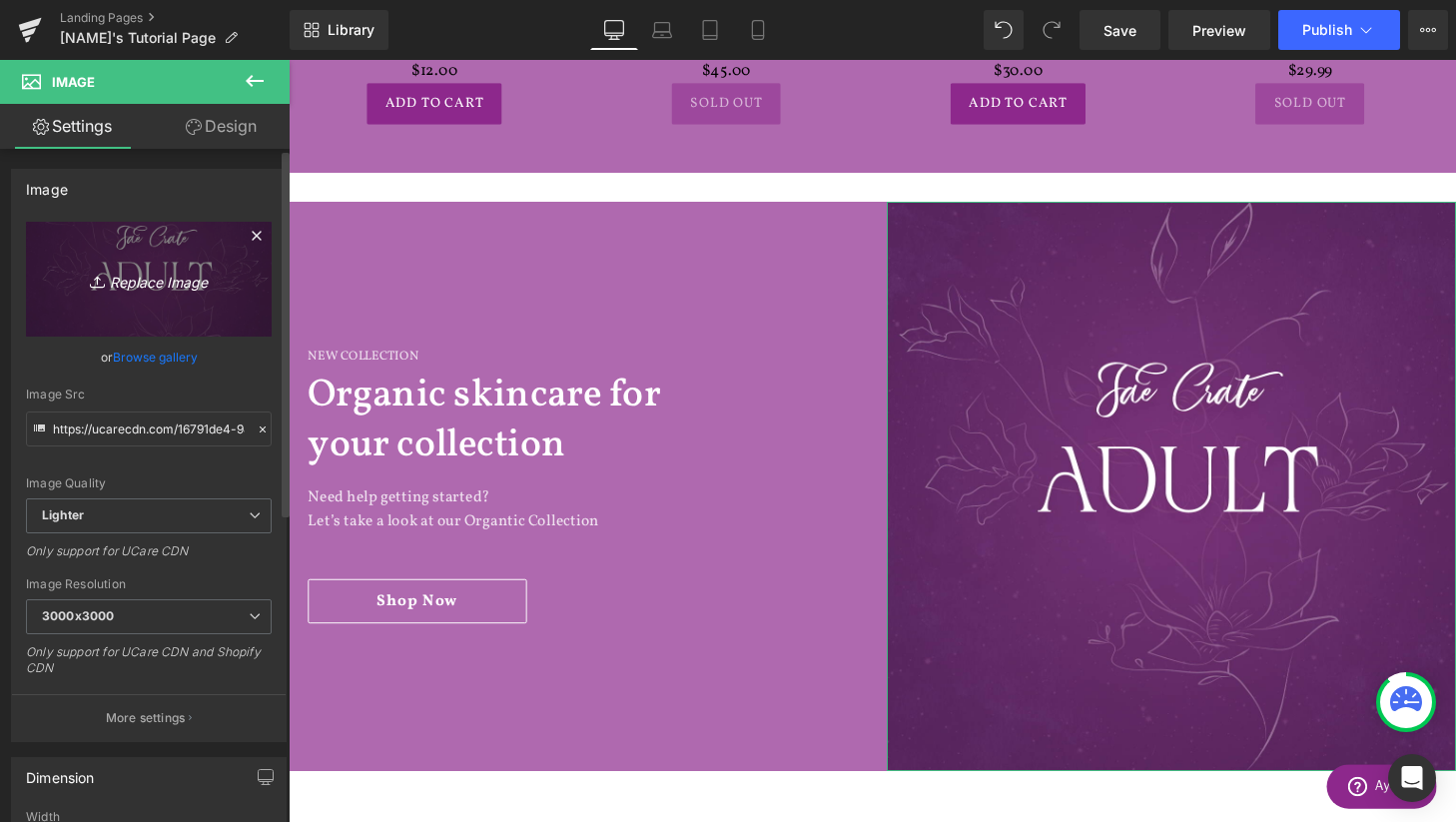 click on "Replace Image" at bounding box center (149, 279) 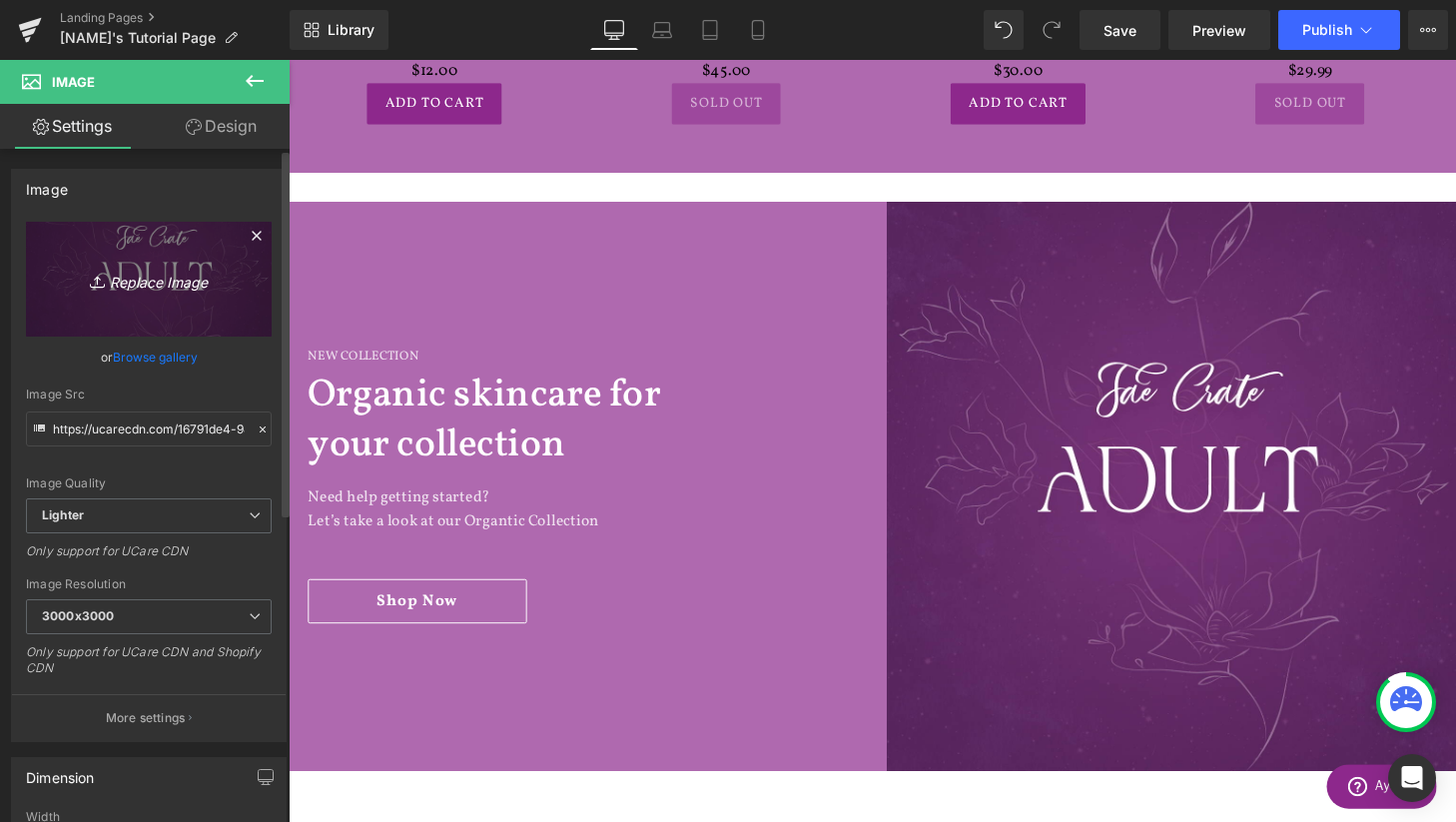type on "C:\fakepath\adult.png" 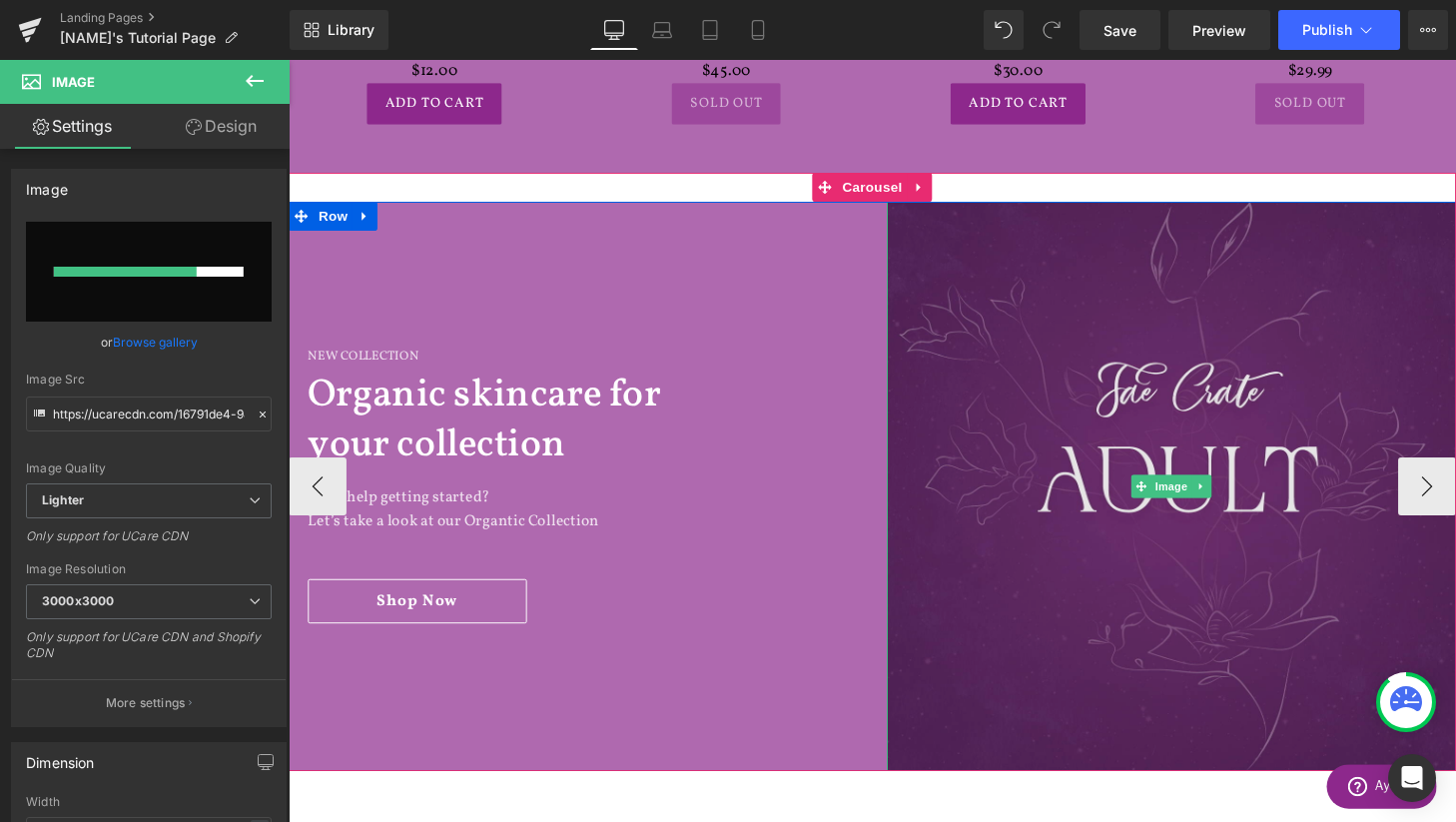 type 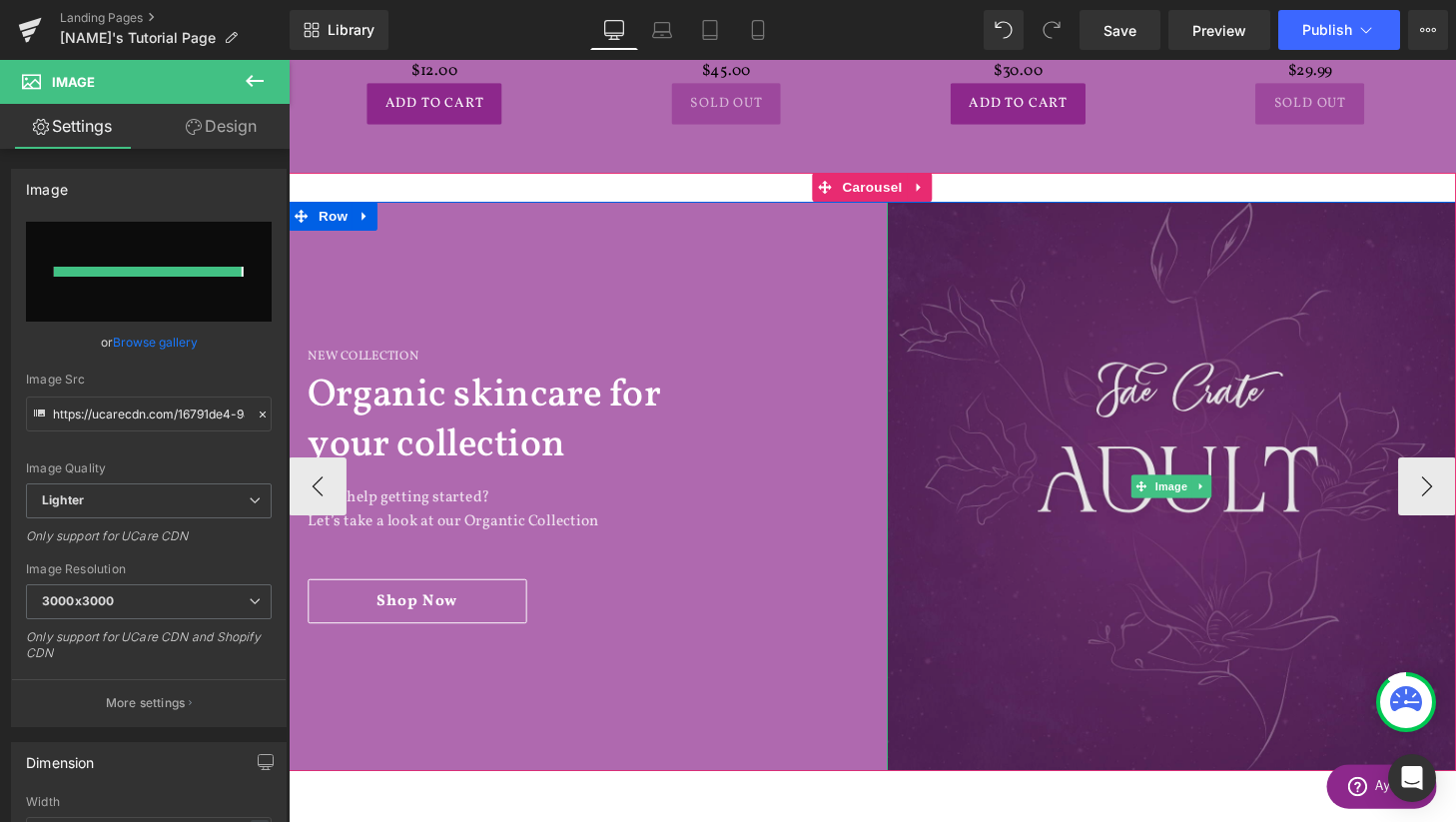 type on "https://ucarecdn.com/008a388b-04ac-4f1e-900f-c0d7441eef4a/-/format/auto/-/preview/3000x3000/-/quality/lighter/adult.png" 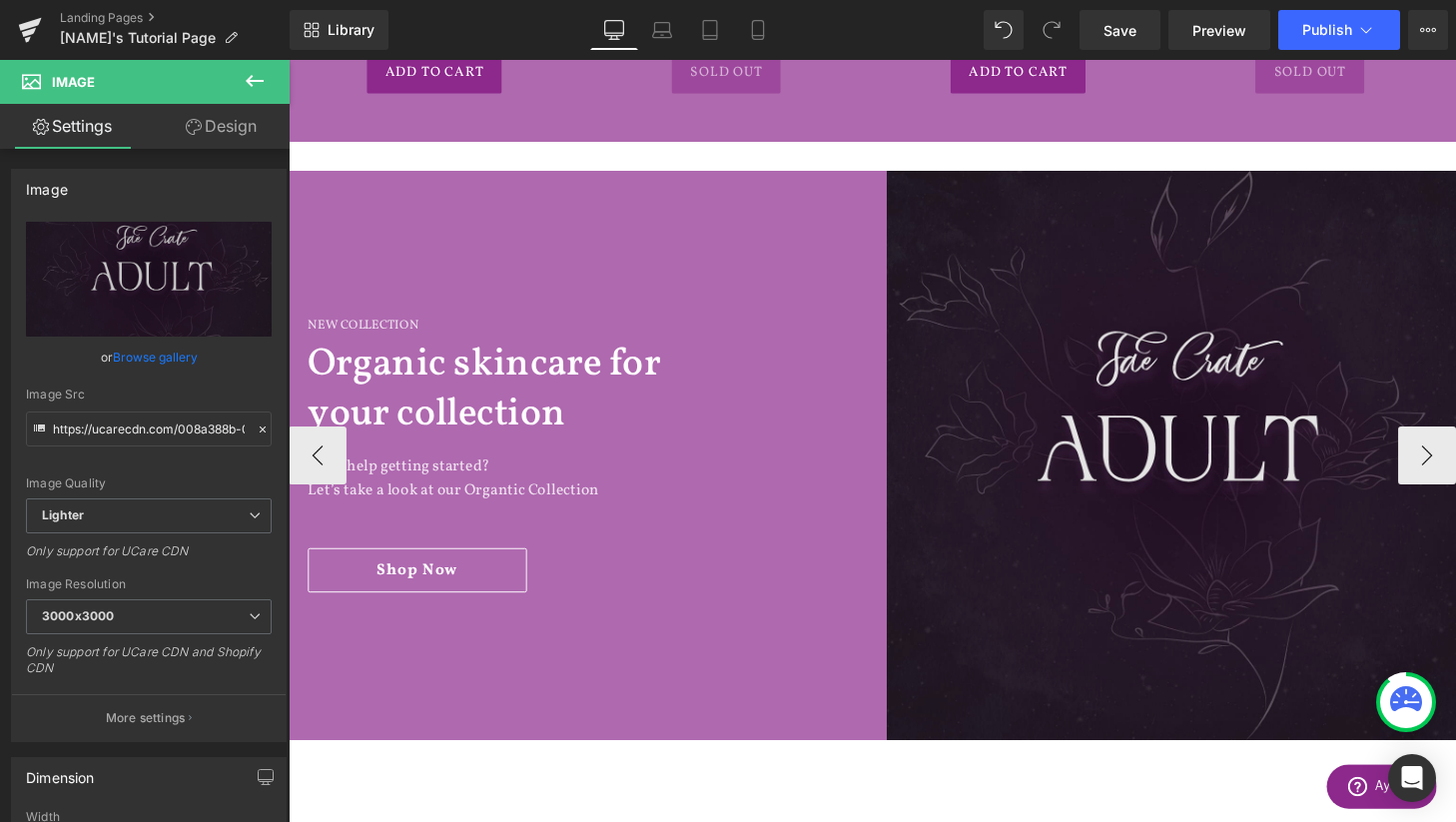 scroll, scrollTop: 1538, scrollLeft: 0, axis: vertical 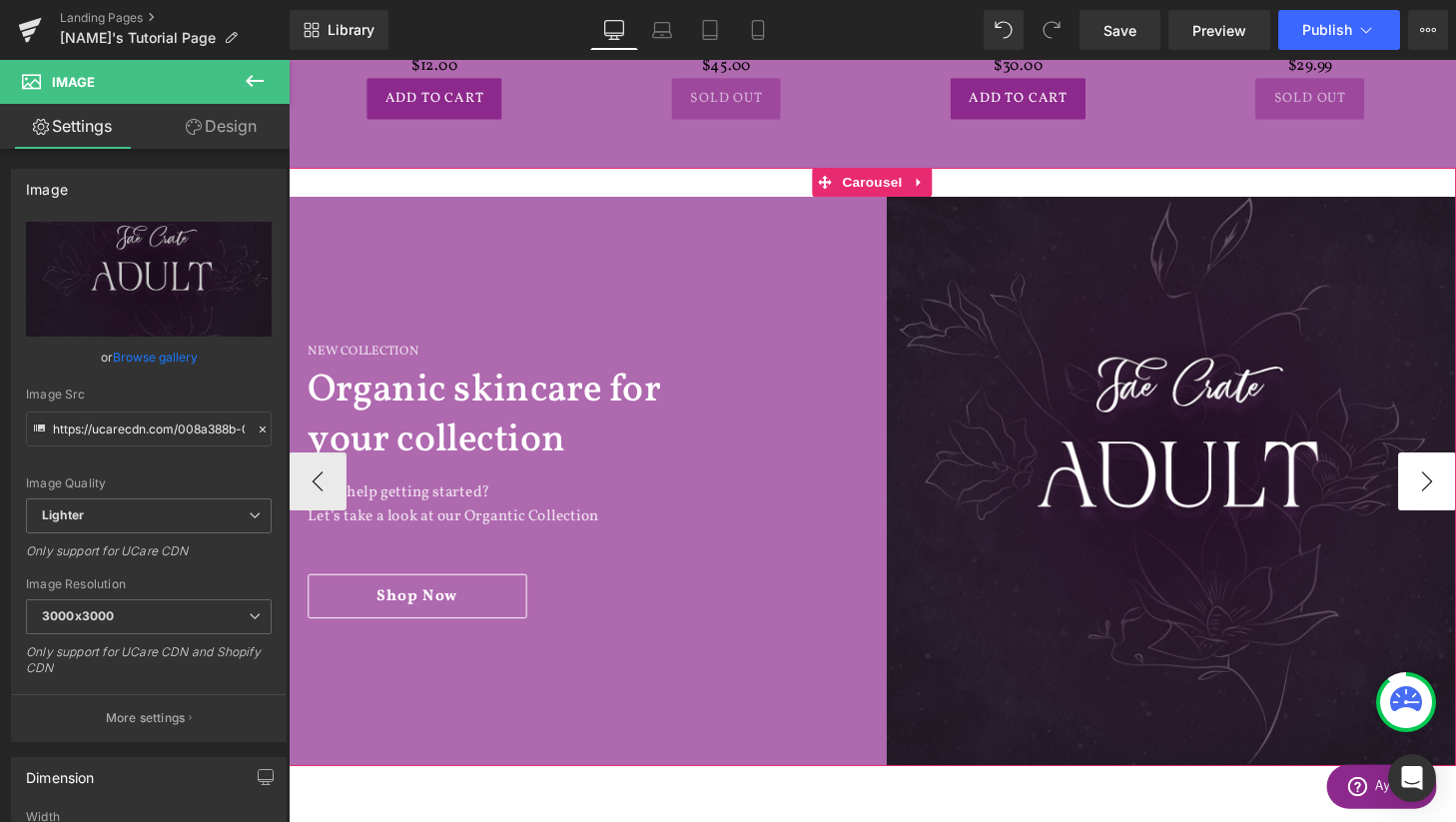 click on "›" at bounding box center [1467, 496] 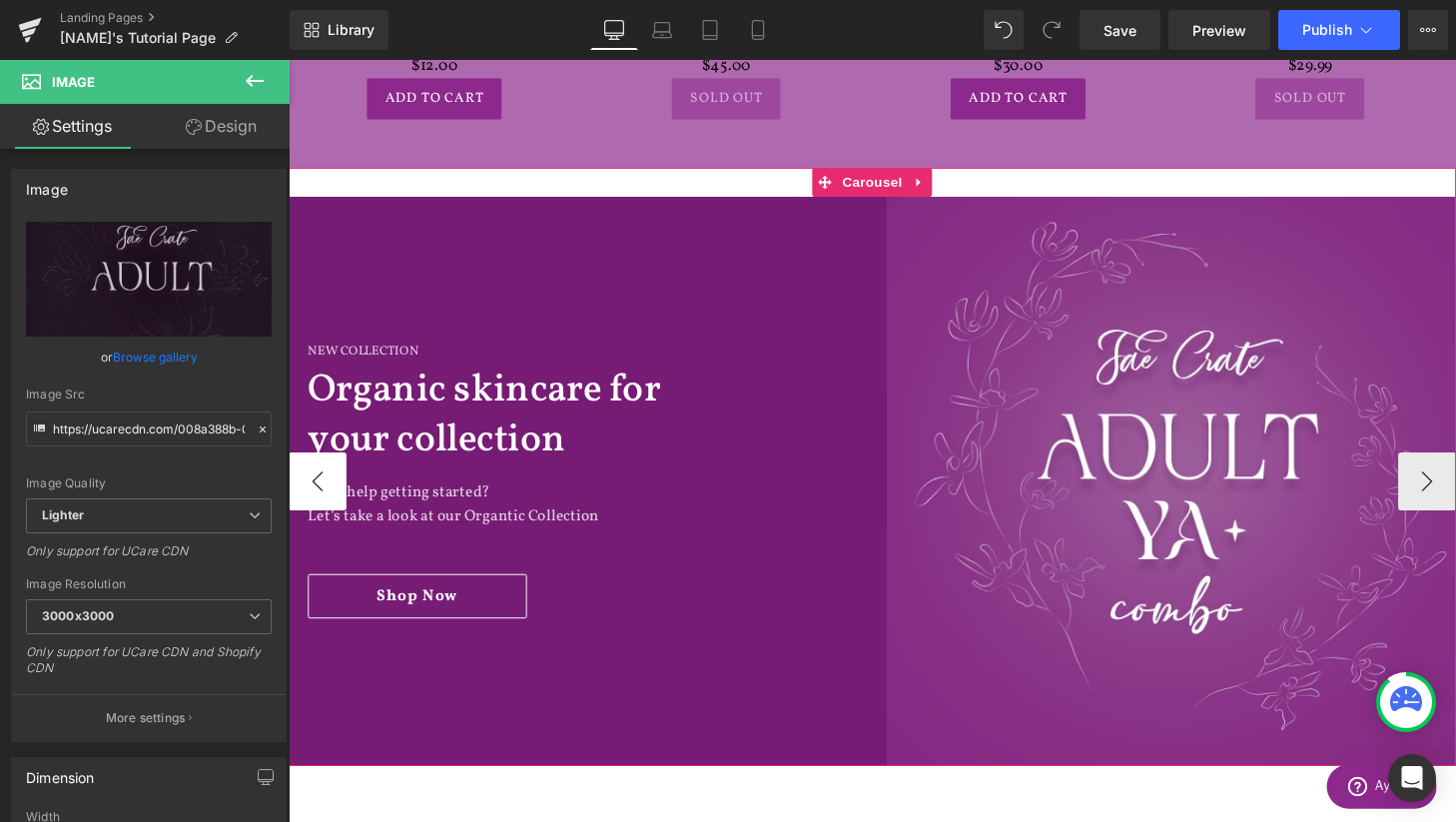 click on "‹" at bounding box center (319, 496) 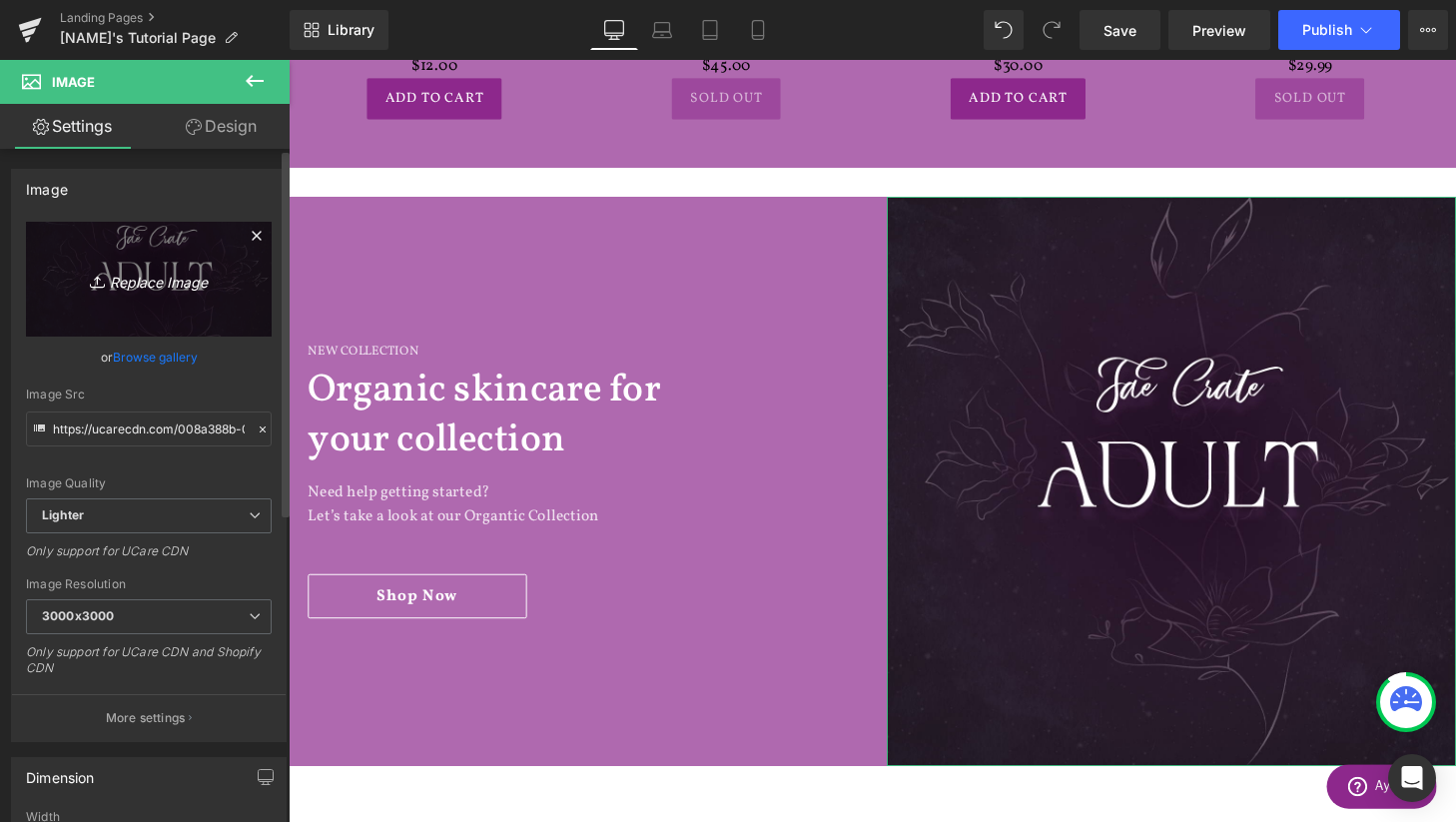 click on "Replace Image" at bounding box center (149, 279) 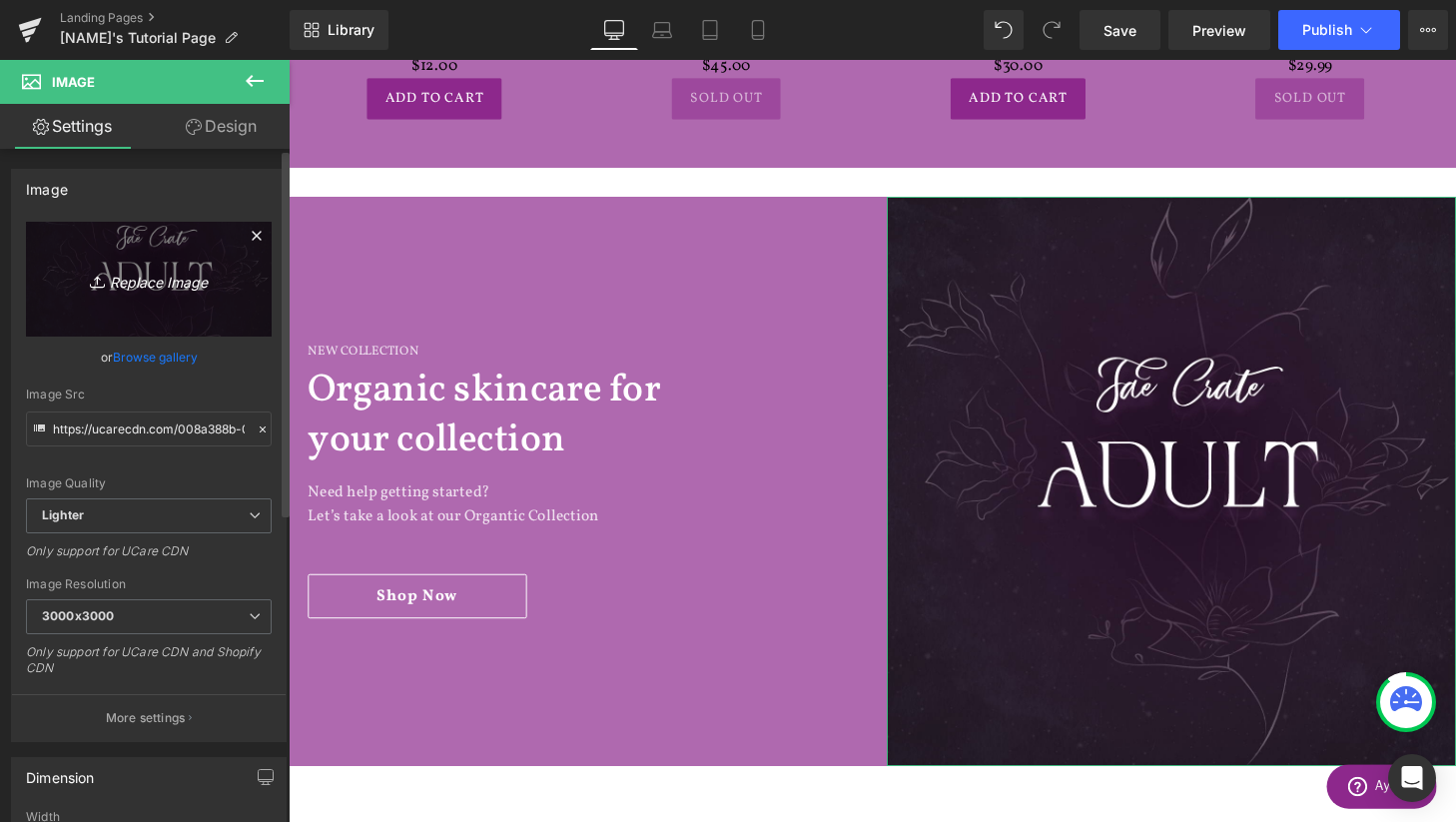 click on "Replace Image" at bounding box center [149, 279] 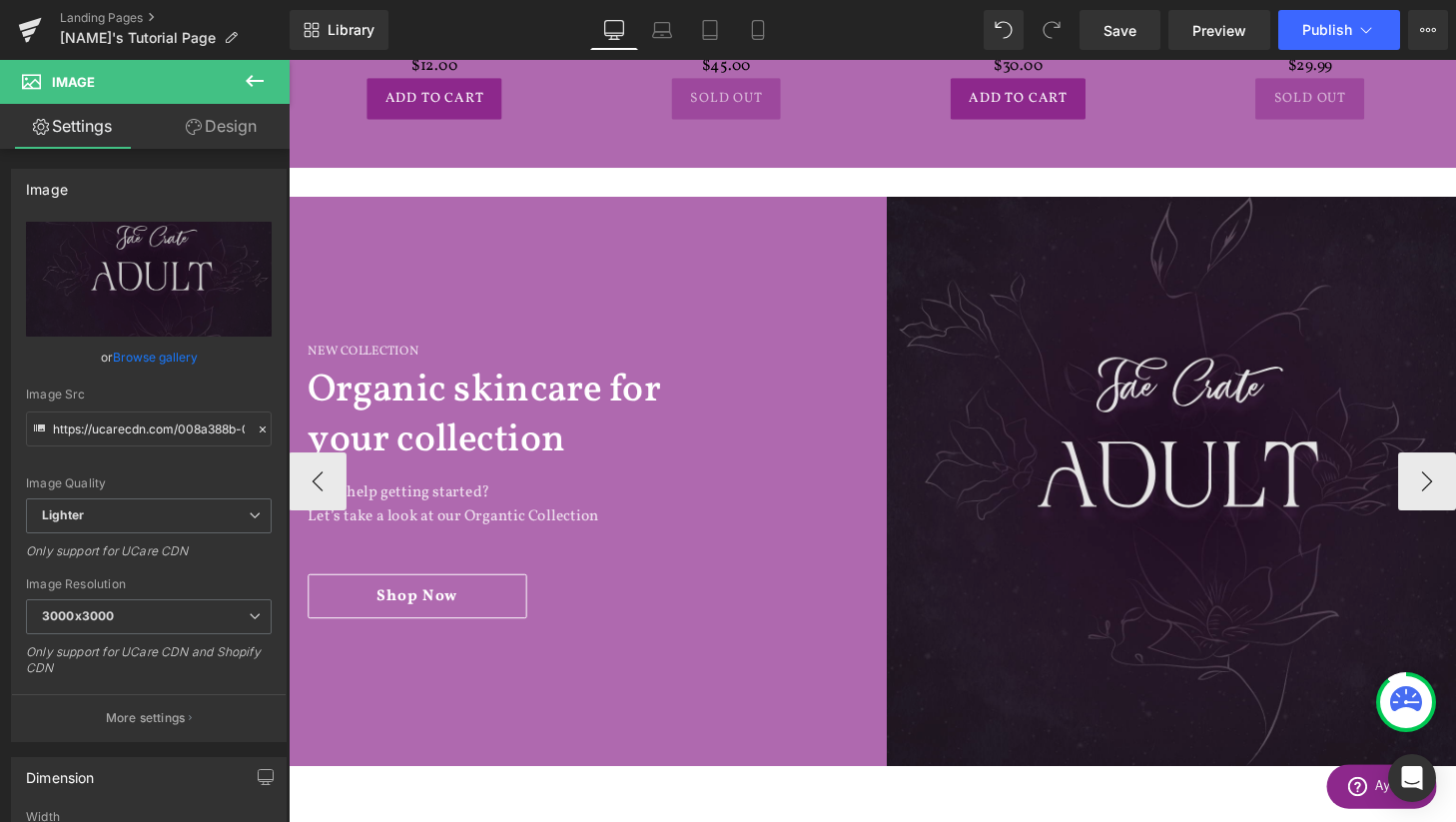 type on "C:\fakepath\adult.png" 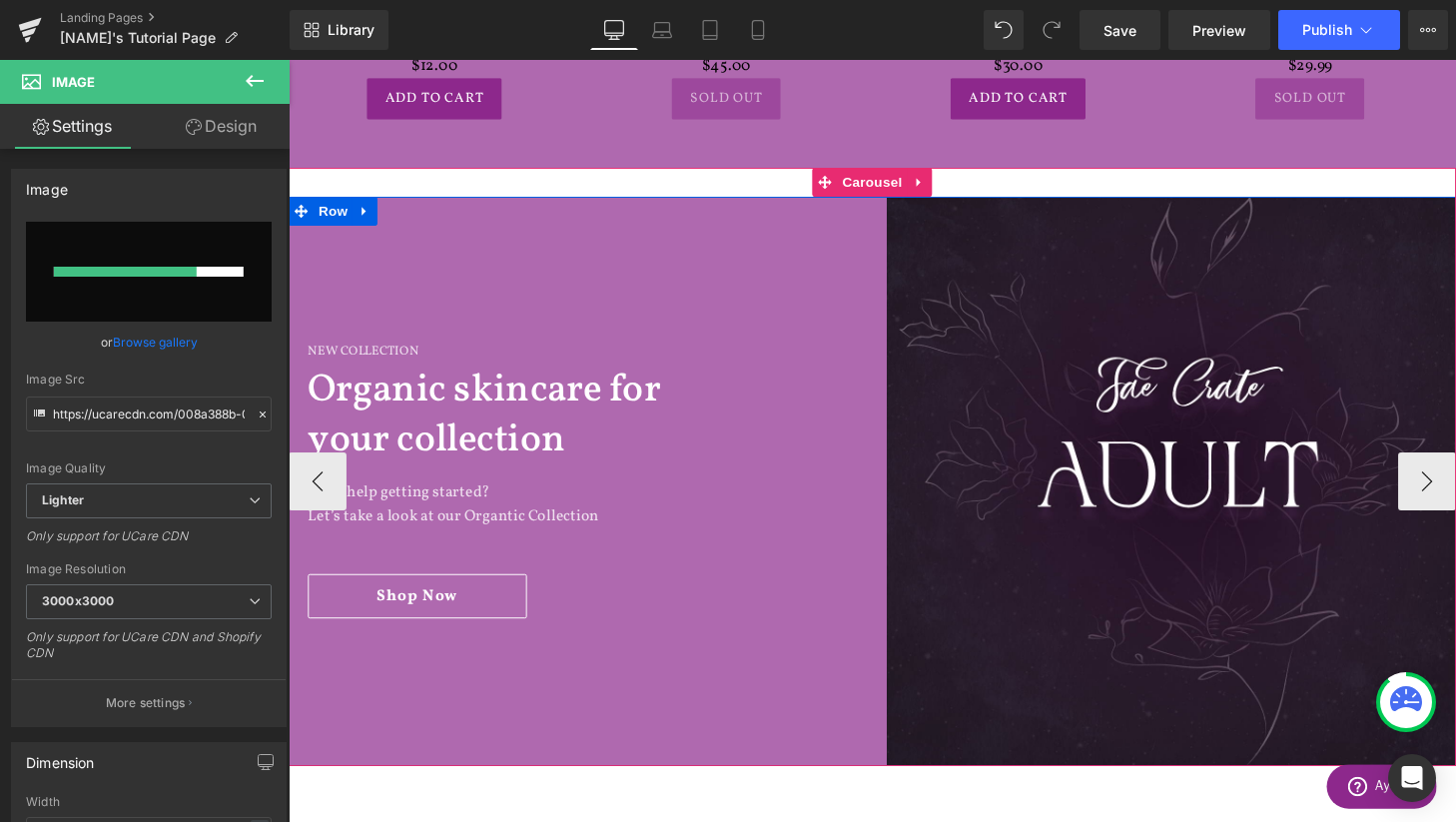 type 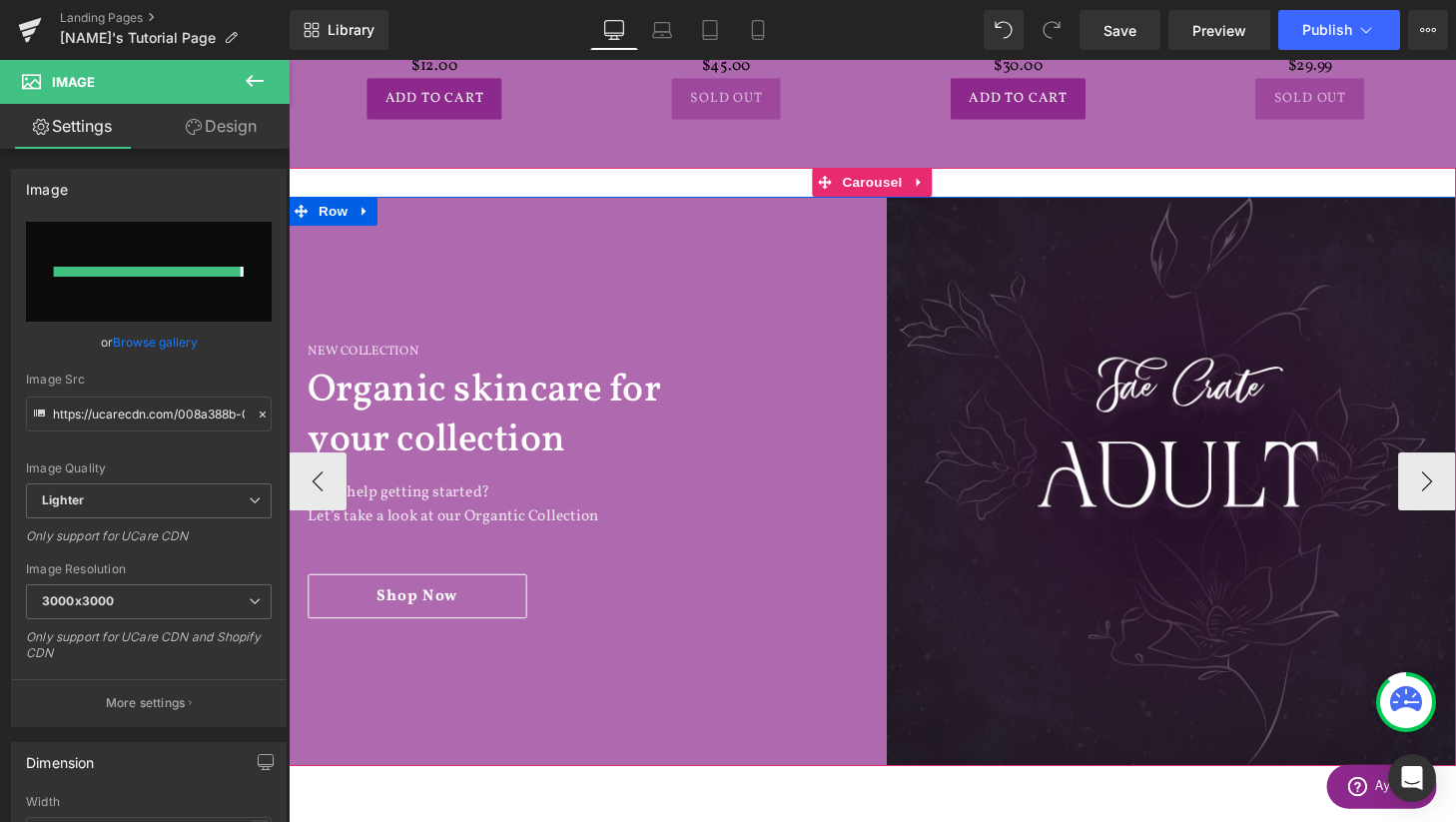 type on "https://ucarecdn.com/a91cae56-d091-42d8-86c0-70fdb0311032/-/format/auto/-/preview/3000x3000/-/quality/lighter/adult.png" 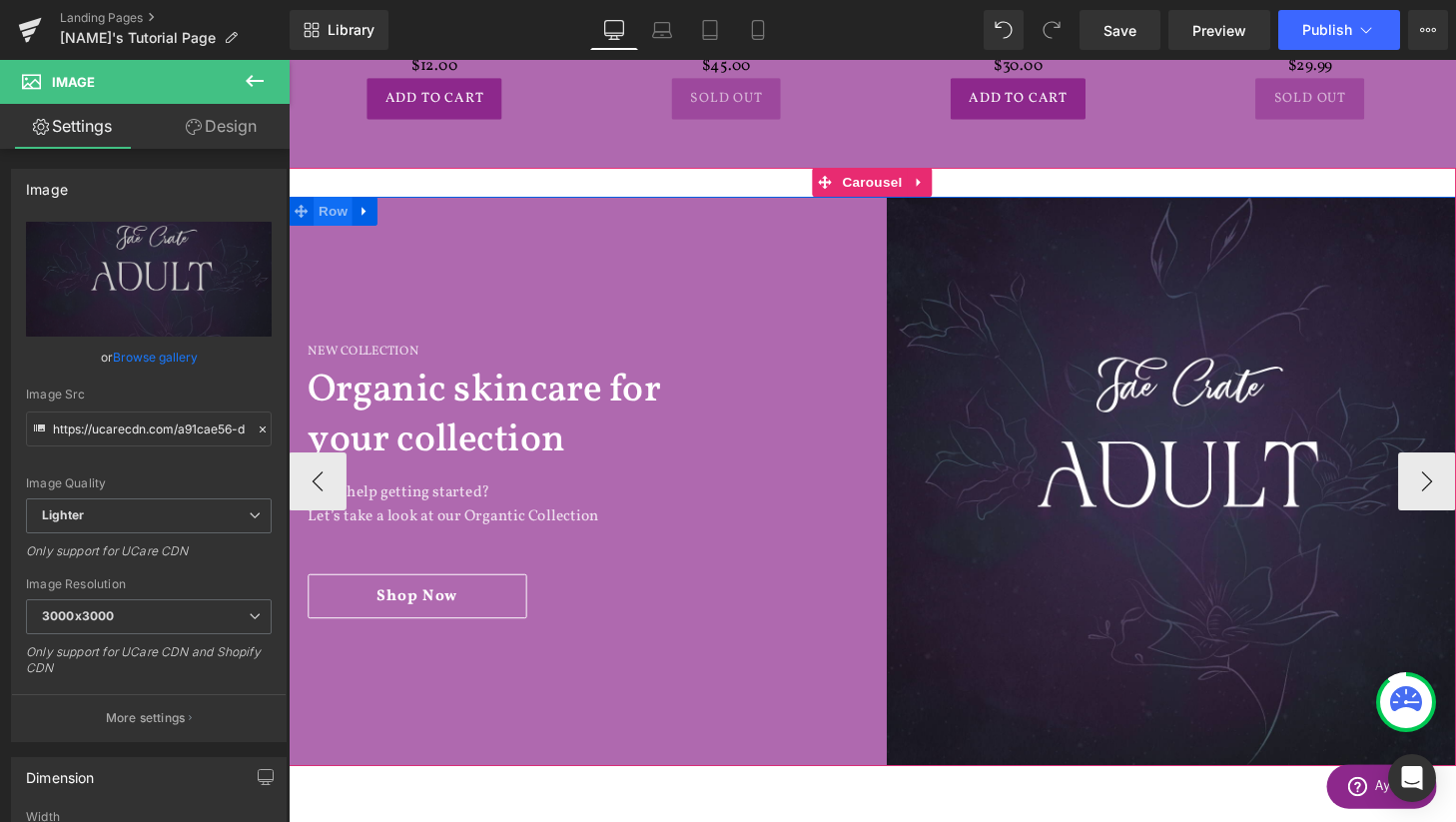 click on "Row" at bounding box center (335, 217) 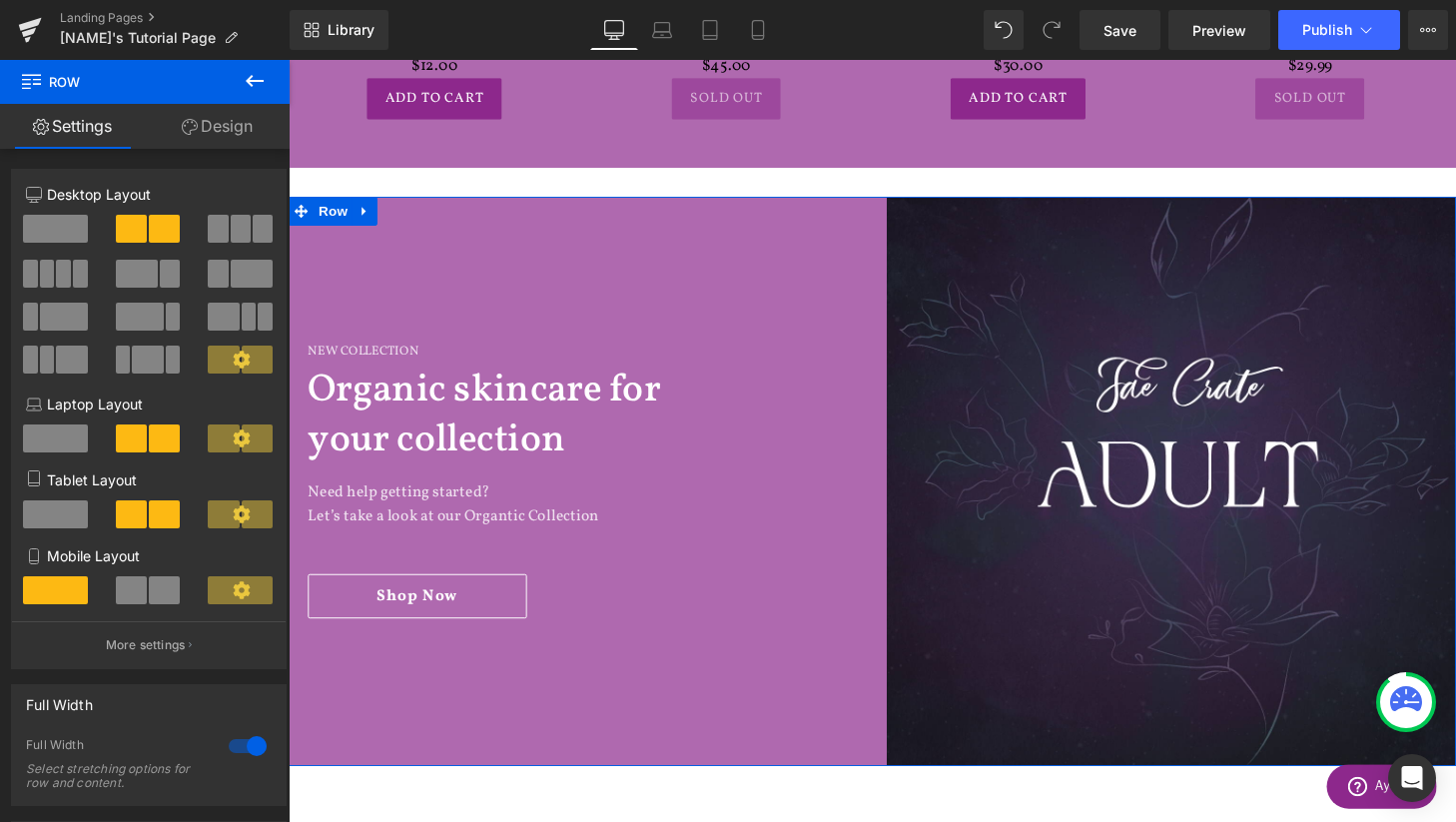 click on "Design" at bounding box center [217, 126] 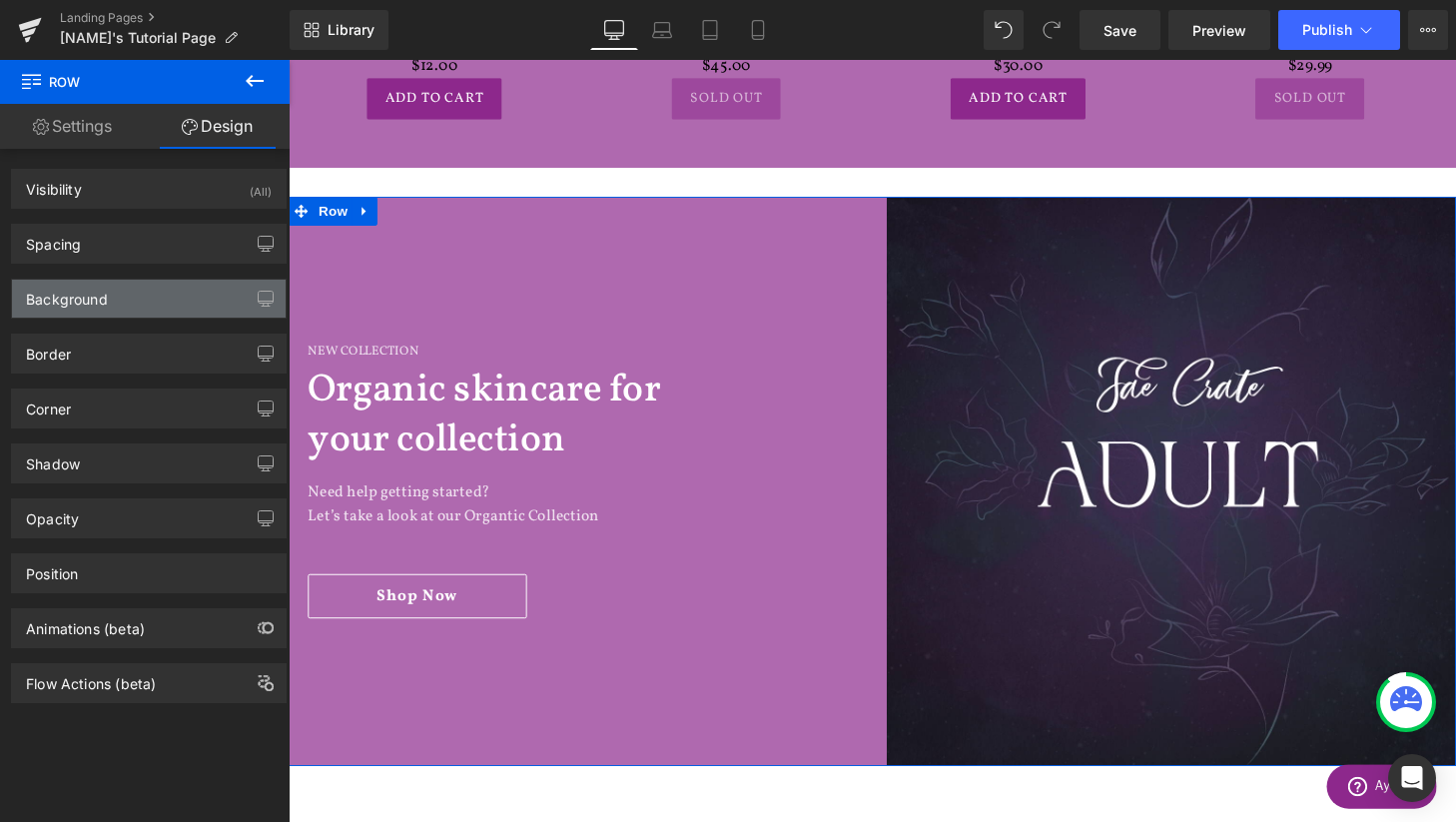click on "Background" at bounding box center [149, 299] 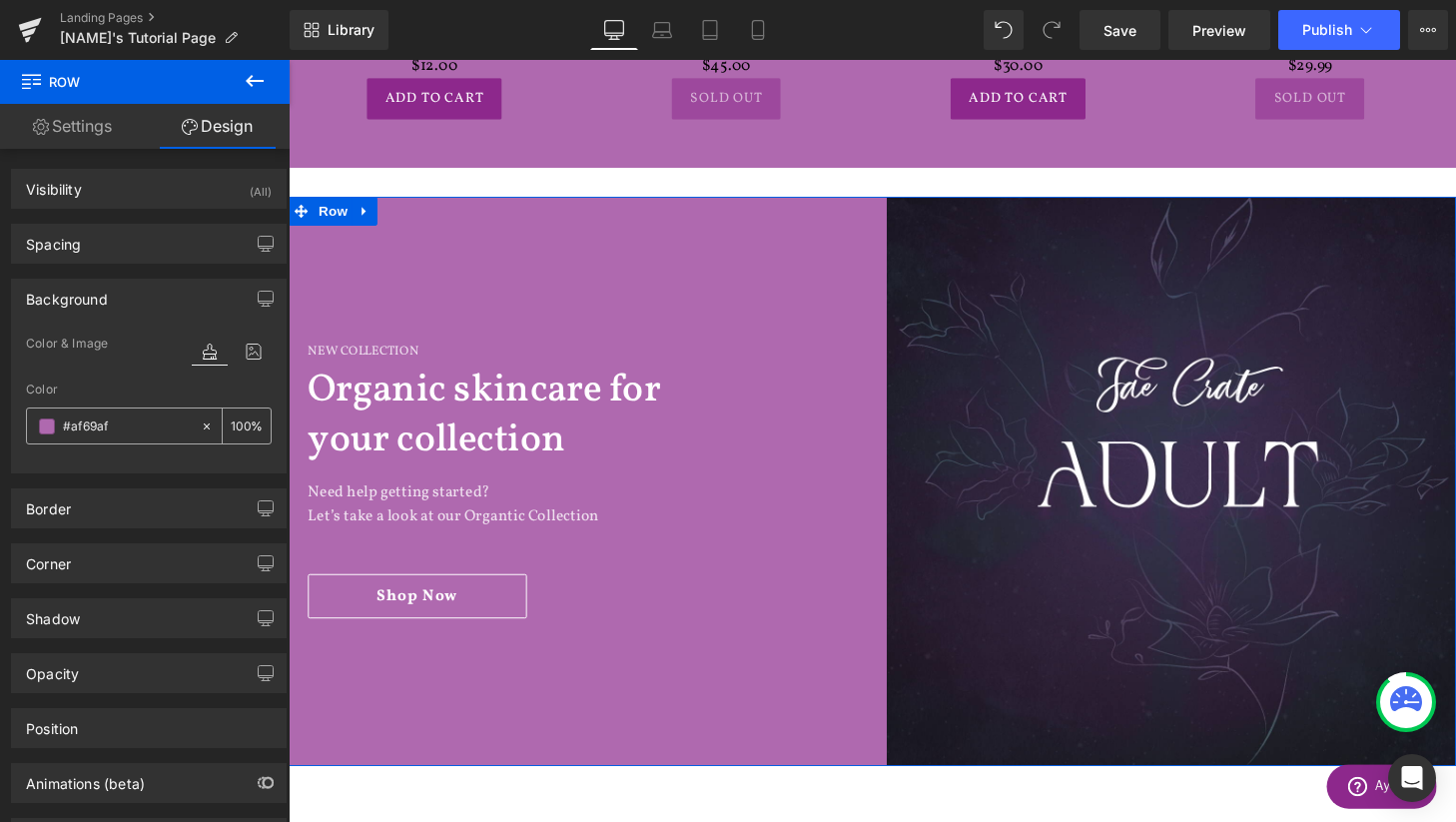 click at bounding box center [47, 426] 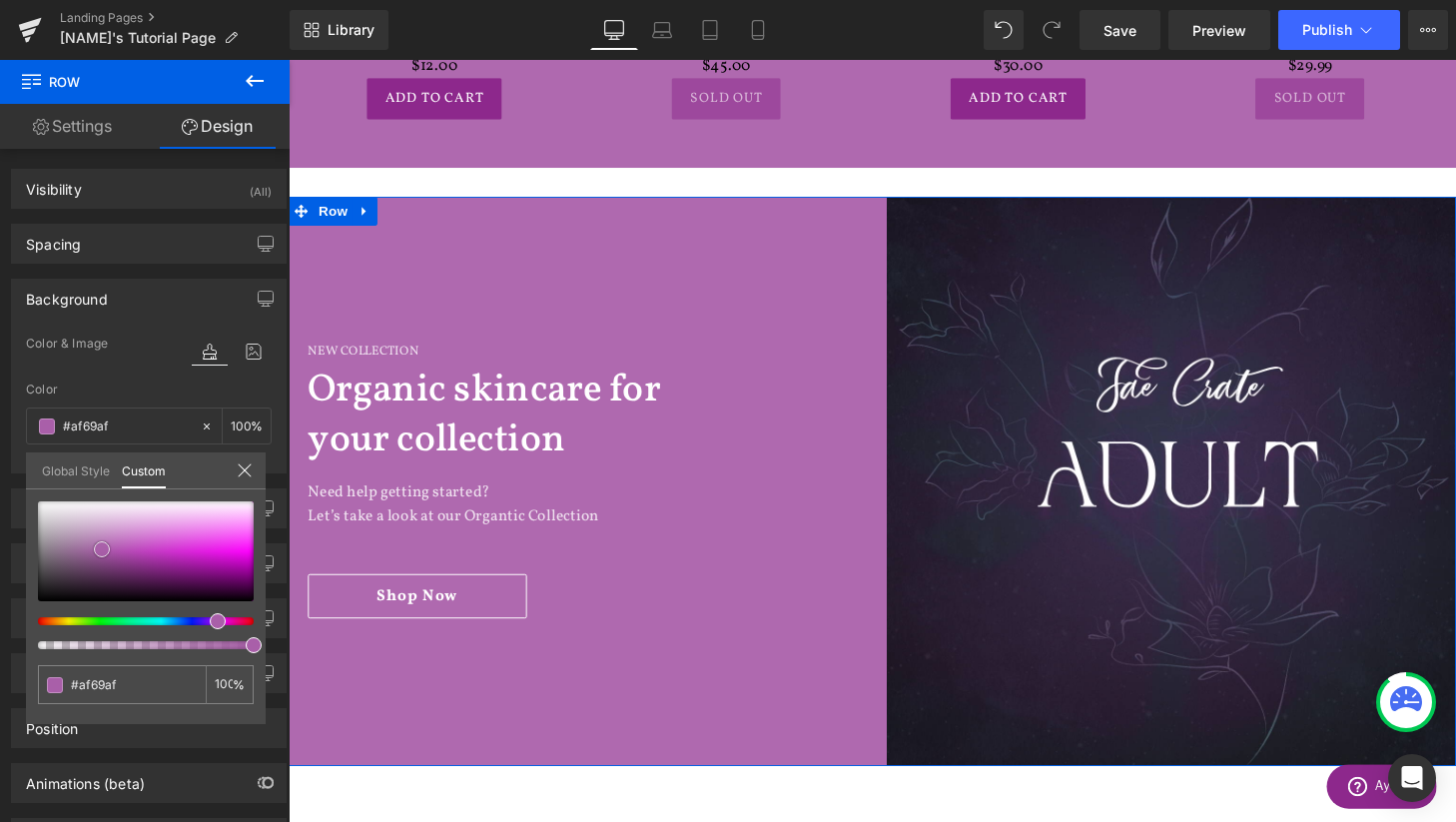 type on "#a95fa9" 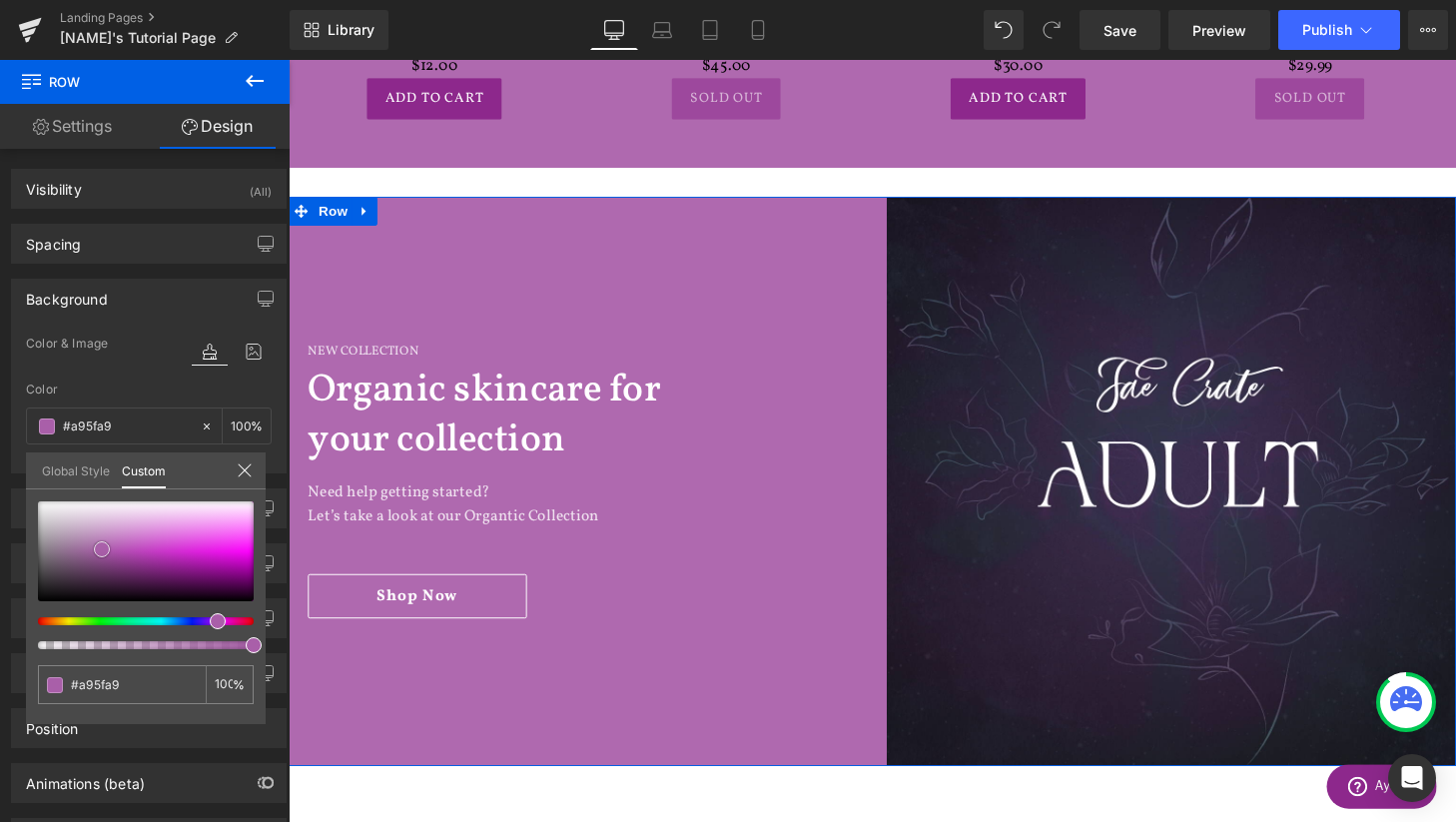 type on "#a158a1" 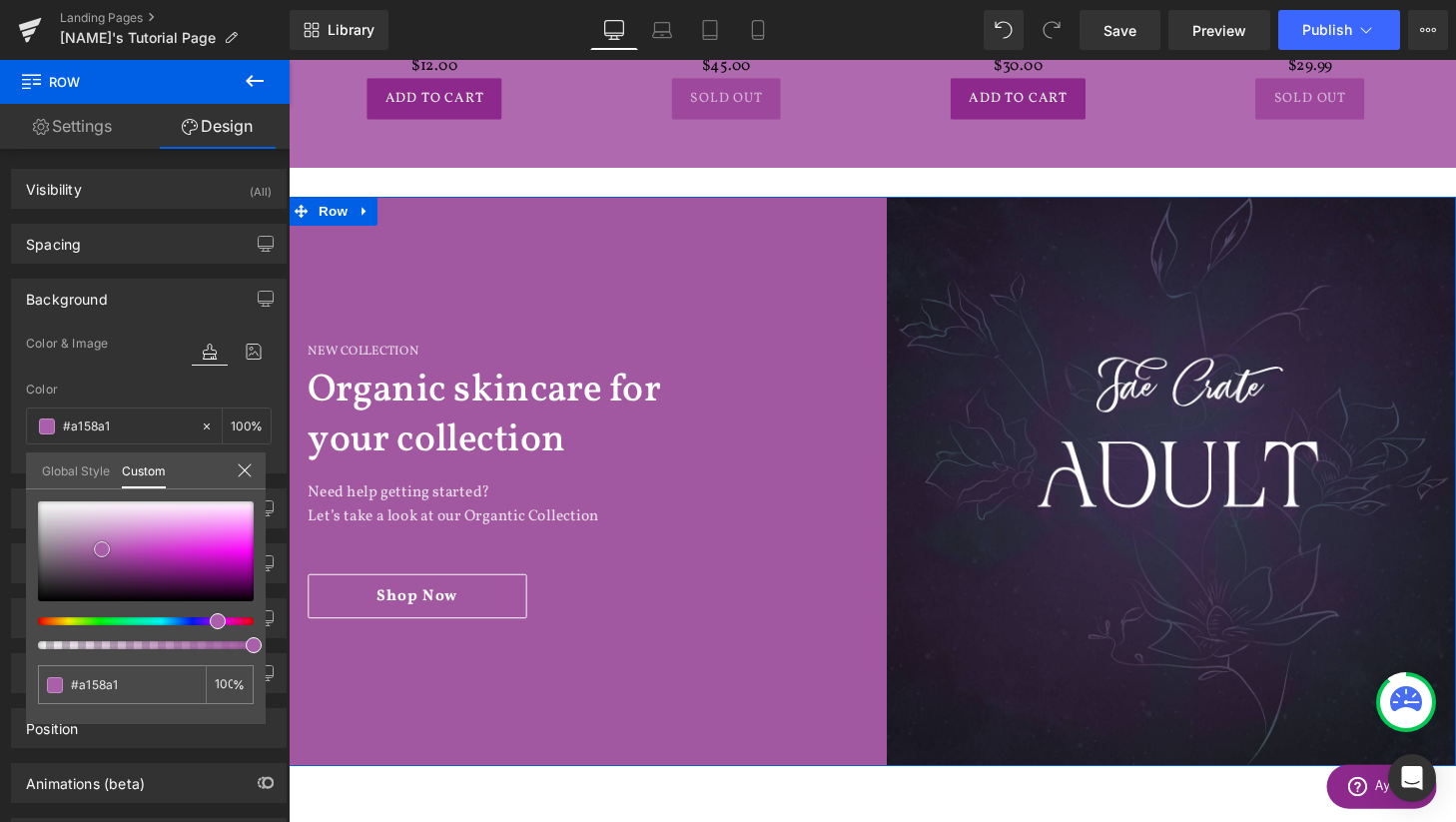 type on "#945194" 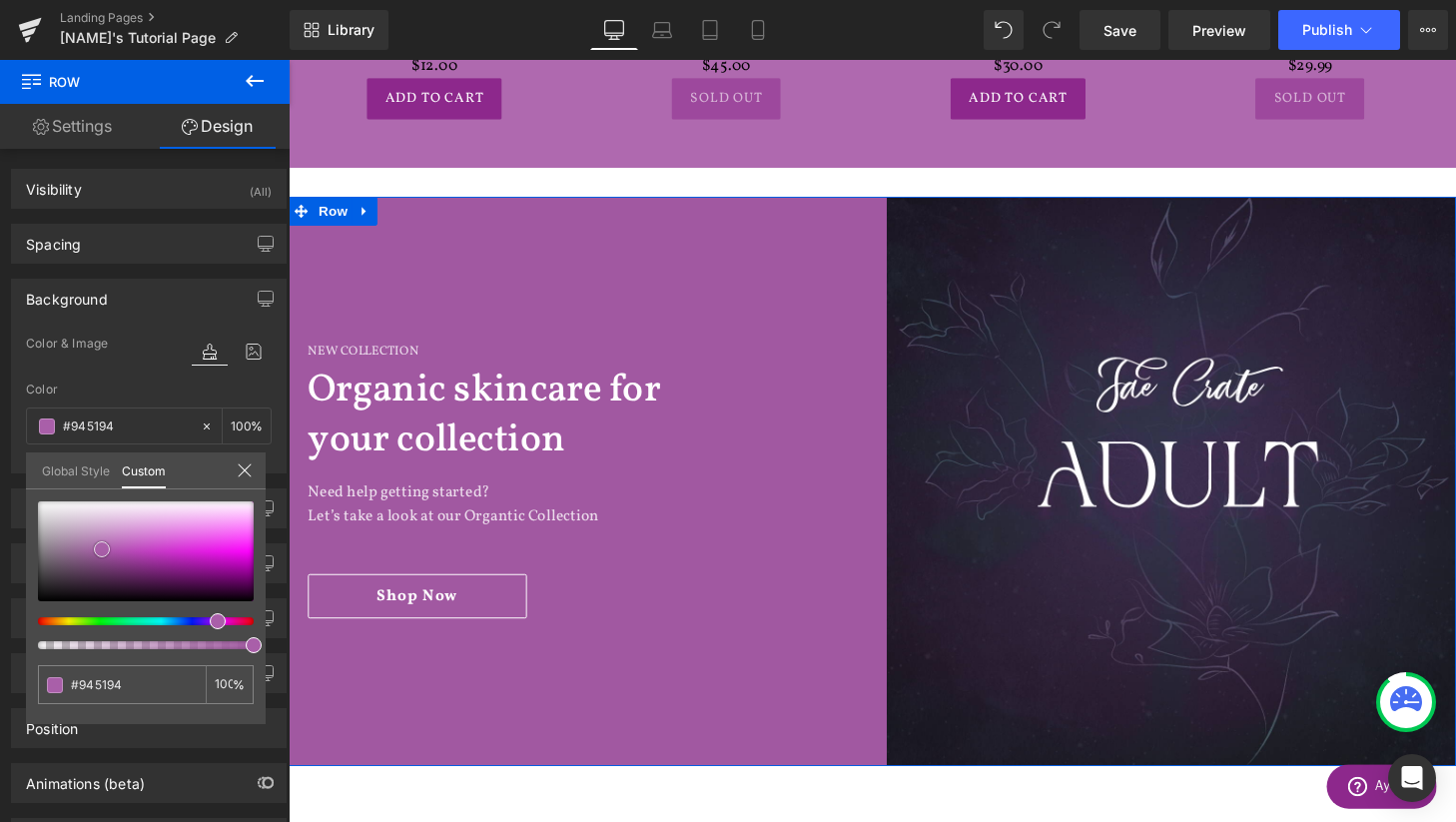 type on "#8d4d8d" 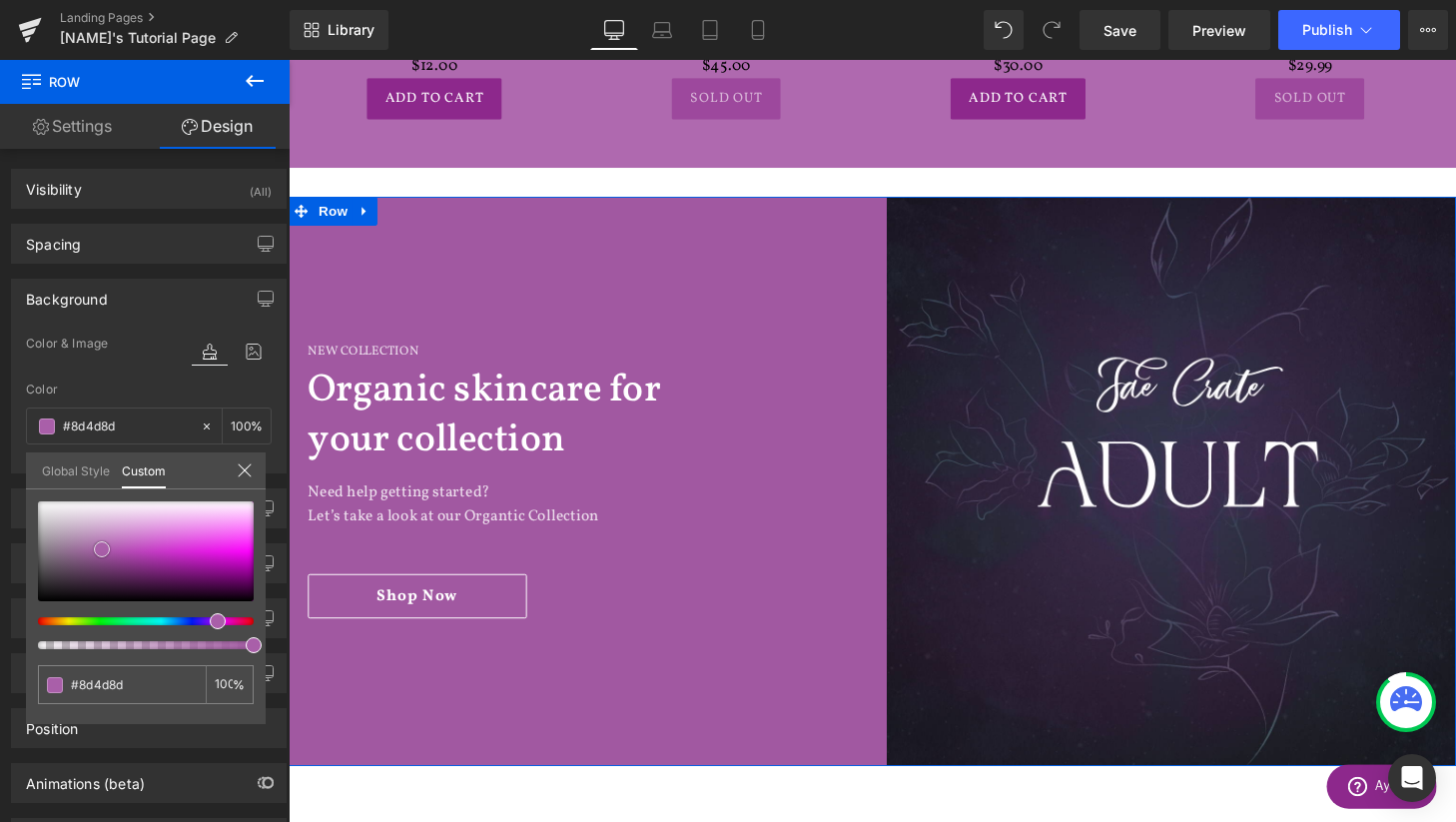 type on "#8a4c8a" 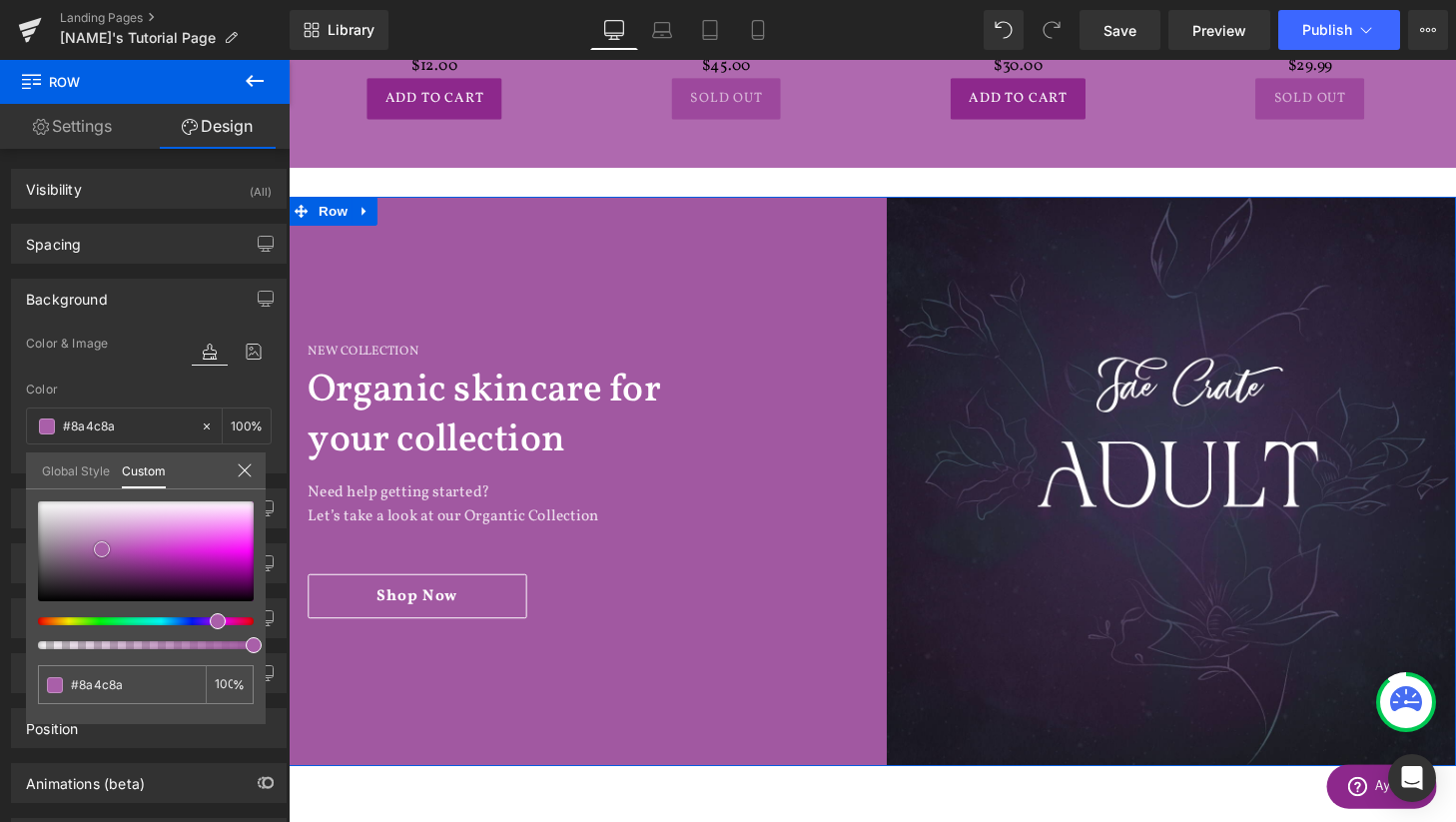 type on "#834883" 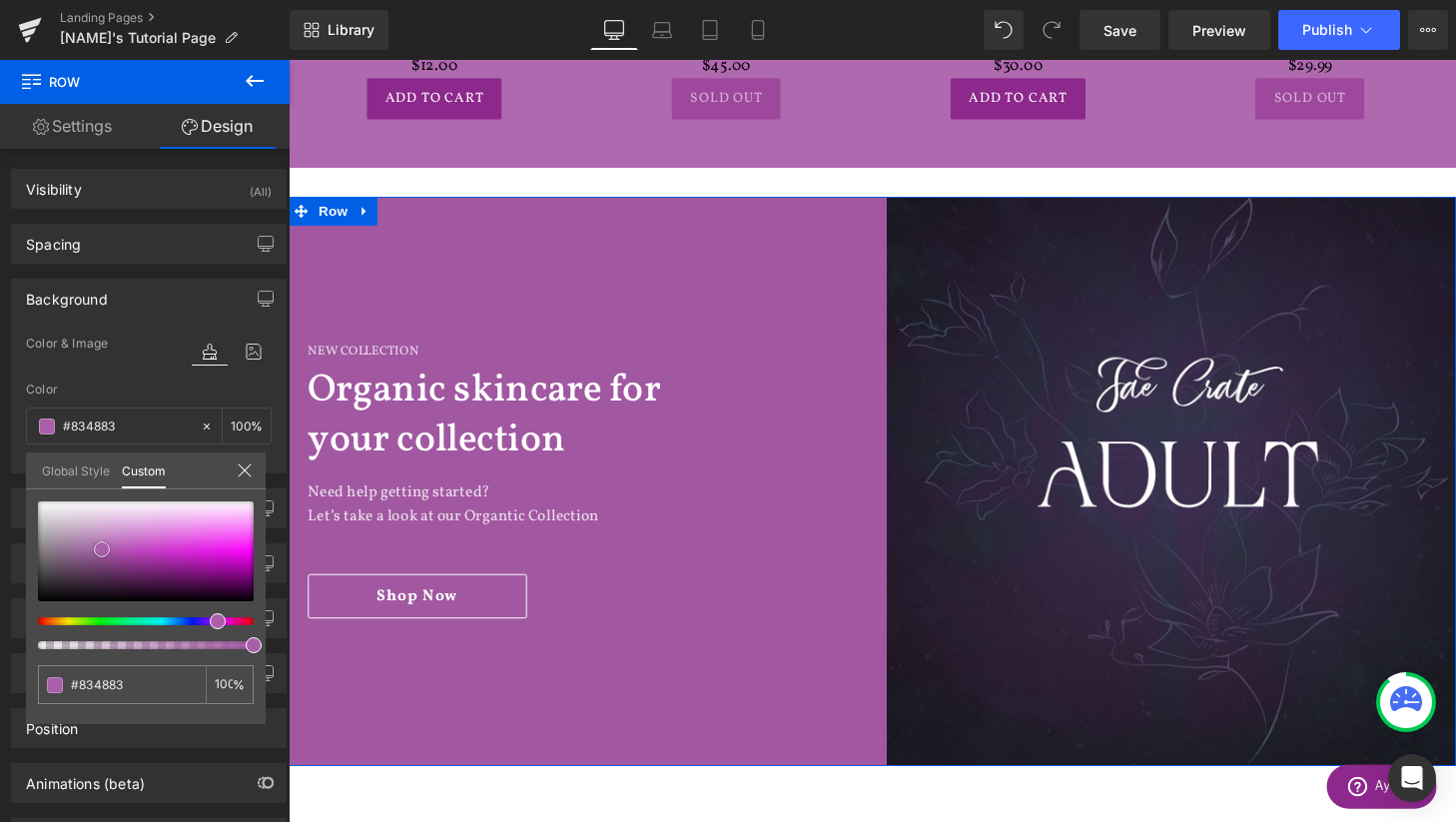 type on "#7c457c" 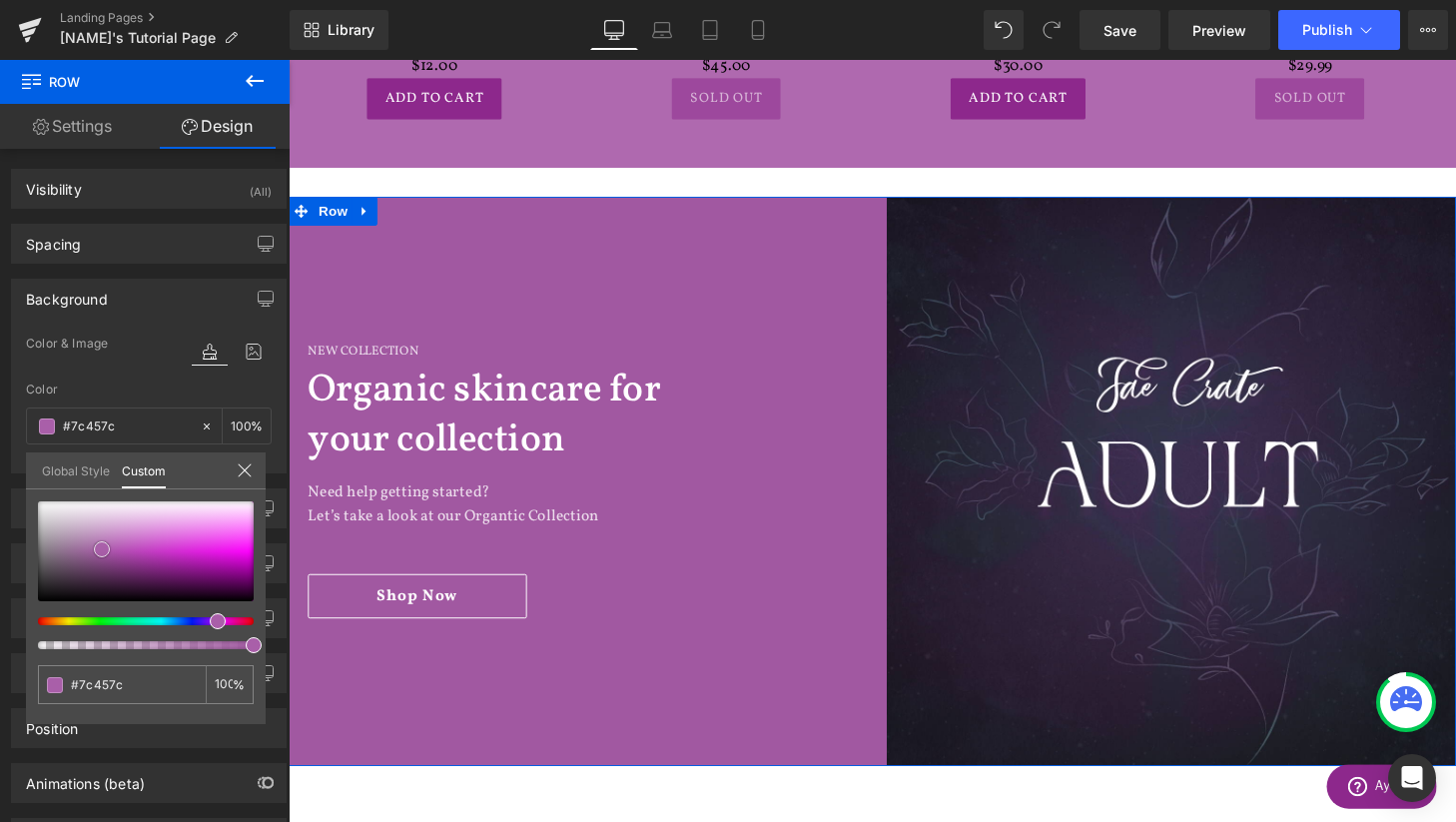 type on "#714171" 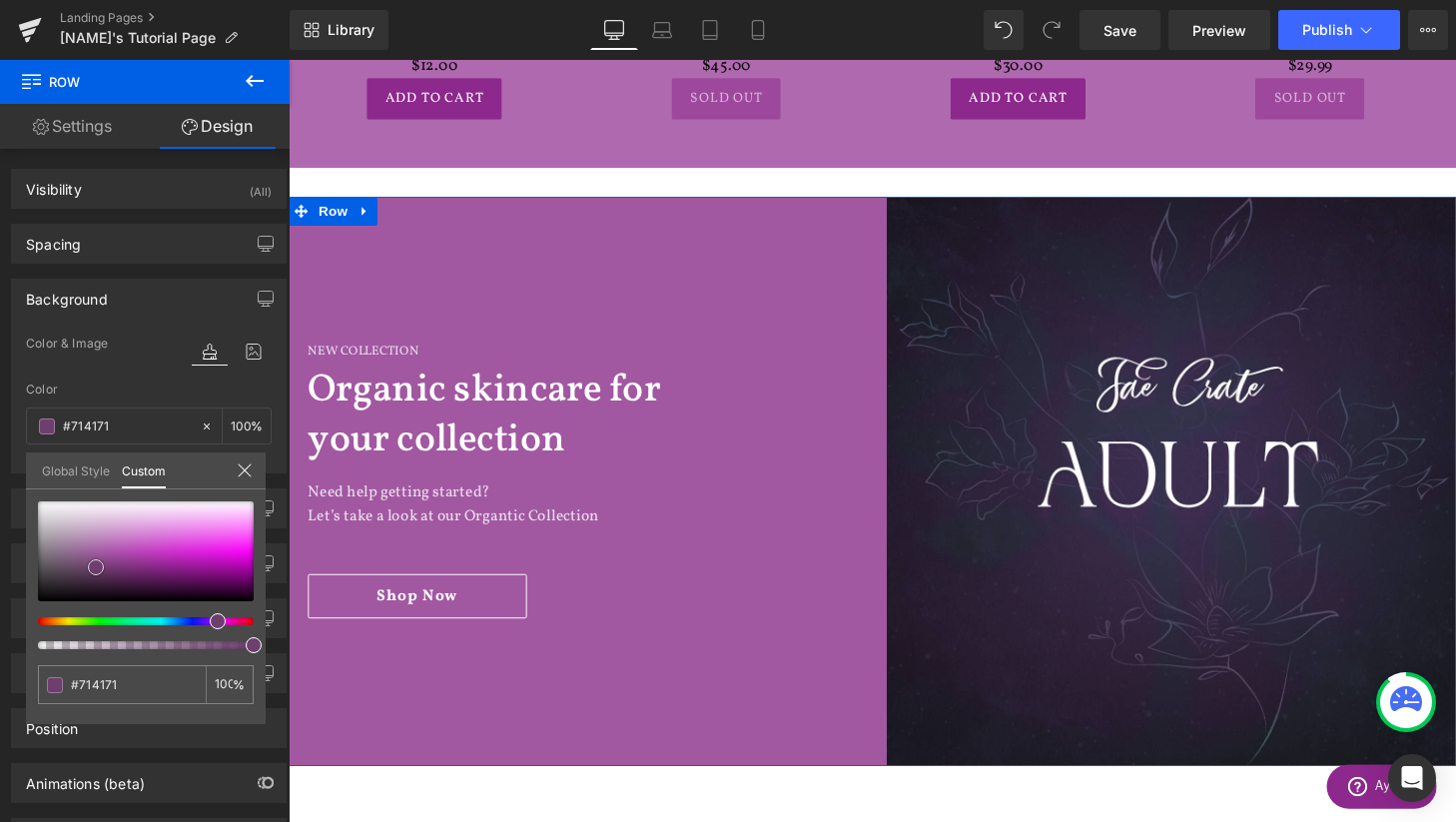 type on "#6a3d6a" 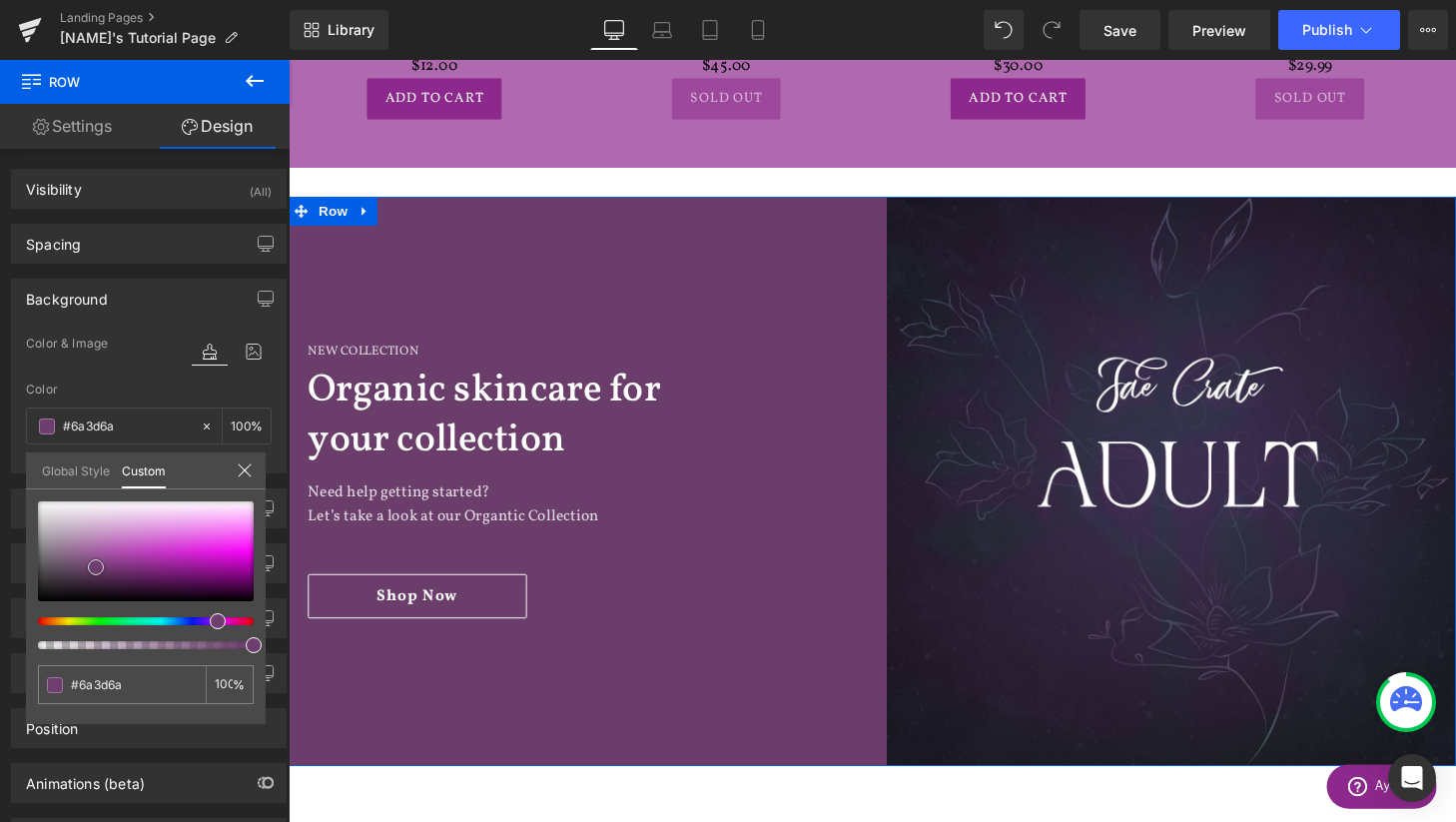 type on "#6a3e6a" 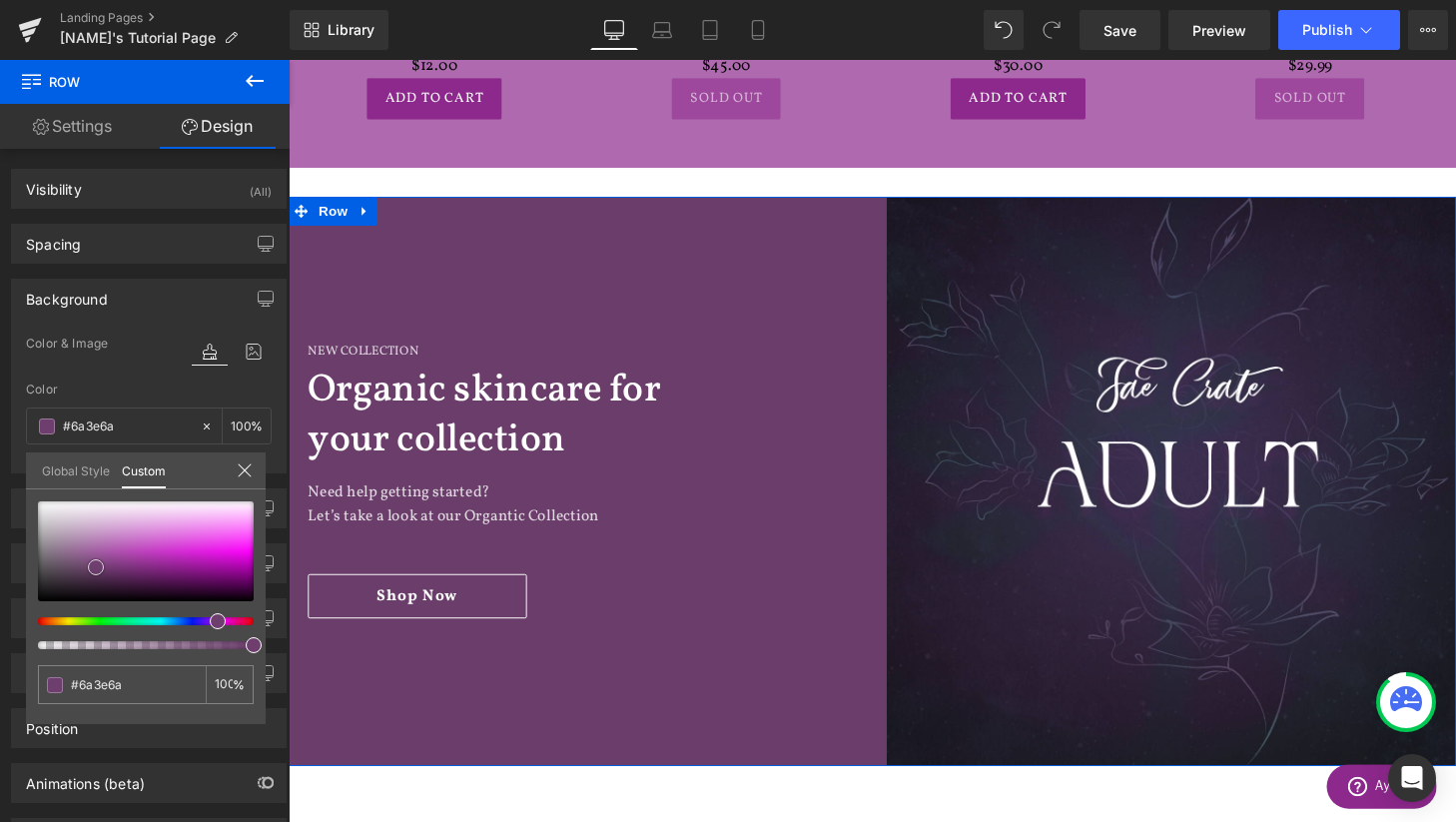 type on "#663c66" 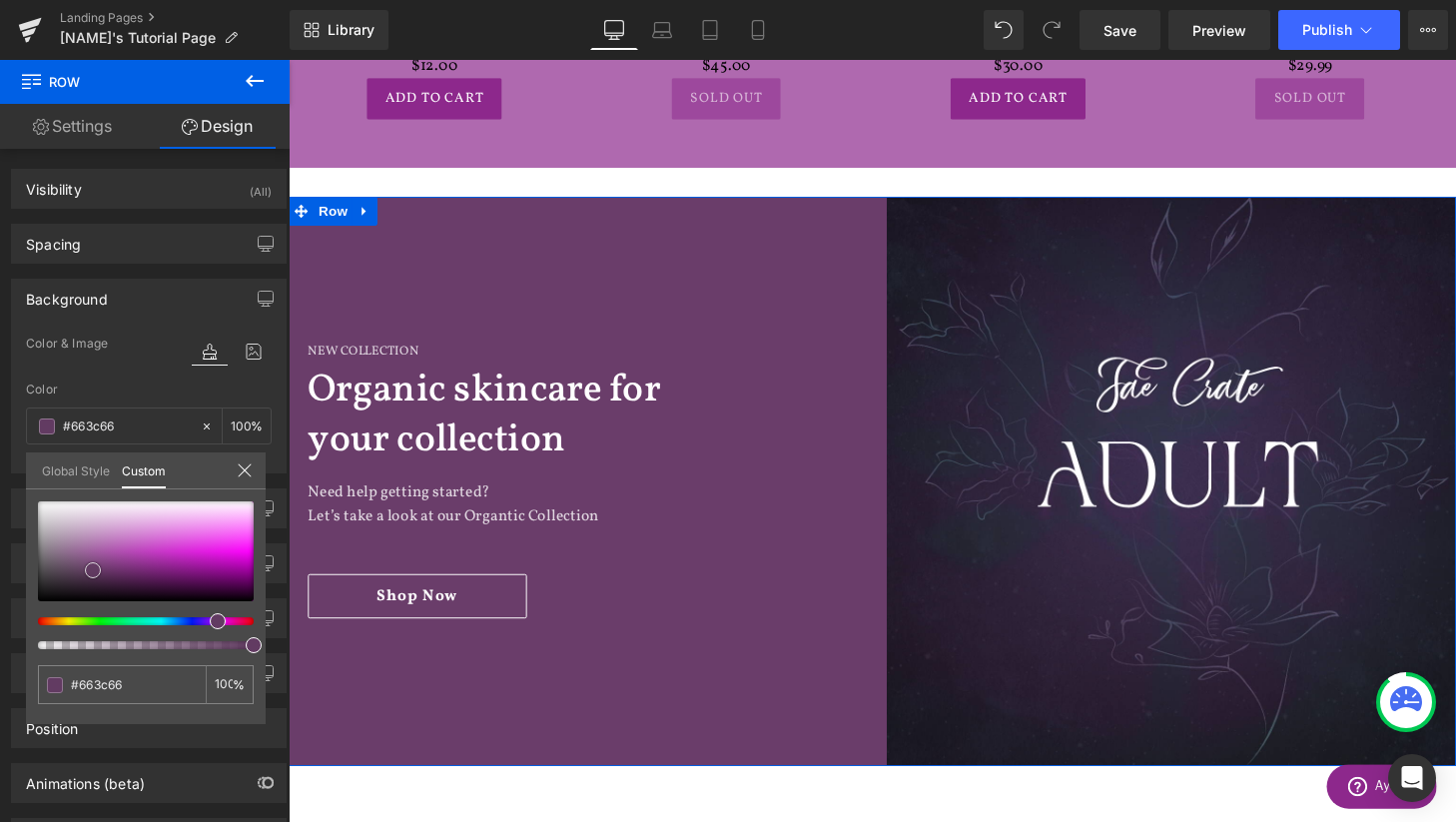 type on "#623b62" 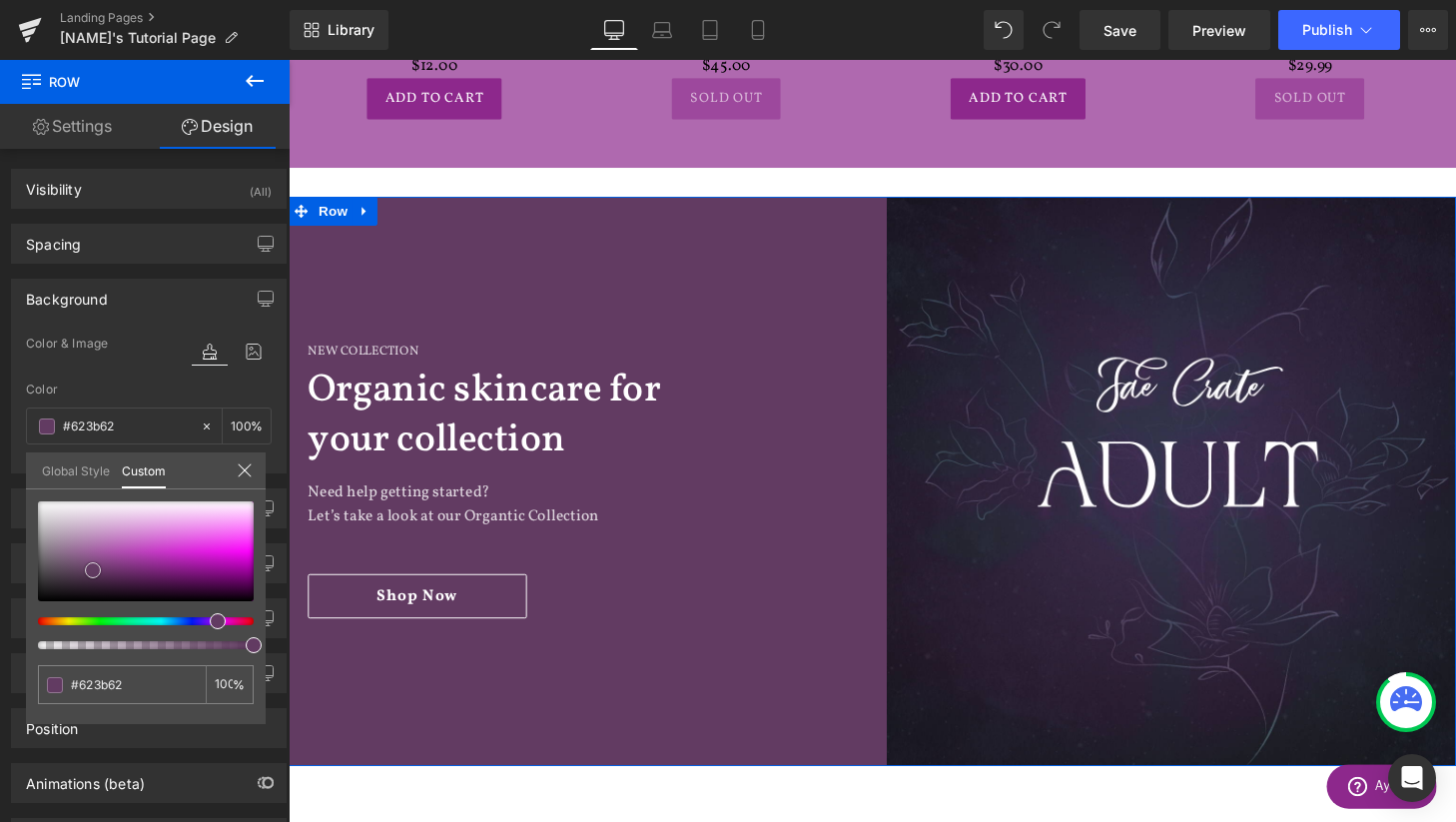 type on "#5f395f" 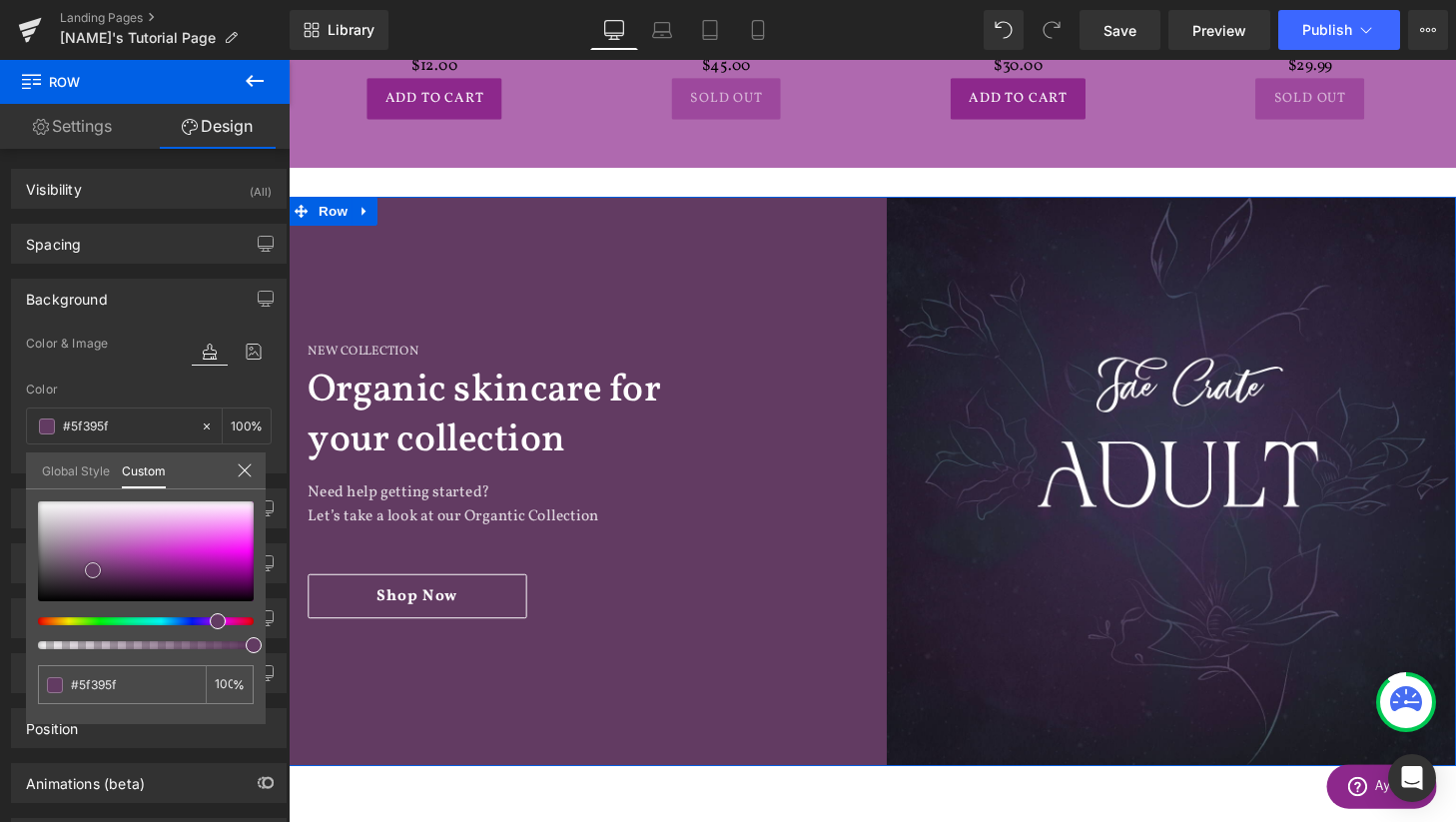 type on "#5e3a5e" 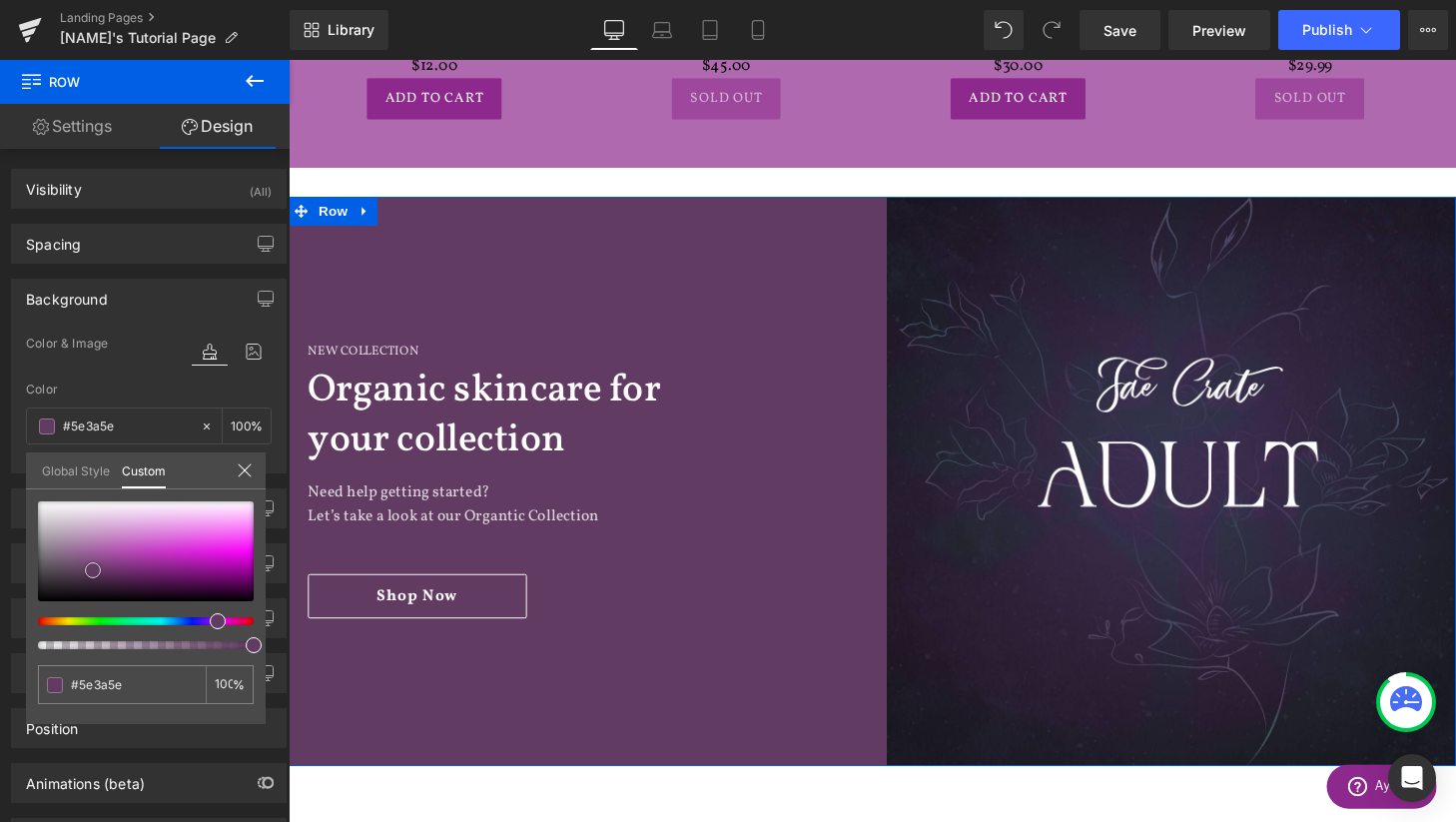 type on "#5d3b5d" 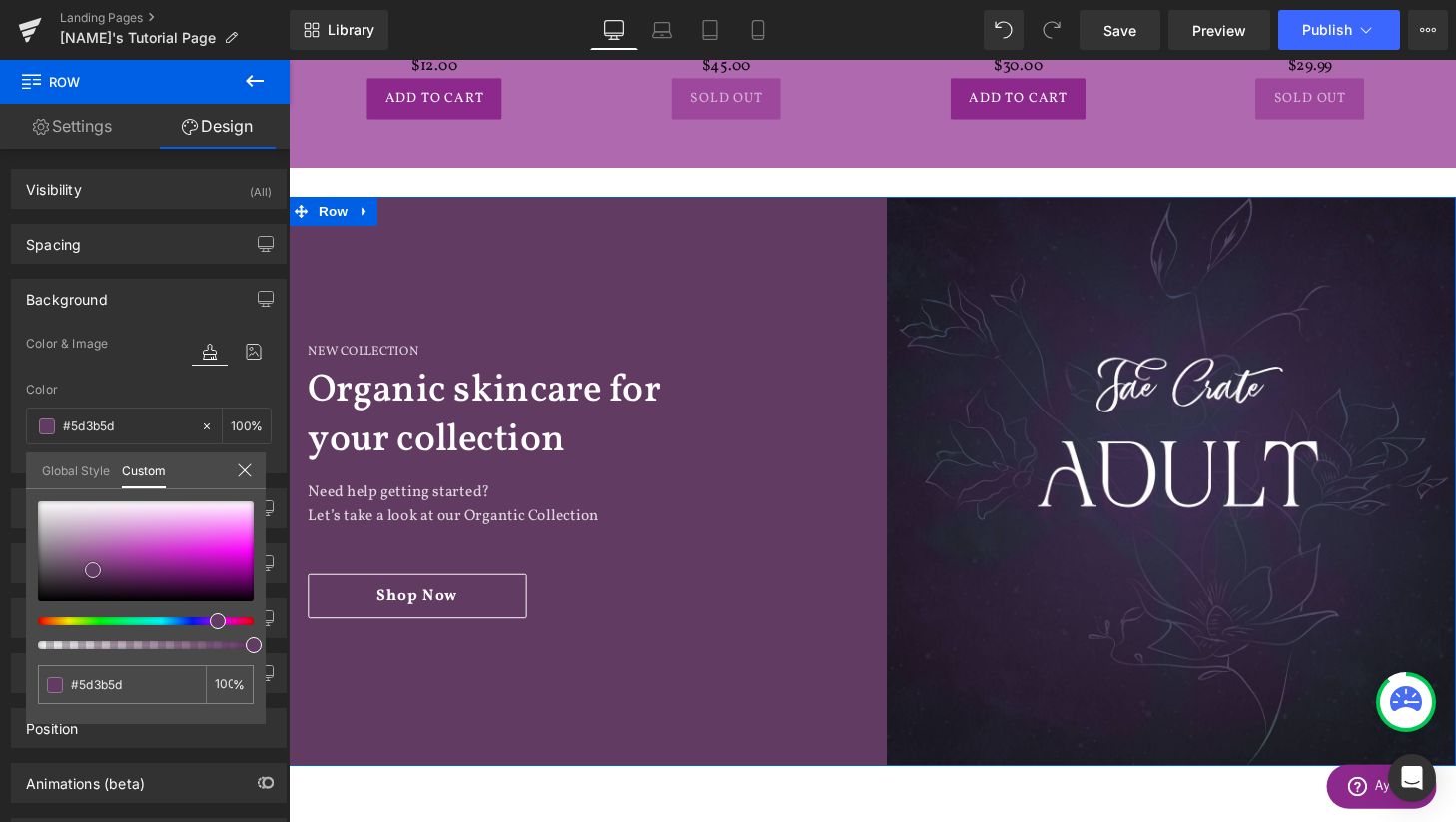 type on "#5c3c5c" 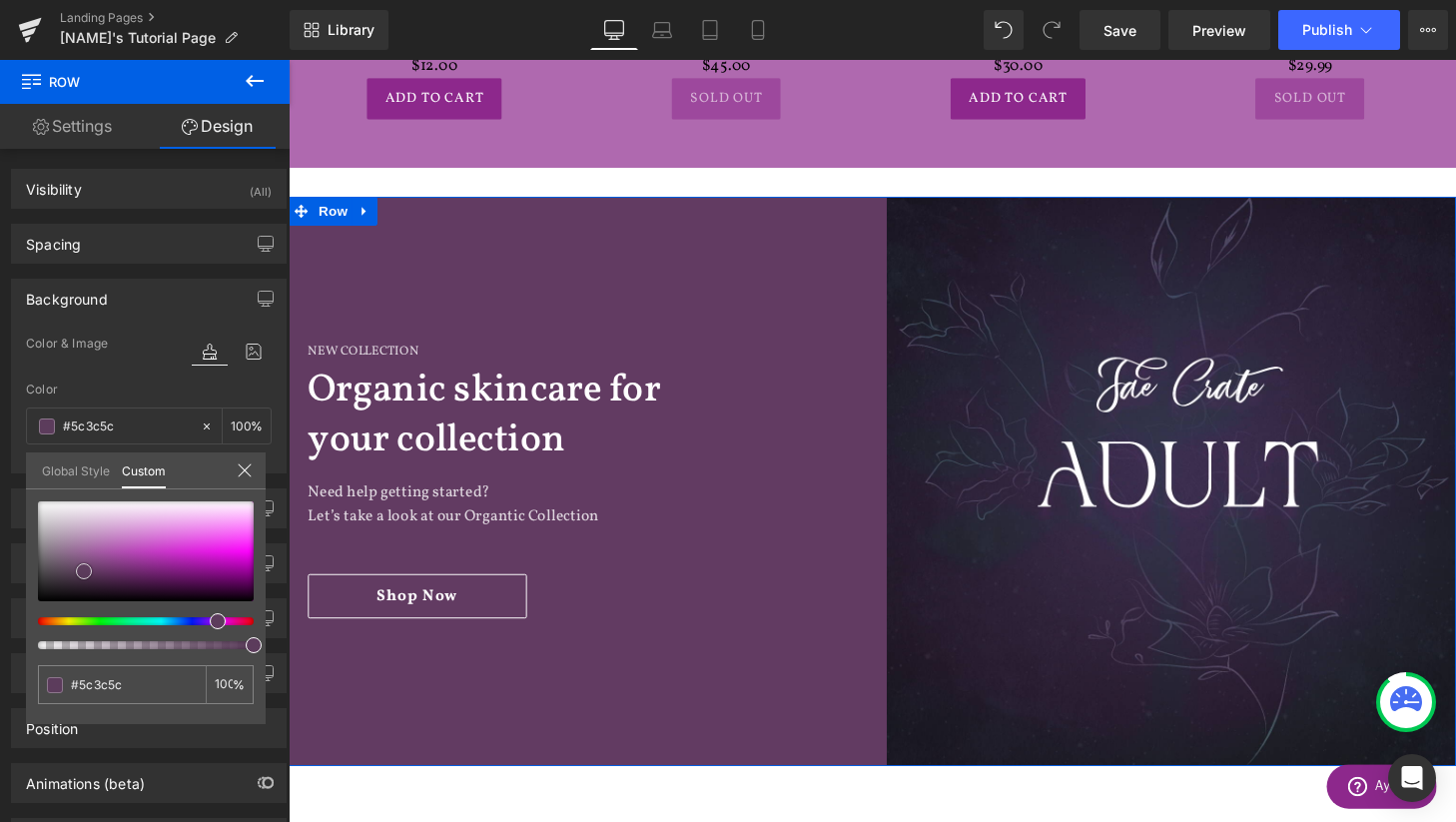type on "#5b3d5b" 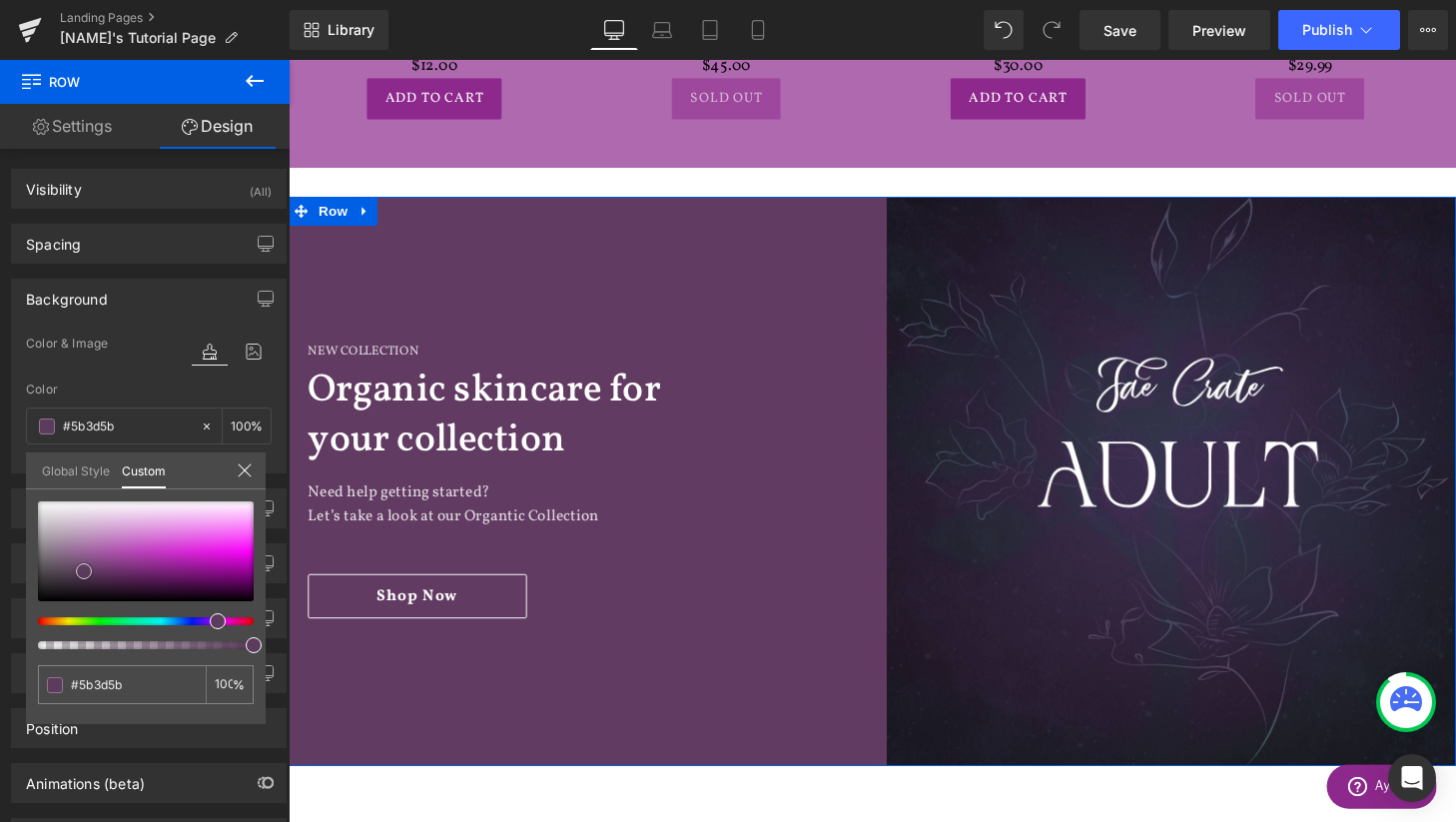 type on "#583b58" 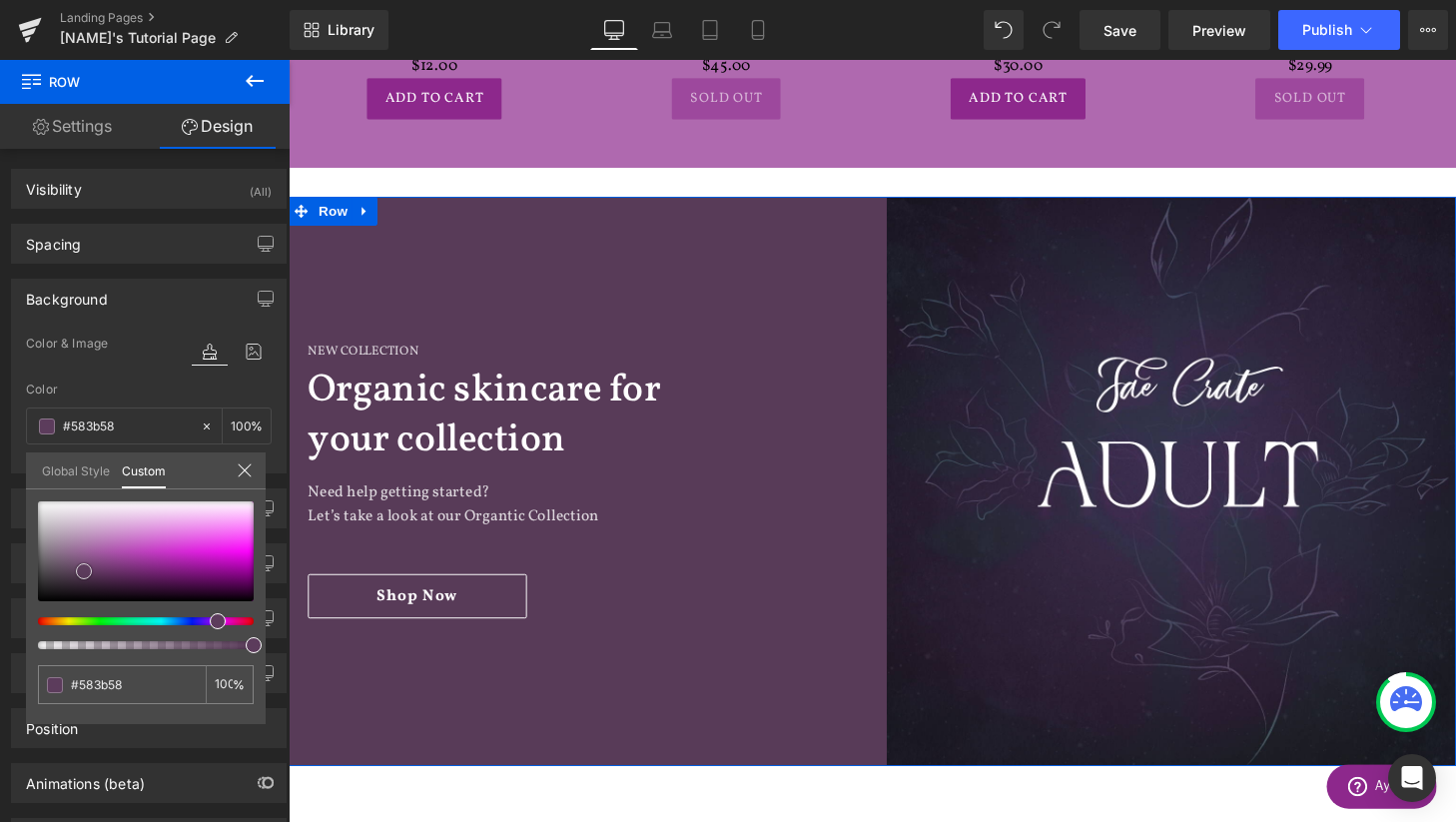 type on "#573c57" 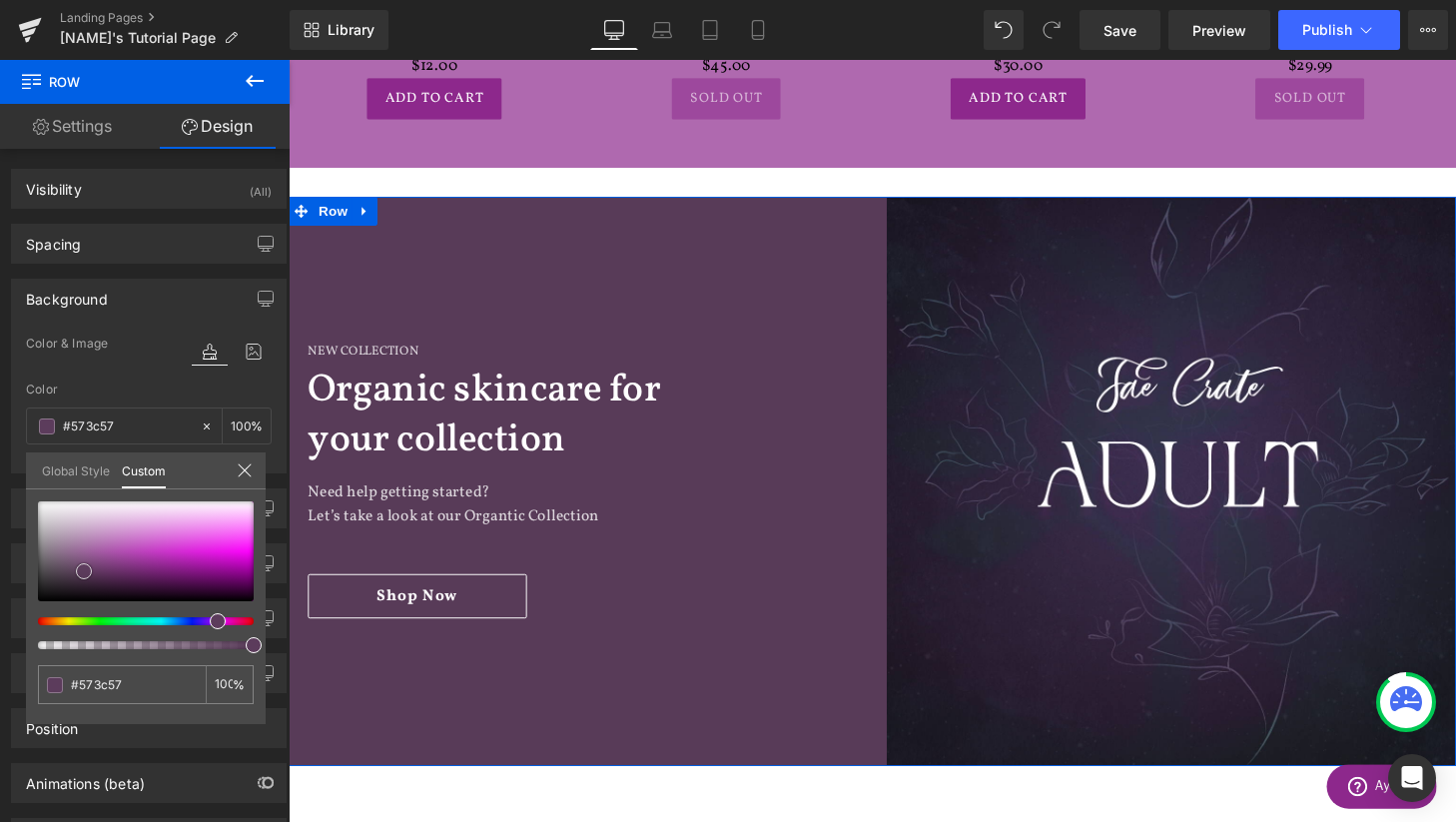 type on "#533b53" 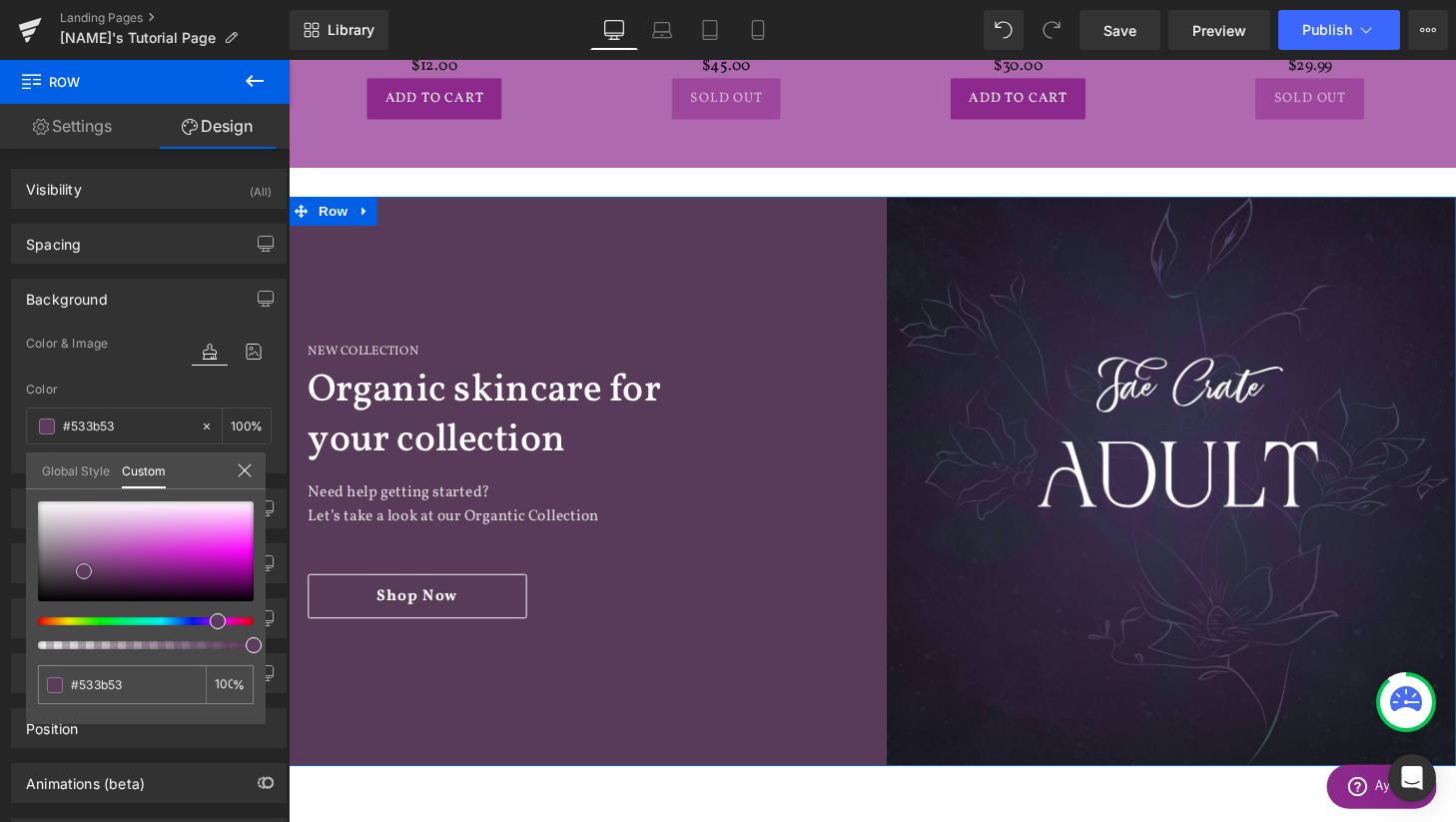 type on "#523b52" 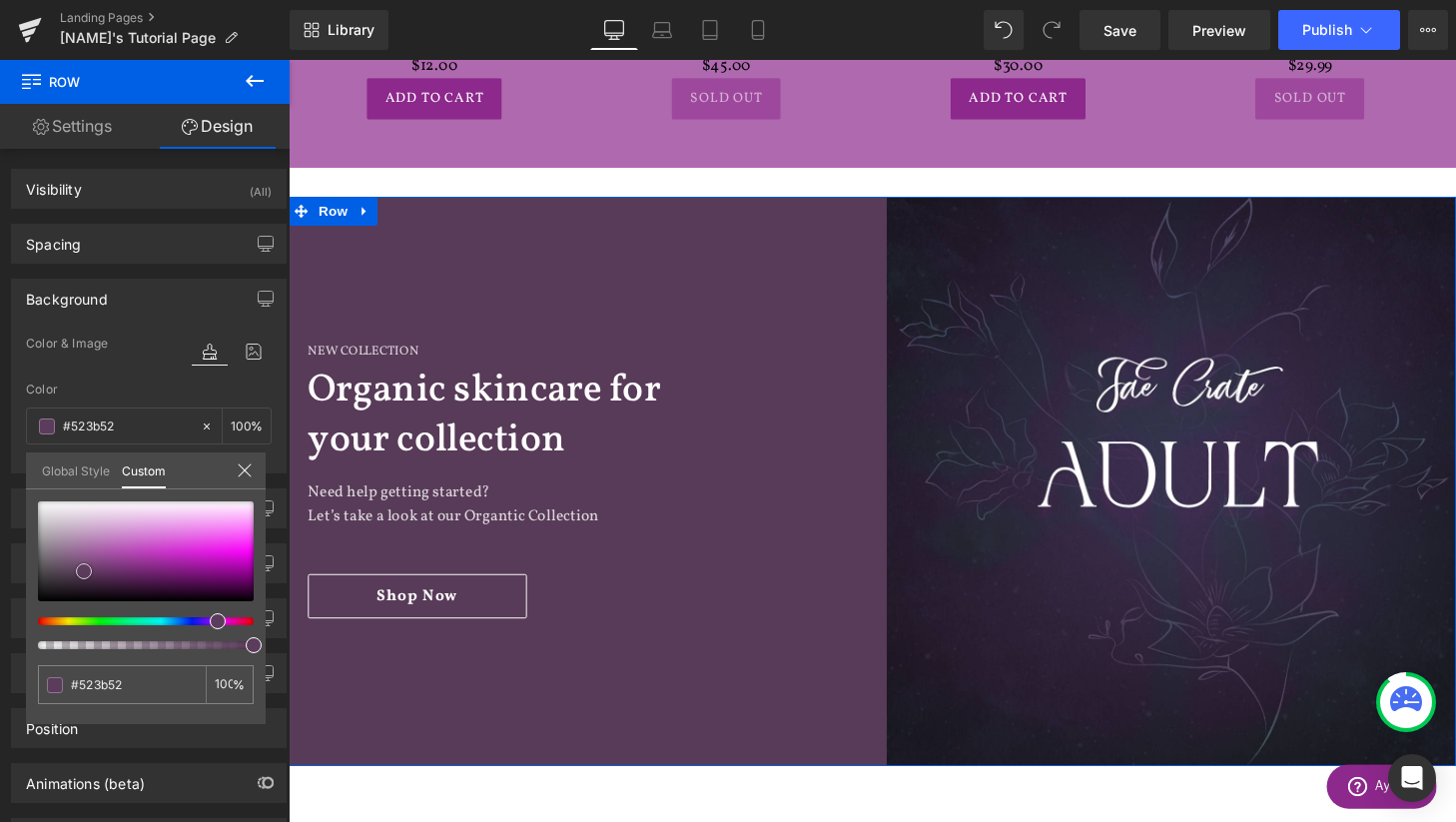 type on "#523c52" 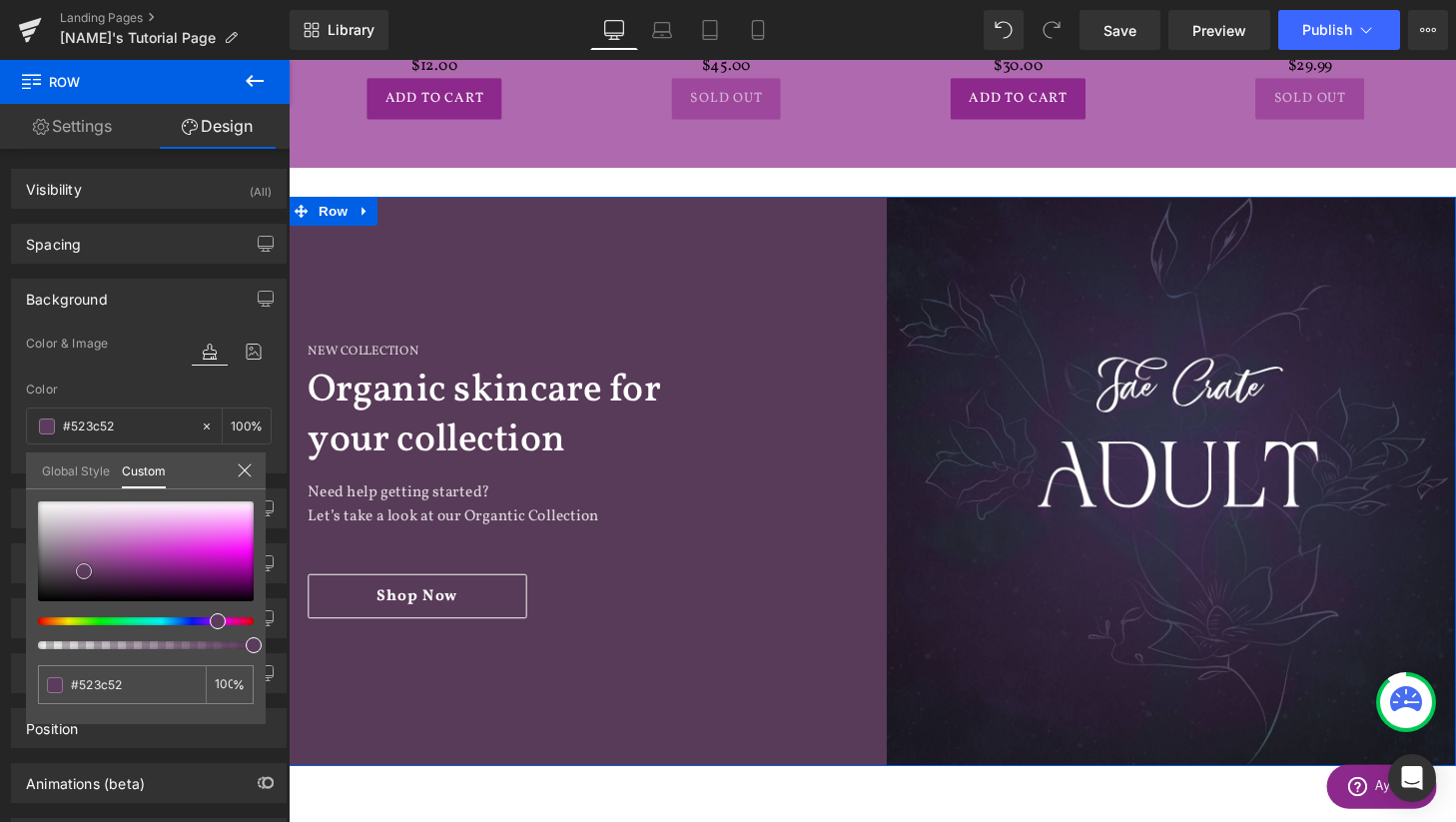 type on "#513d51" 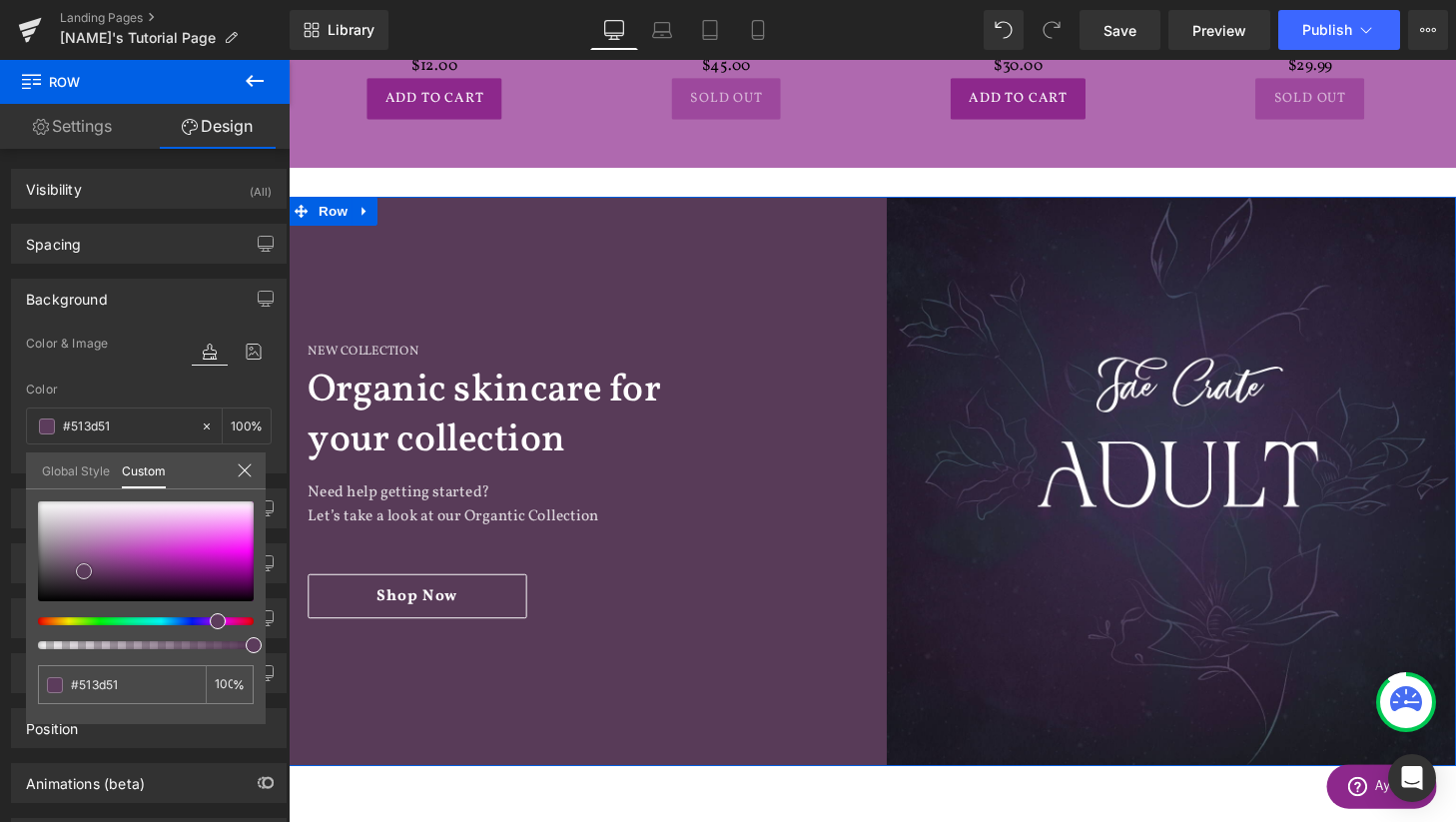 type on "#503e50" 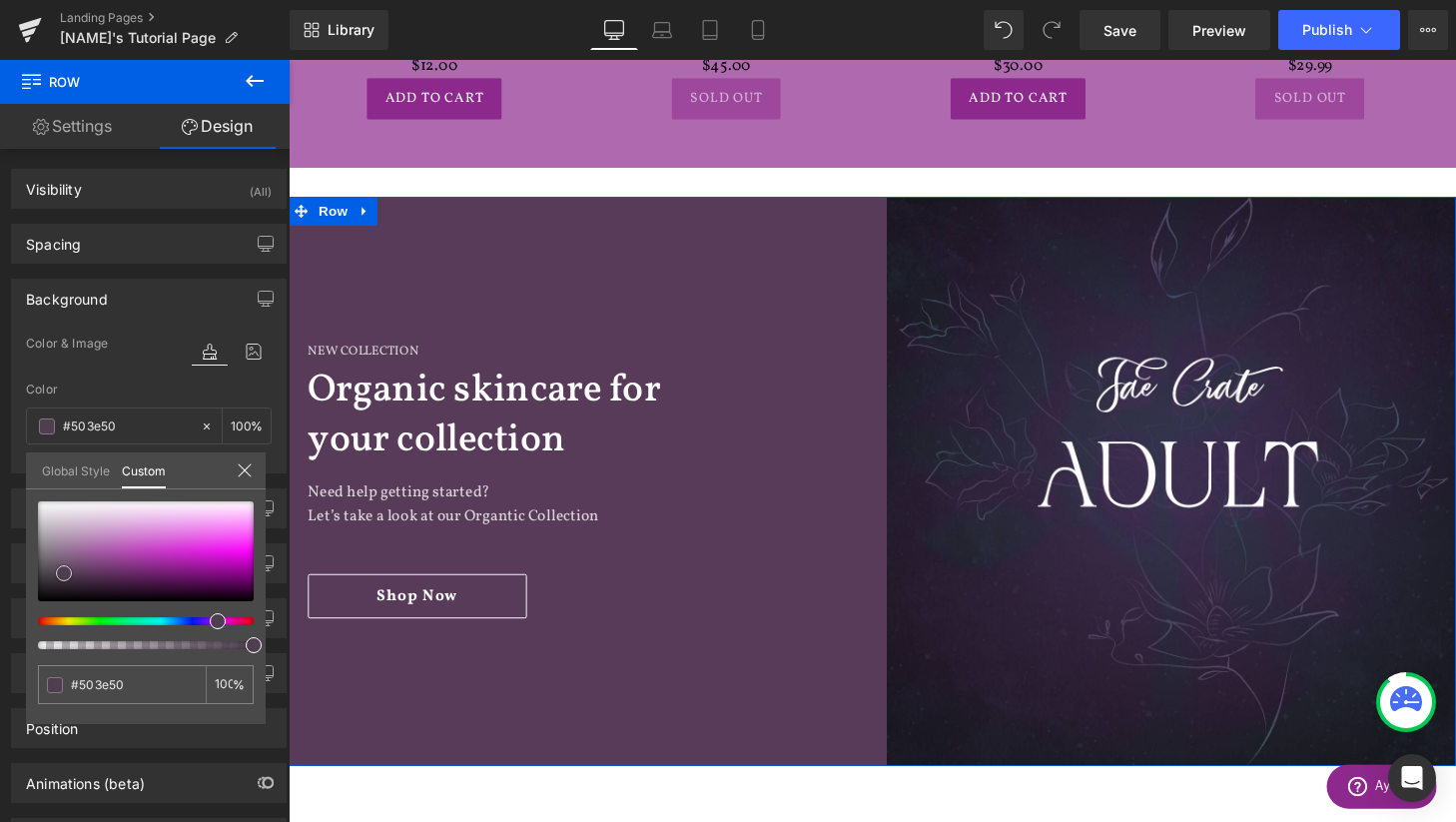 type on "#4f3e4f" 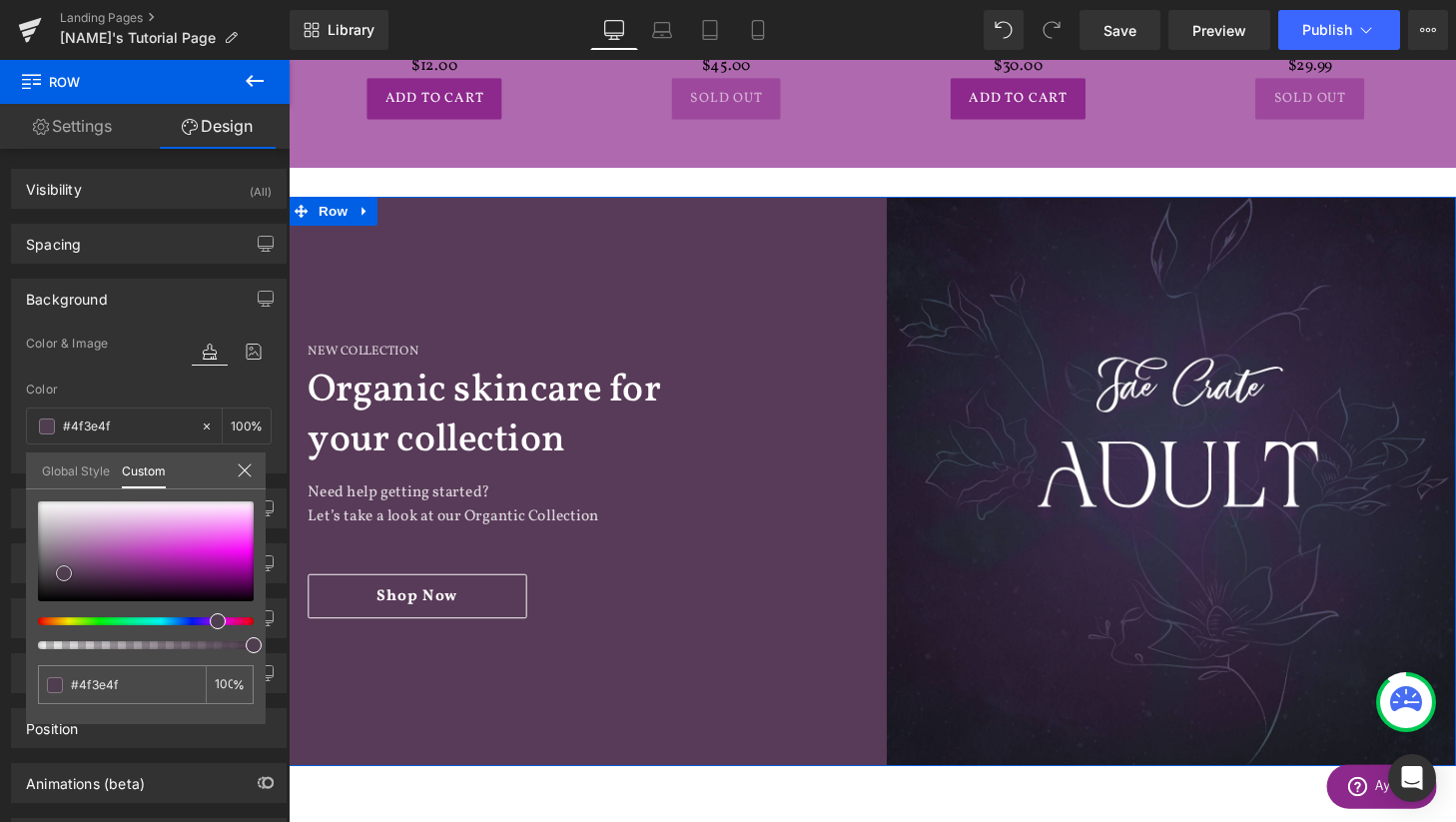 type on "#4f3f4f" 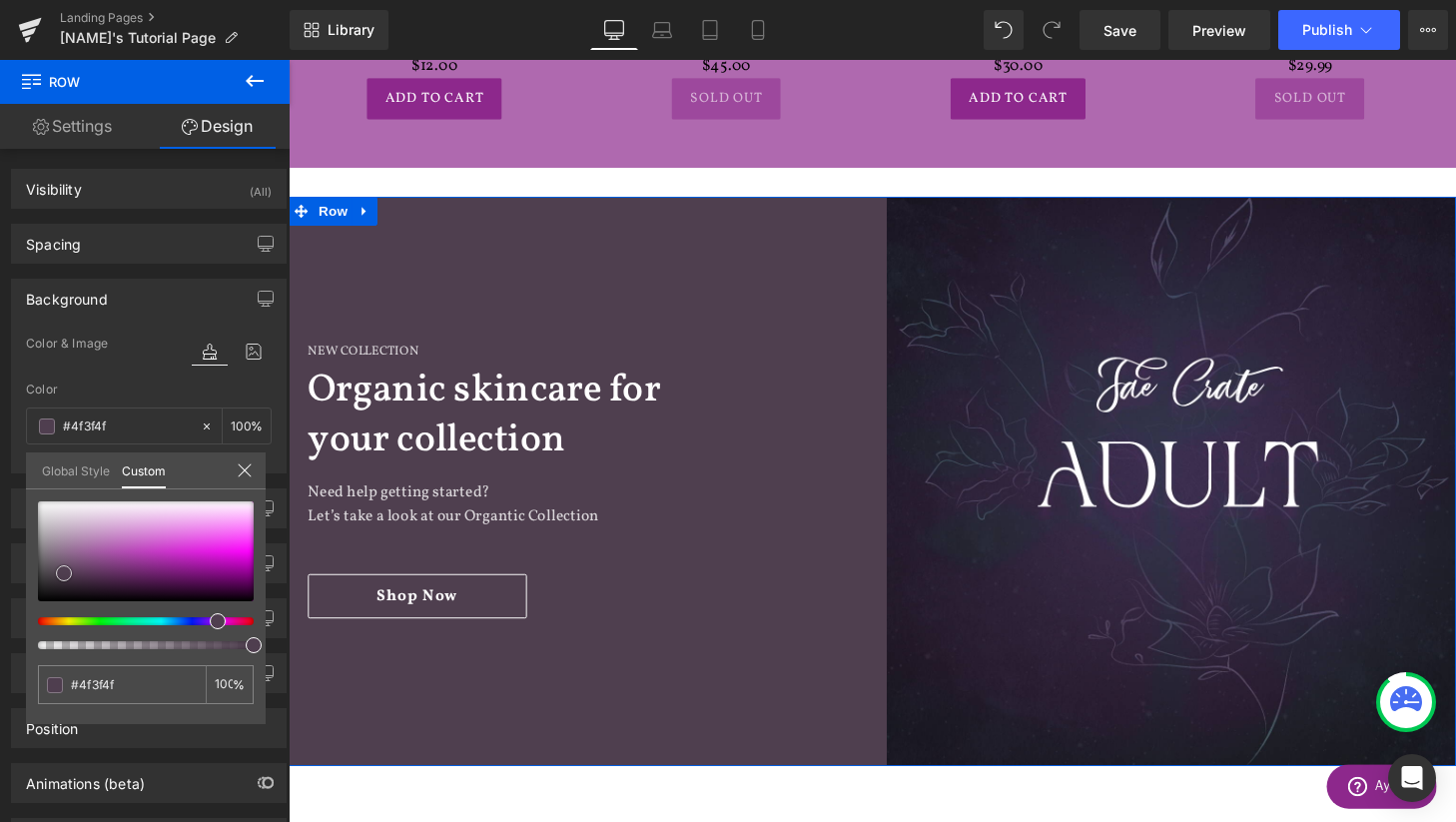 type on "#4e404e" 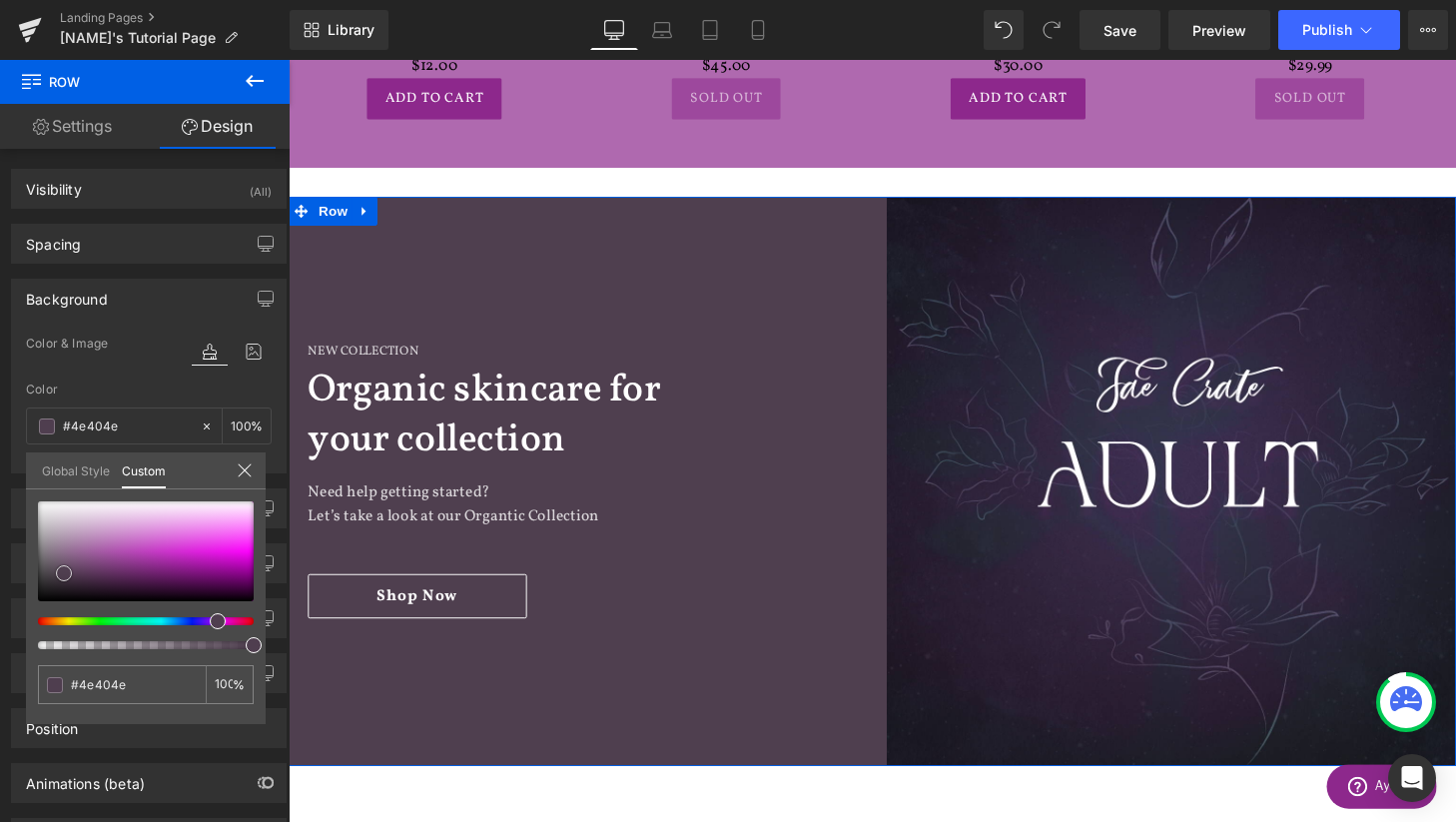 type on "#4d404d" 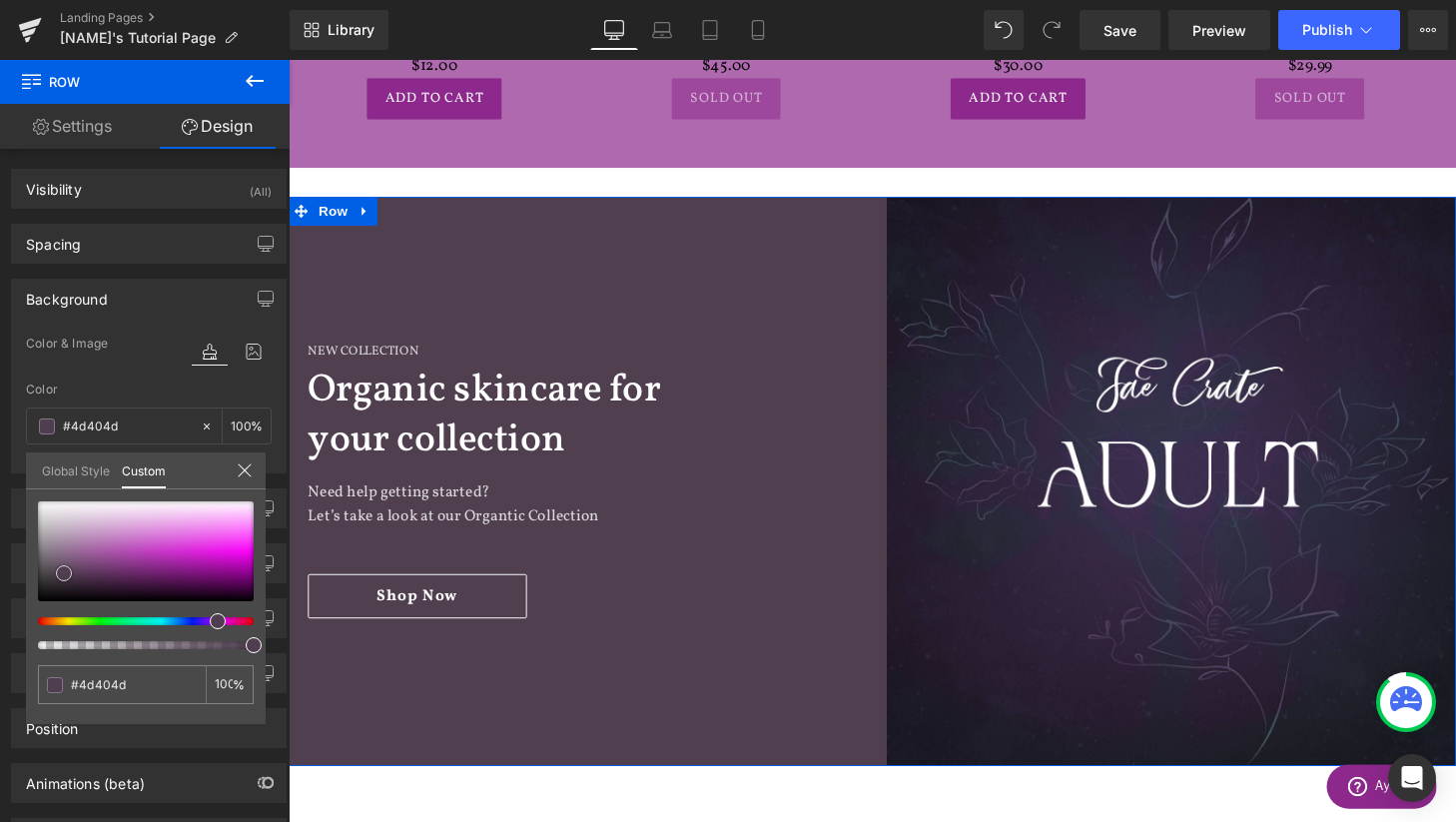 type on "#504350" 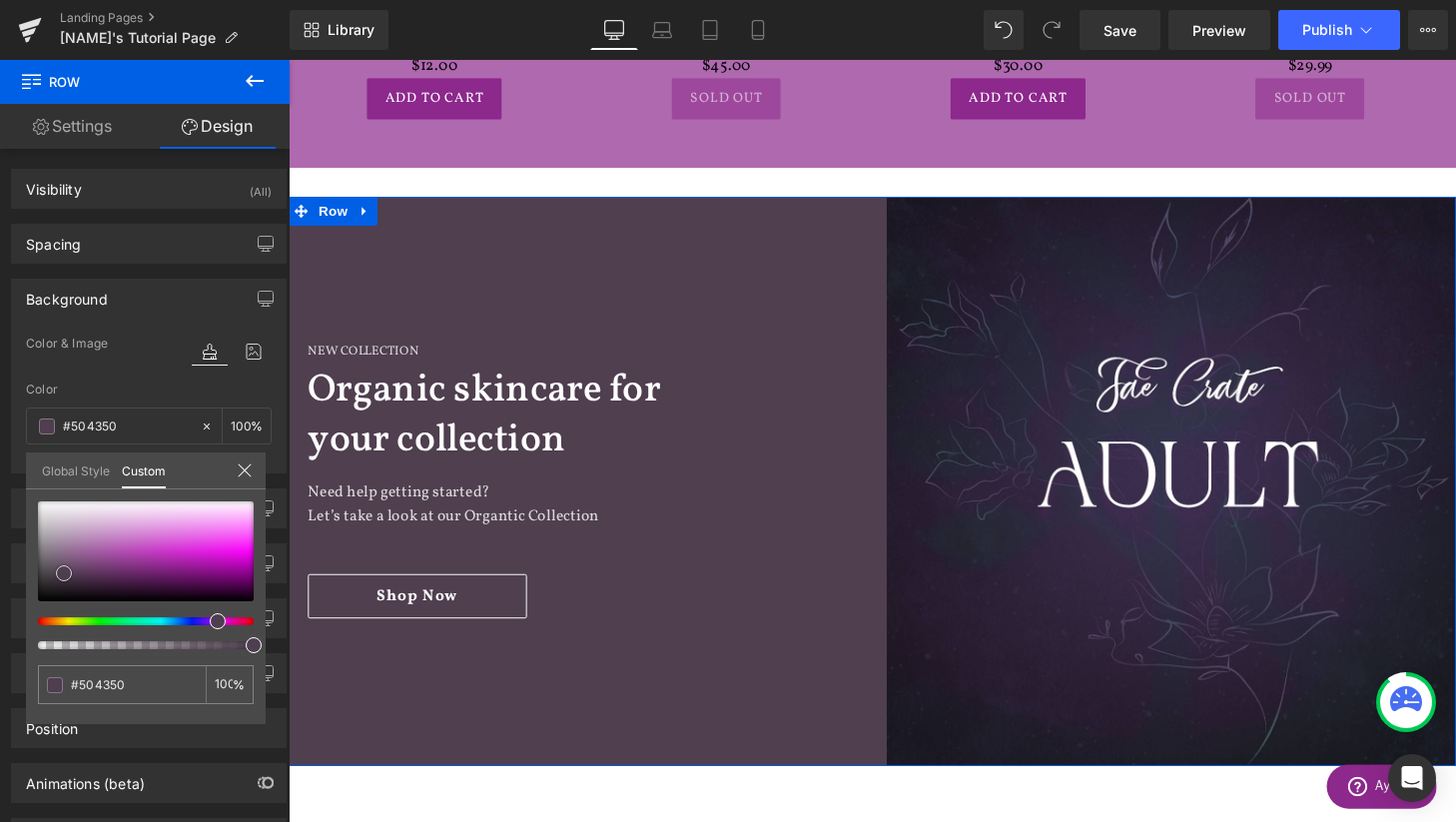 type on "#4f444f" 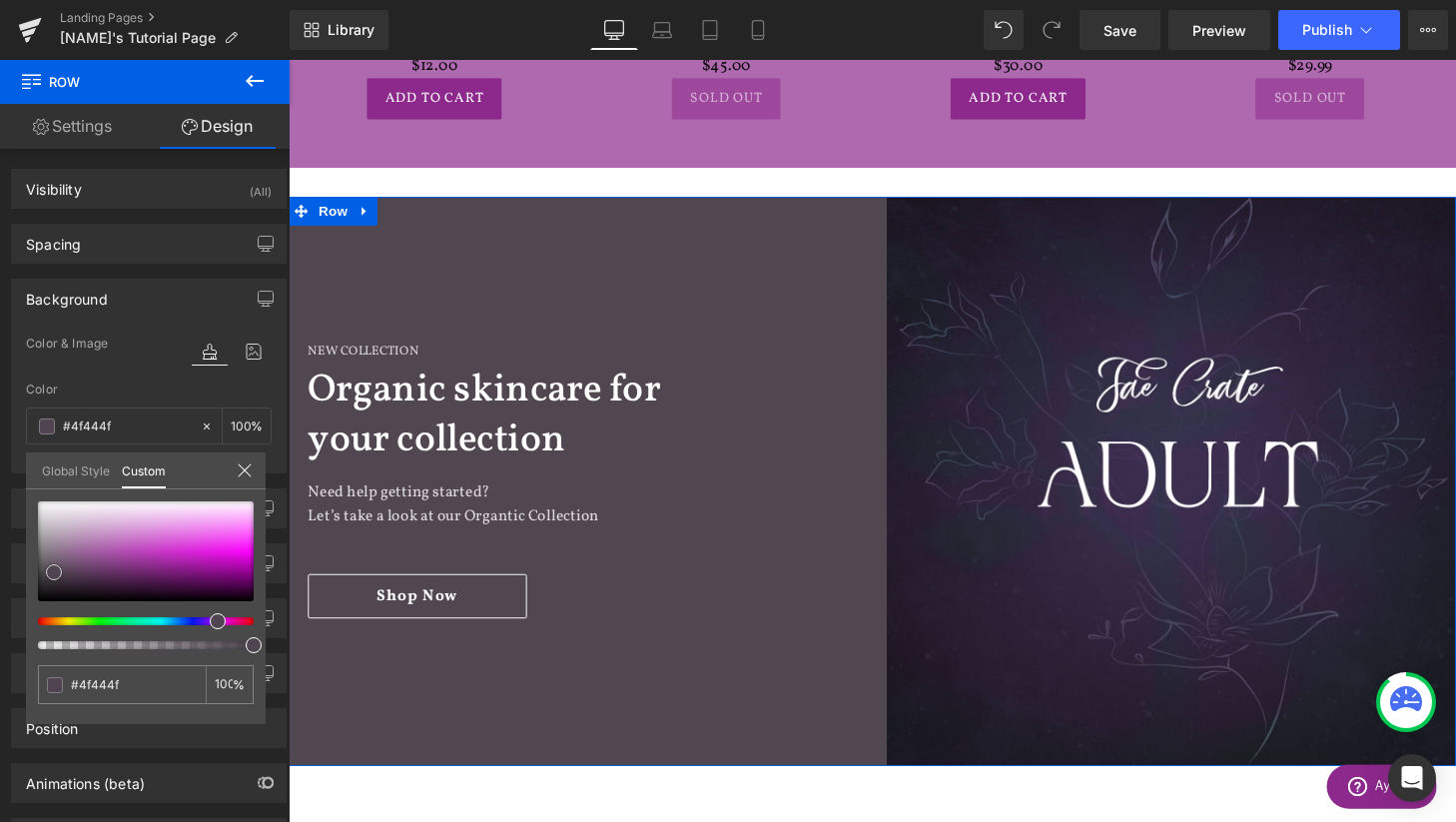 type on "#514751" 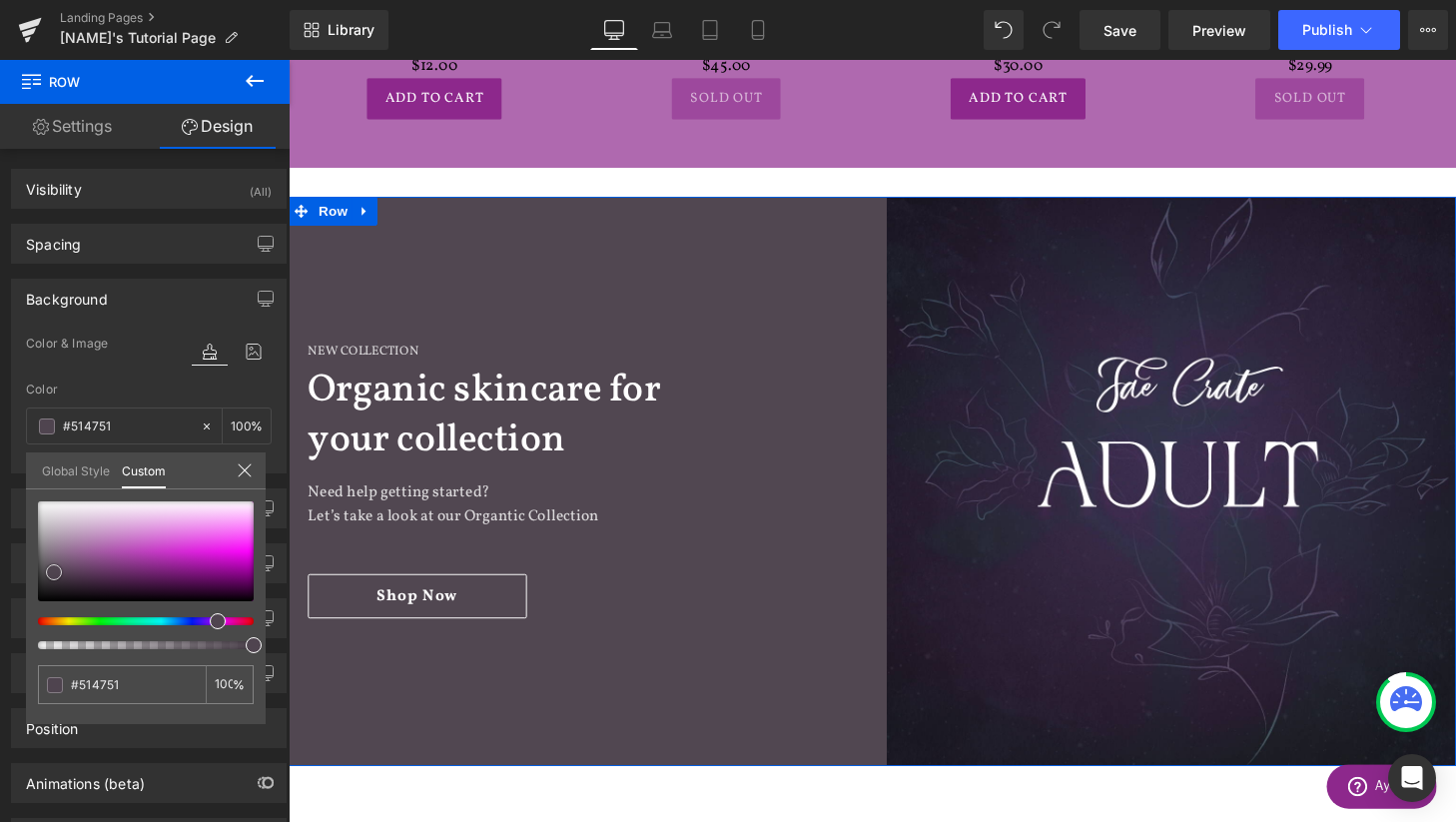 type on "#534b53" 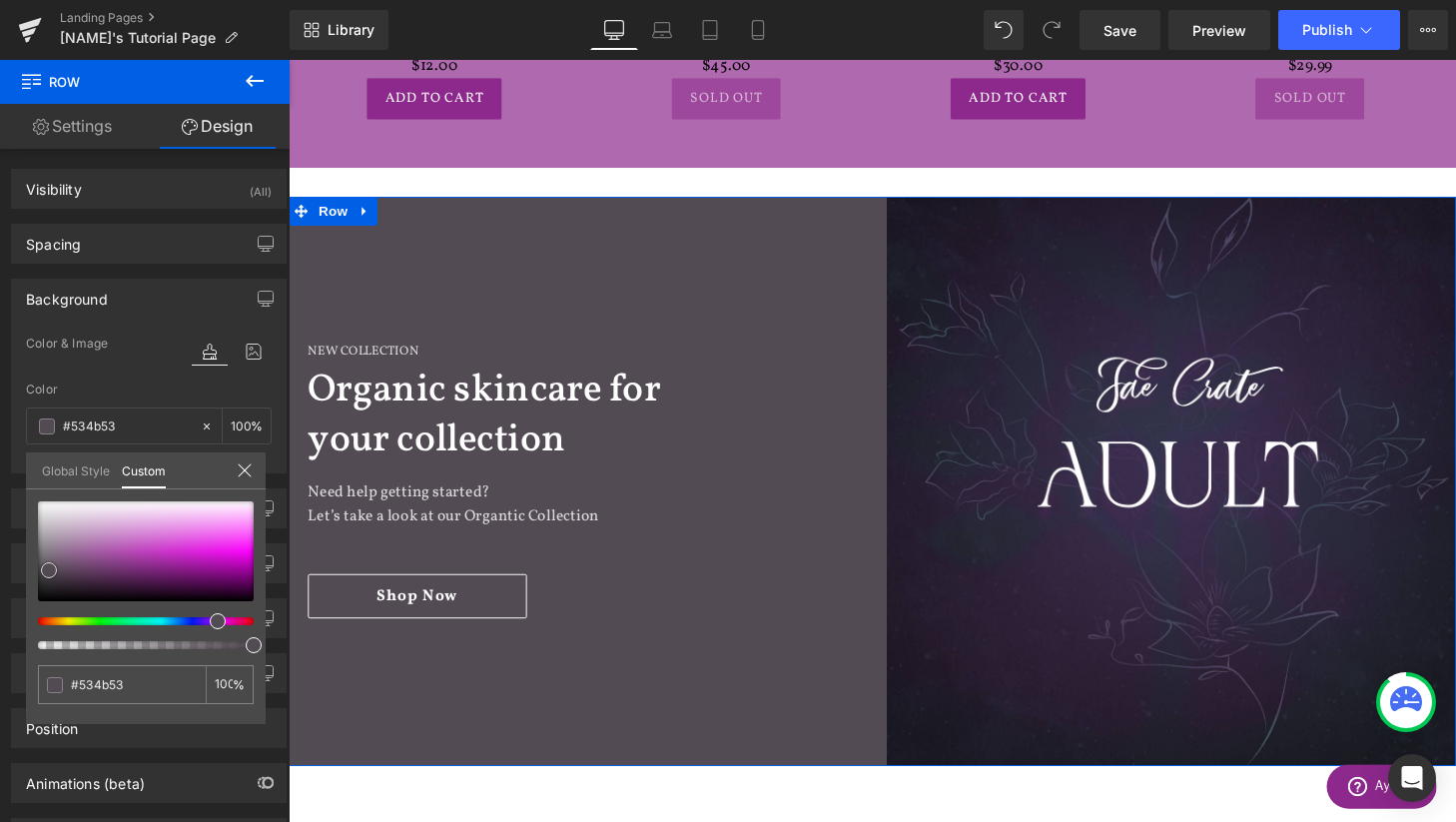 type on "#514751" 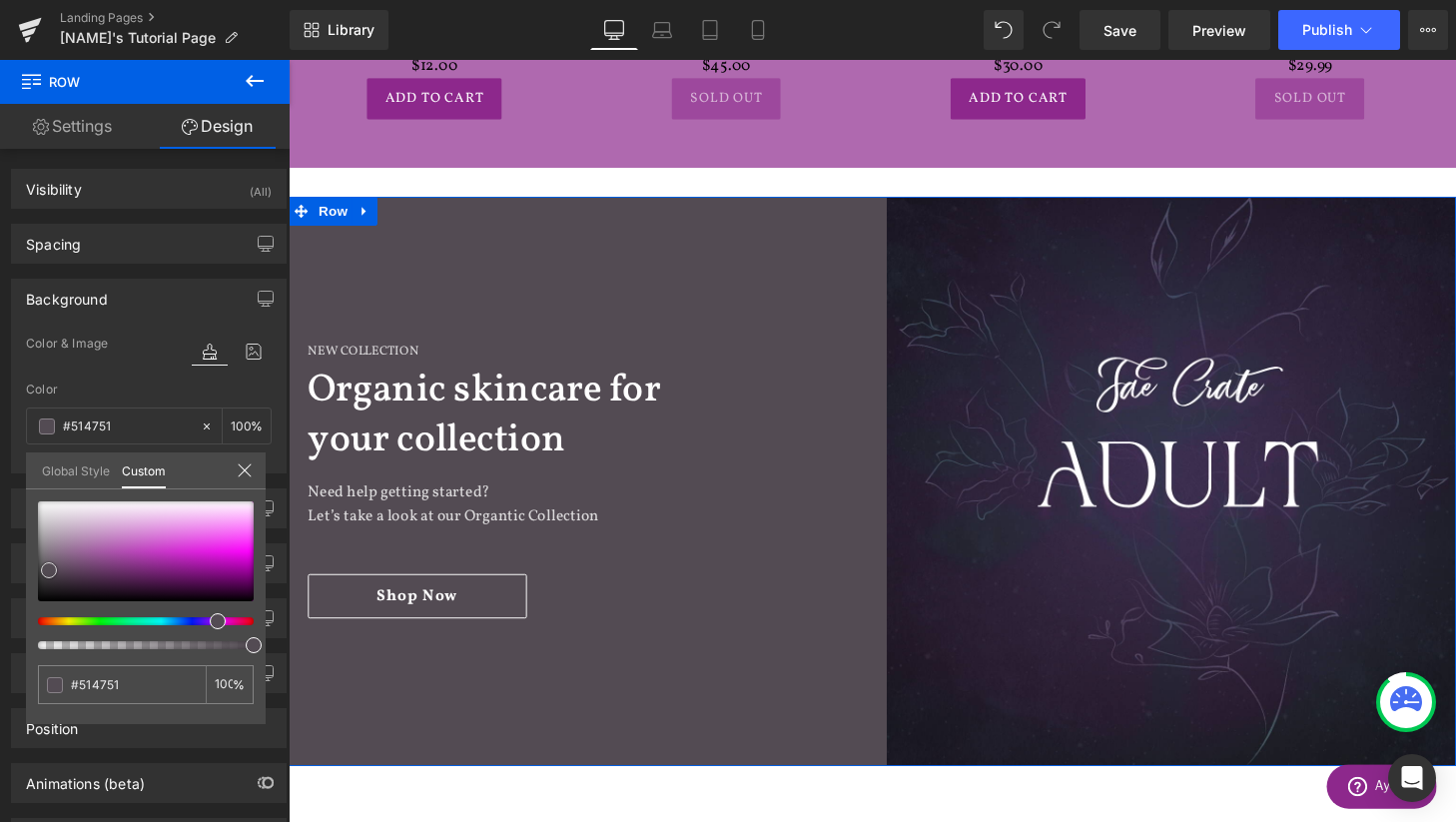 type on "#4f444f" 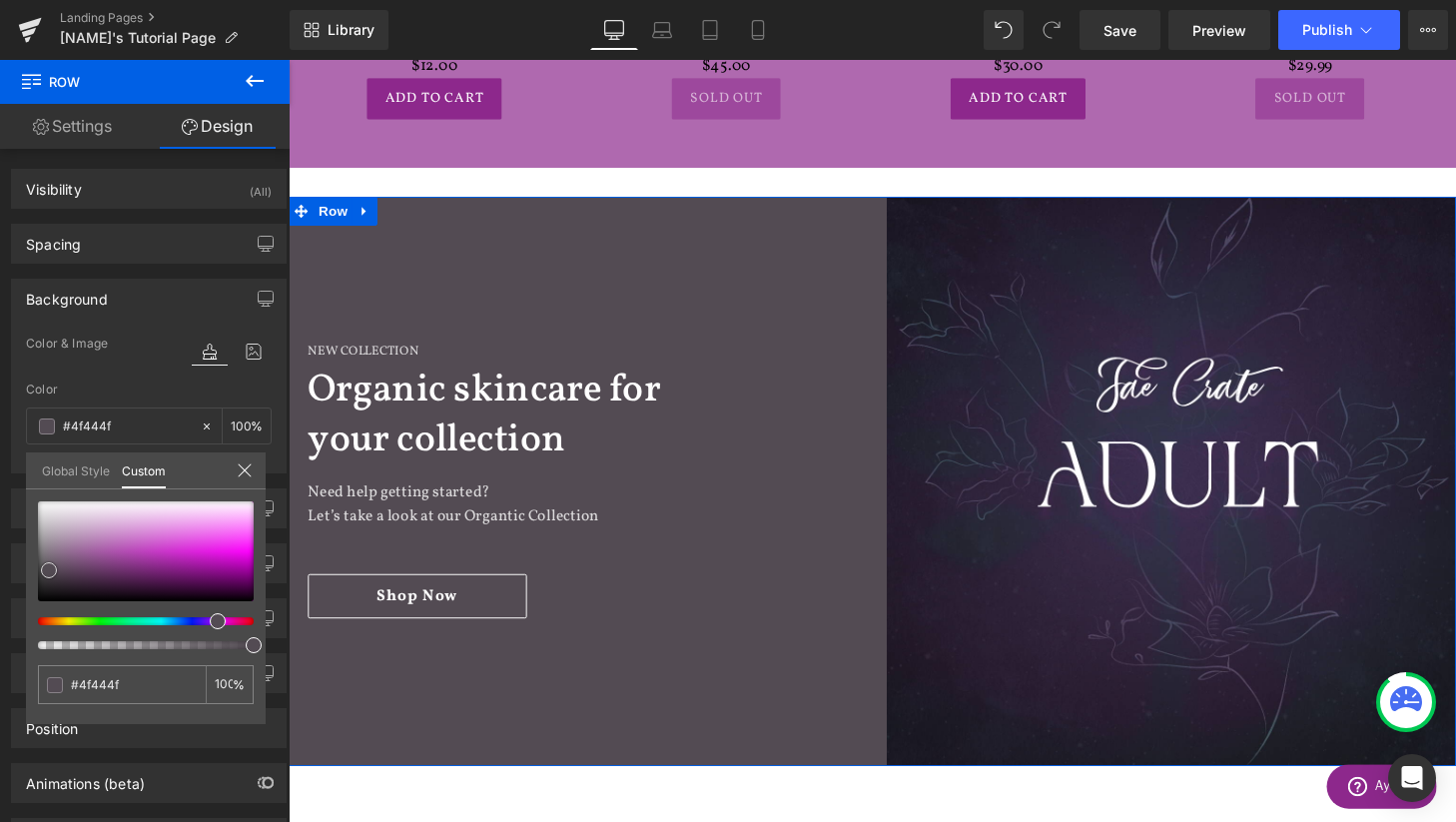 type on "#504350" 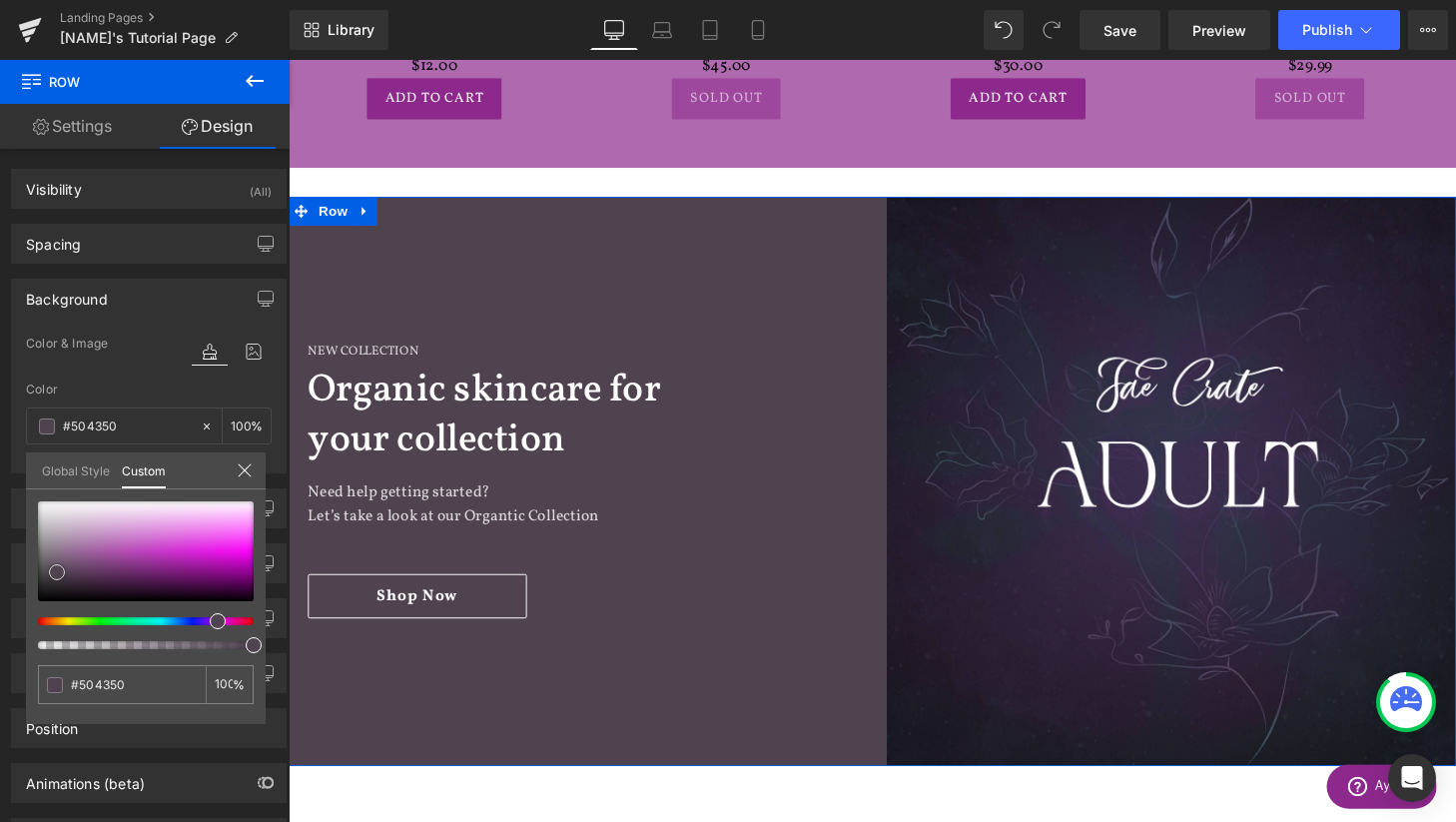 type on "#4e404e" 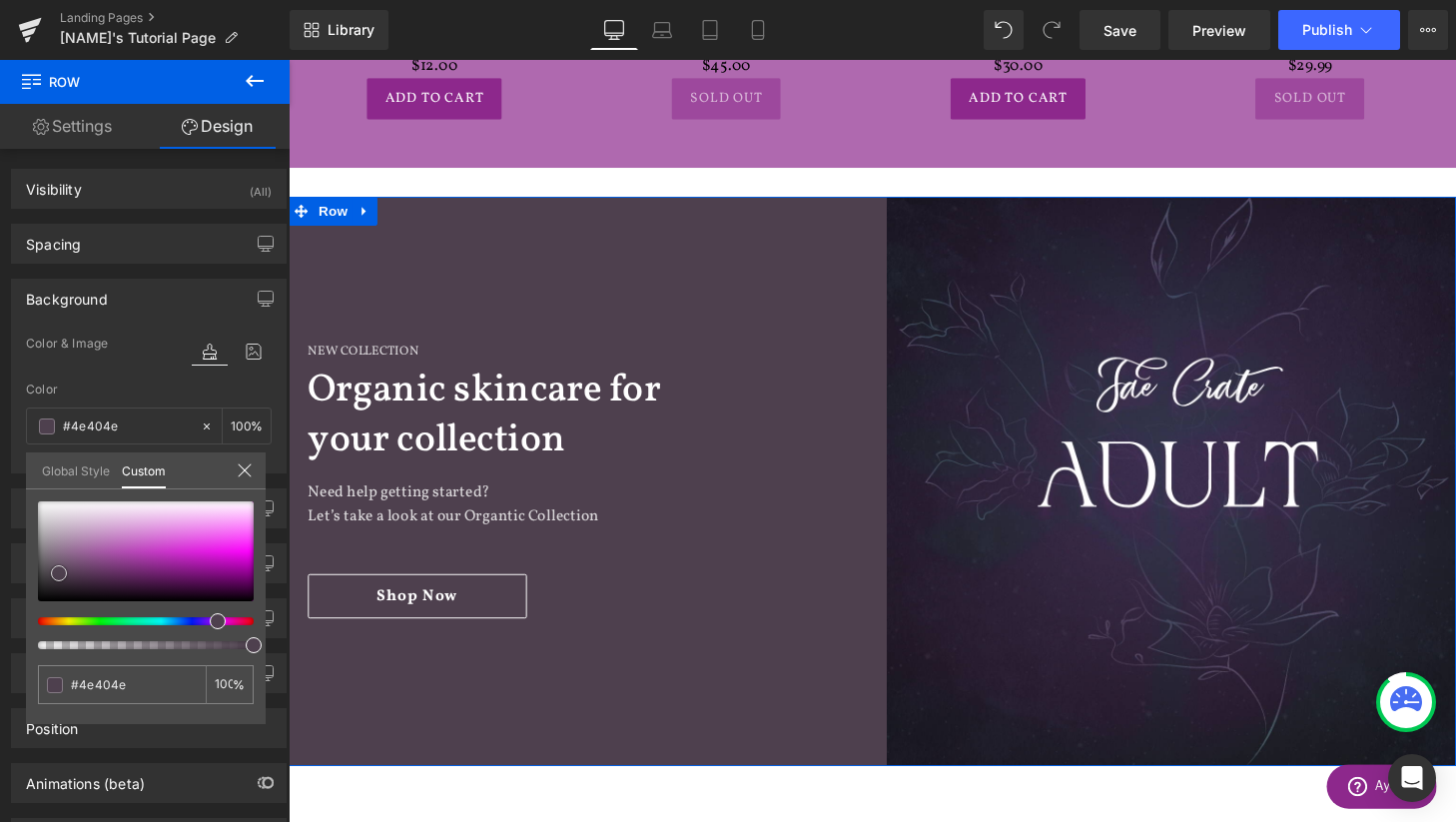 type on "#504350" 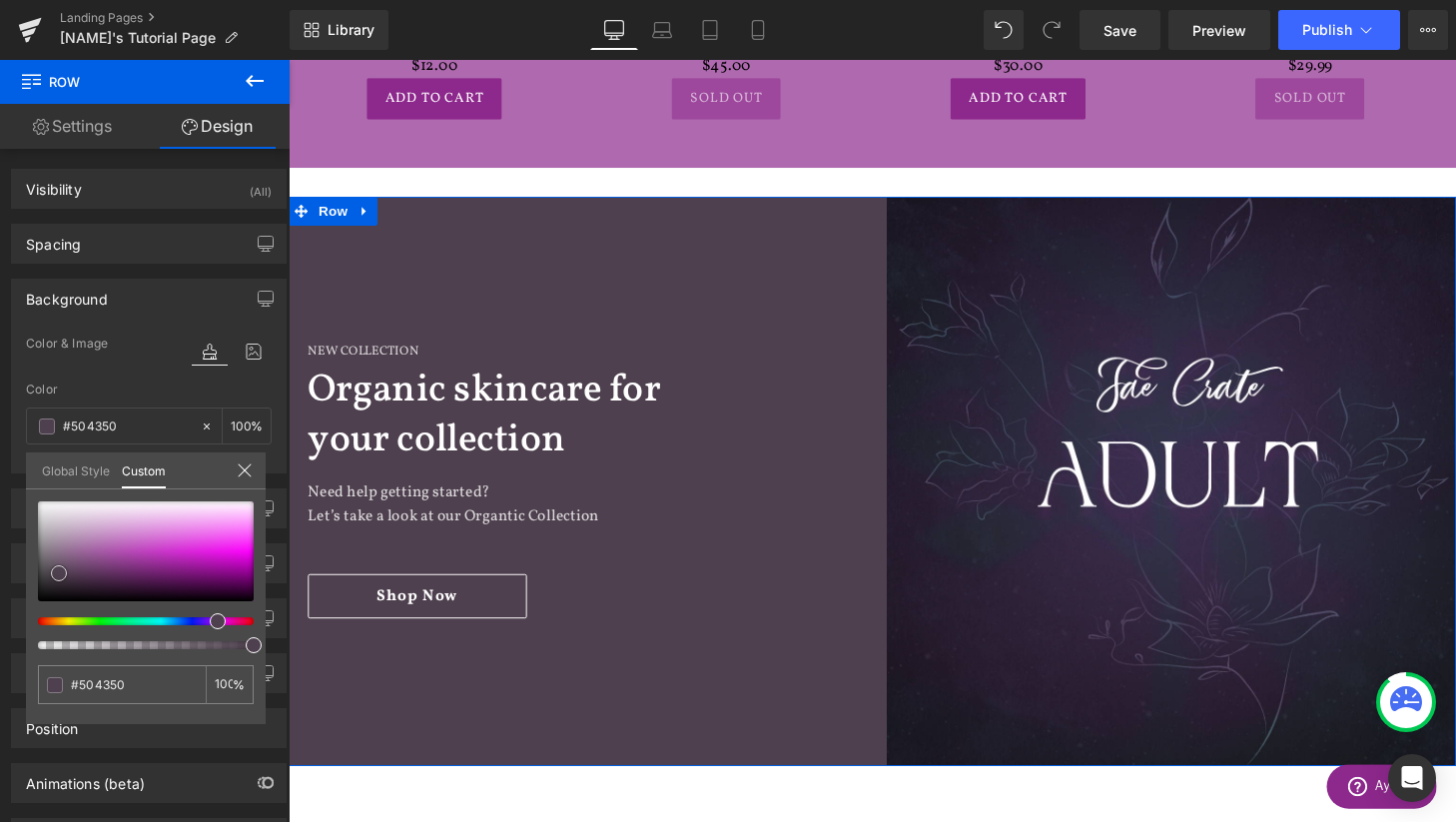 type on "#4f444f" 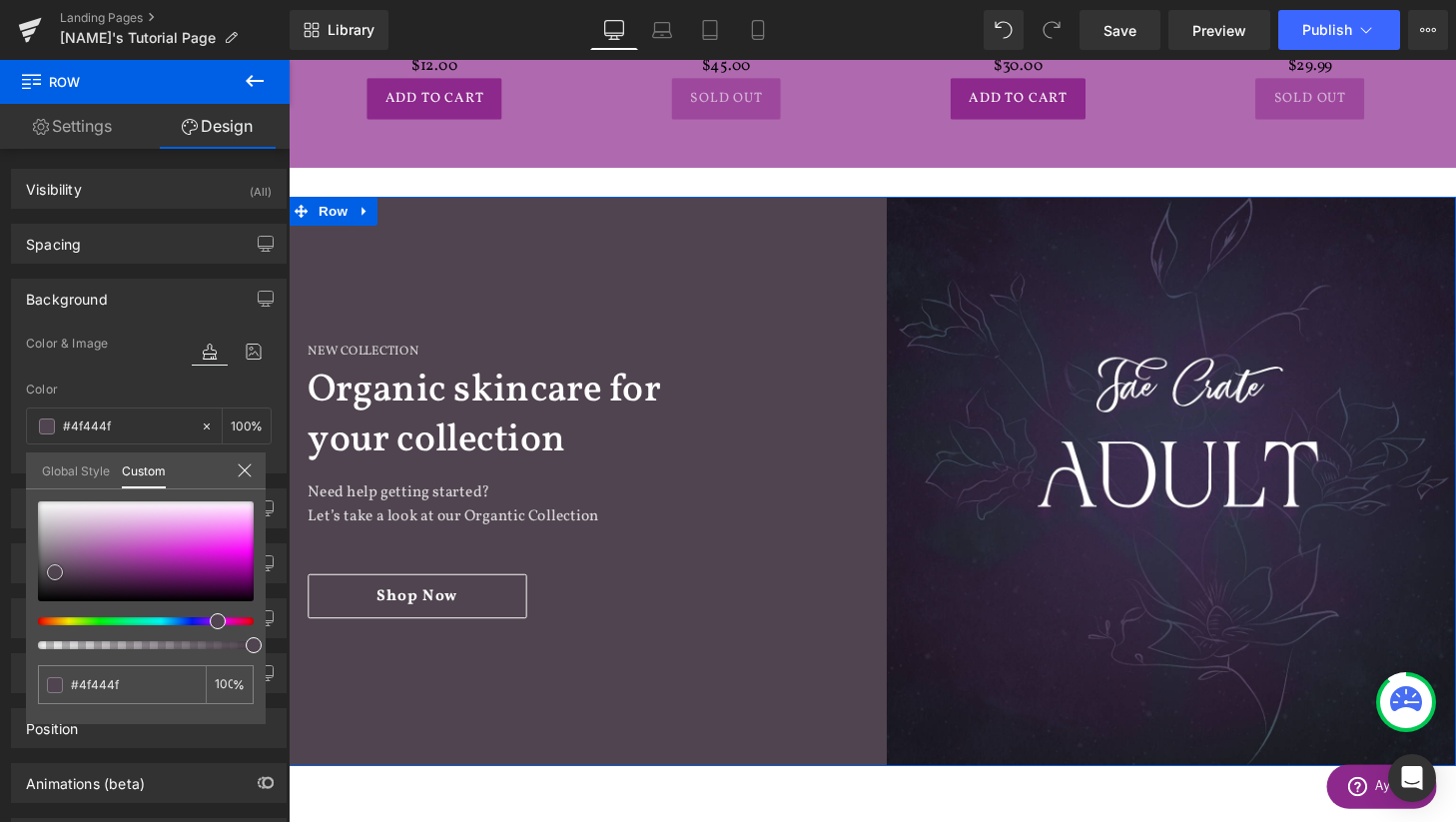 drag, startPoint x: 99, startPoint y: 552, endPoint x: 51, endPoint y: 578, distance: 54.589376 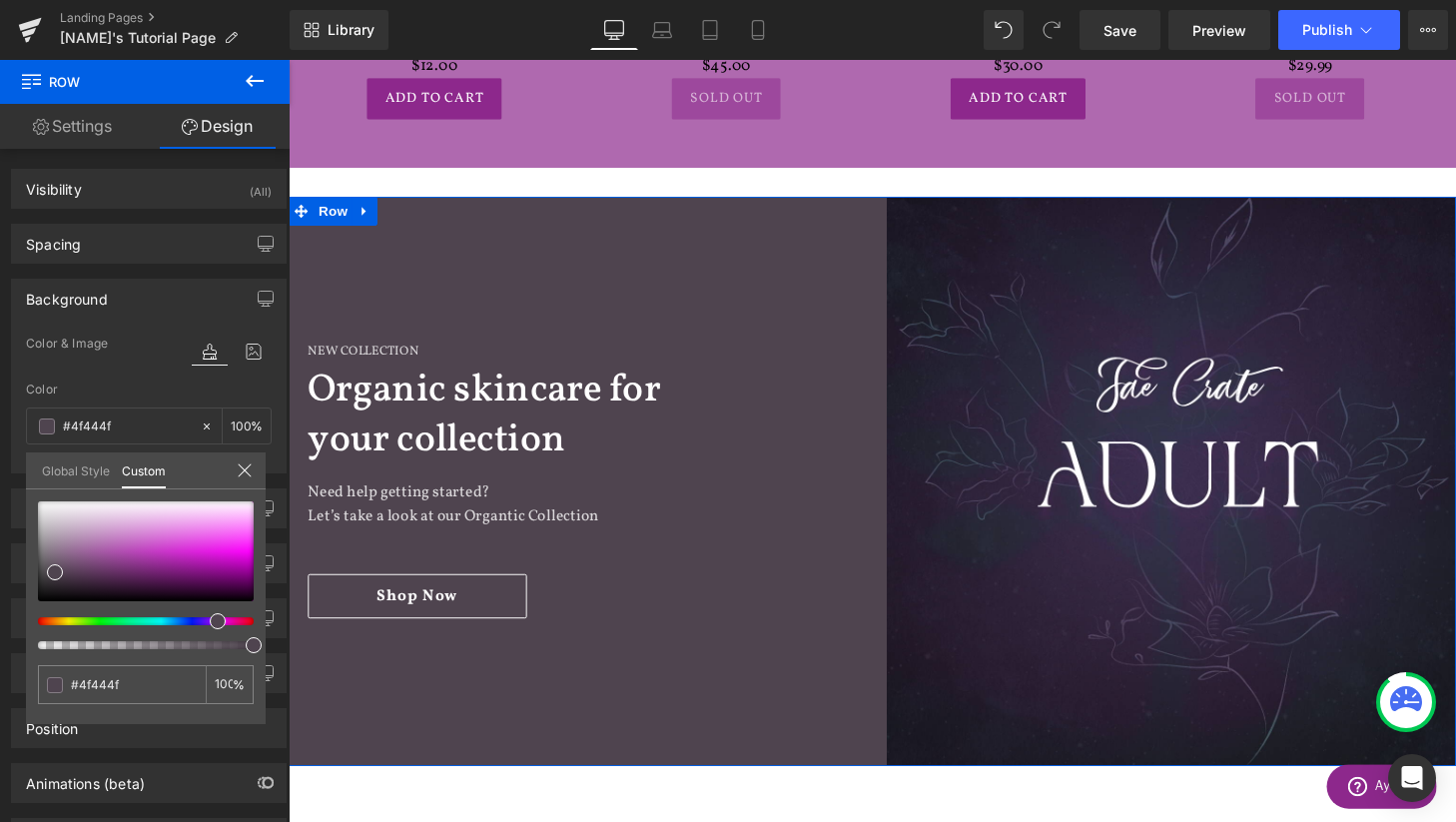 type on "#4f444d" 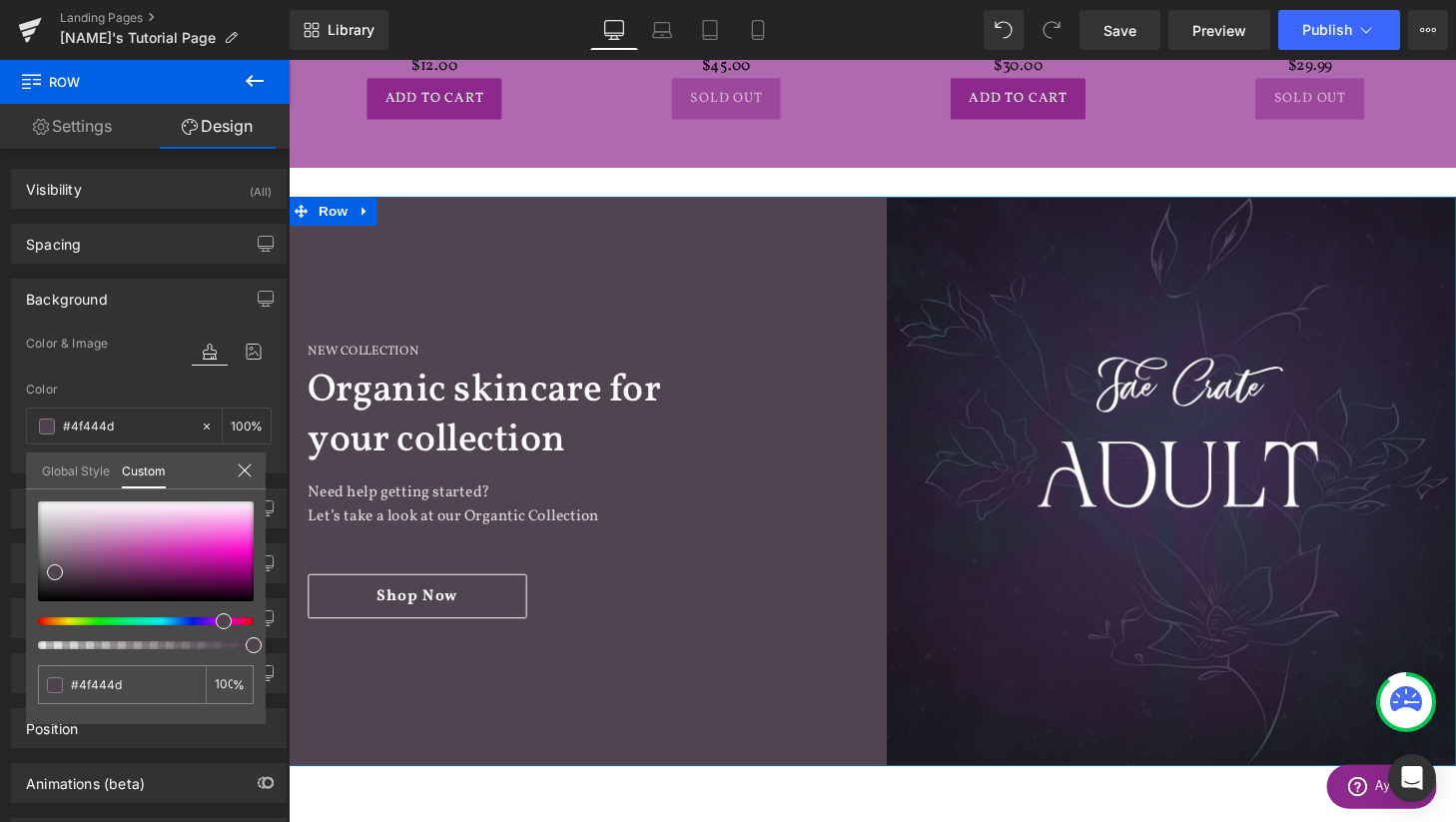 type on "#4f444e" 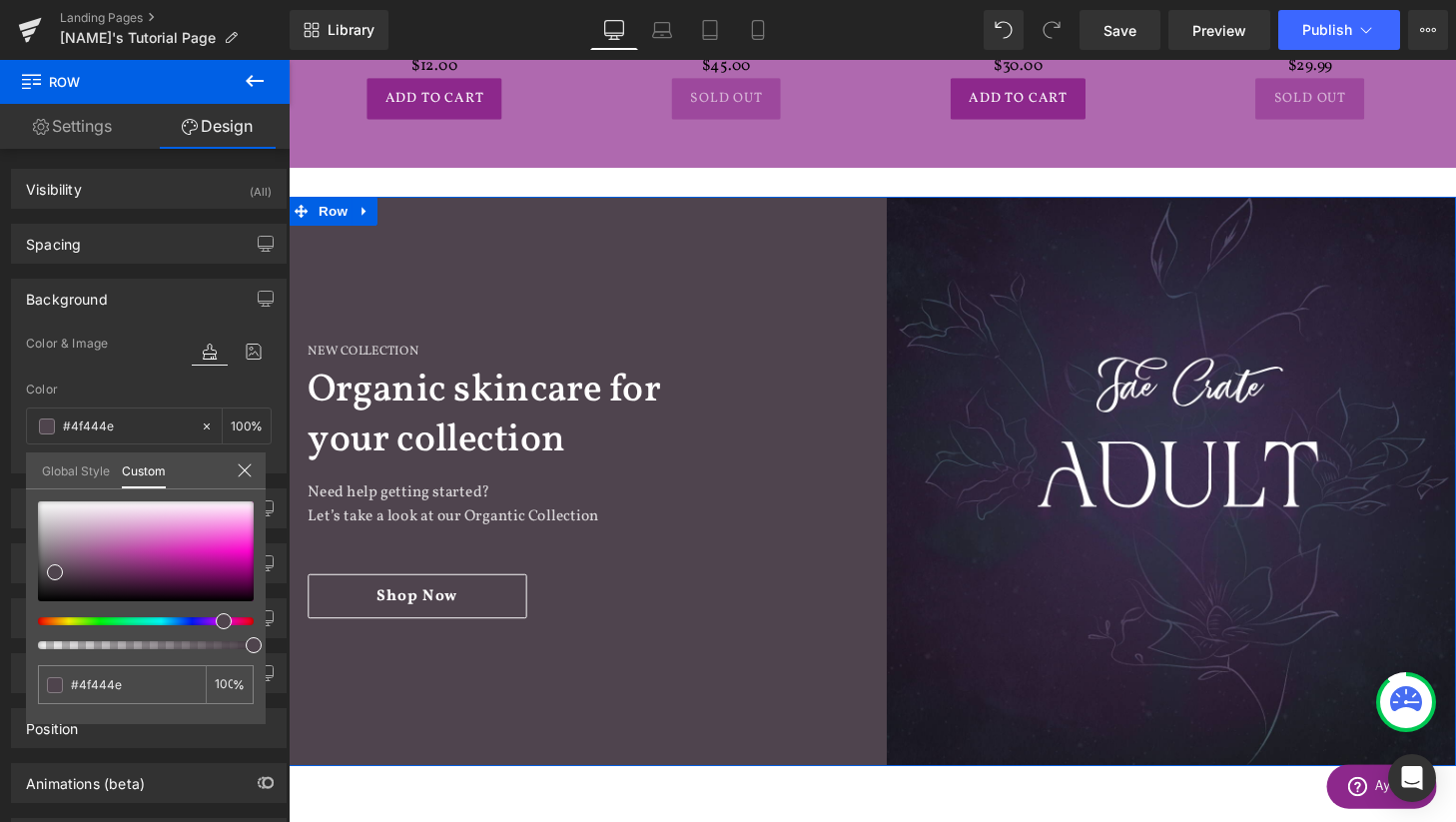 type on "#4f444f" 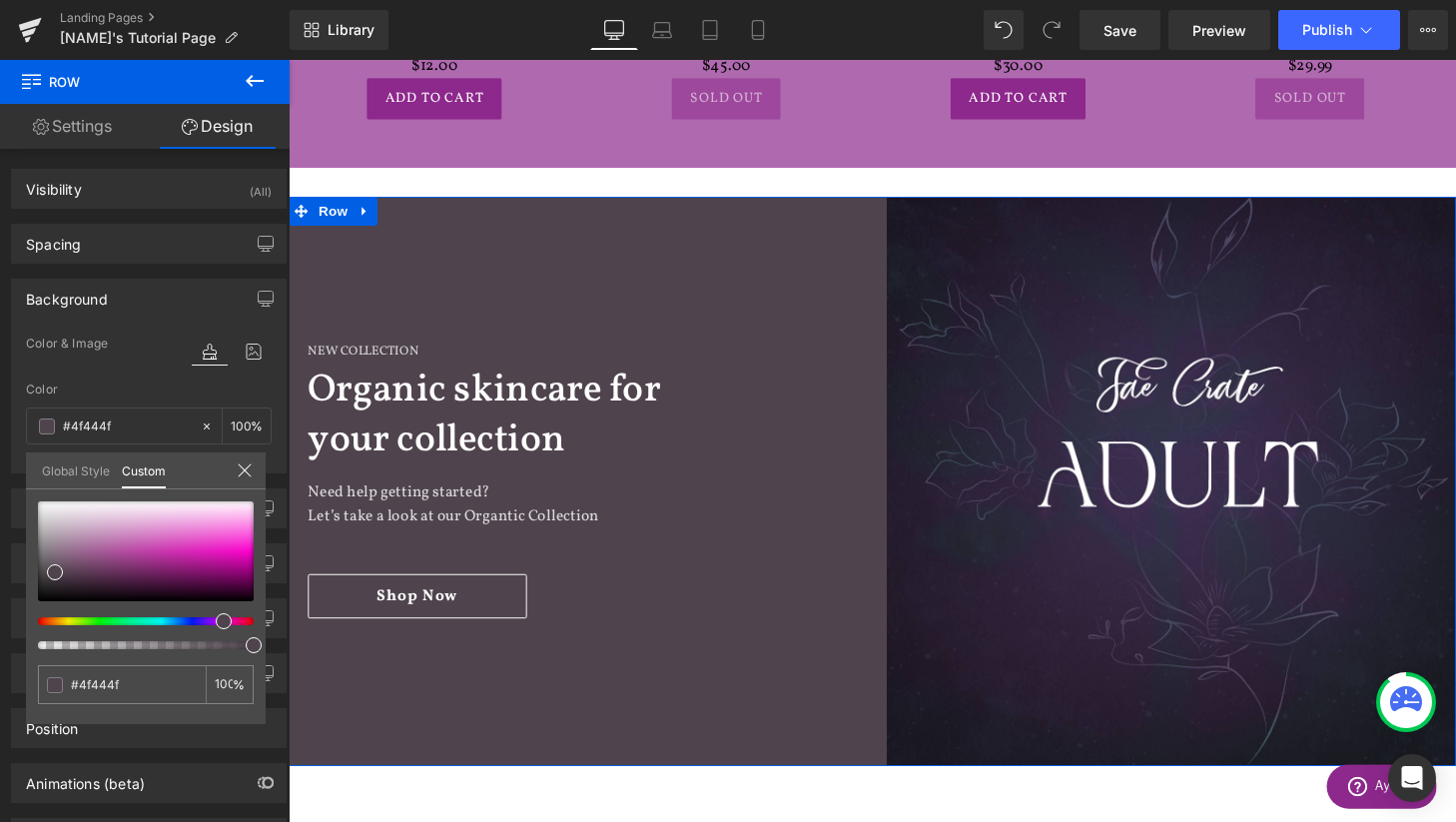 type on "#4d444f" 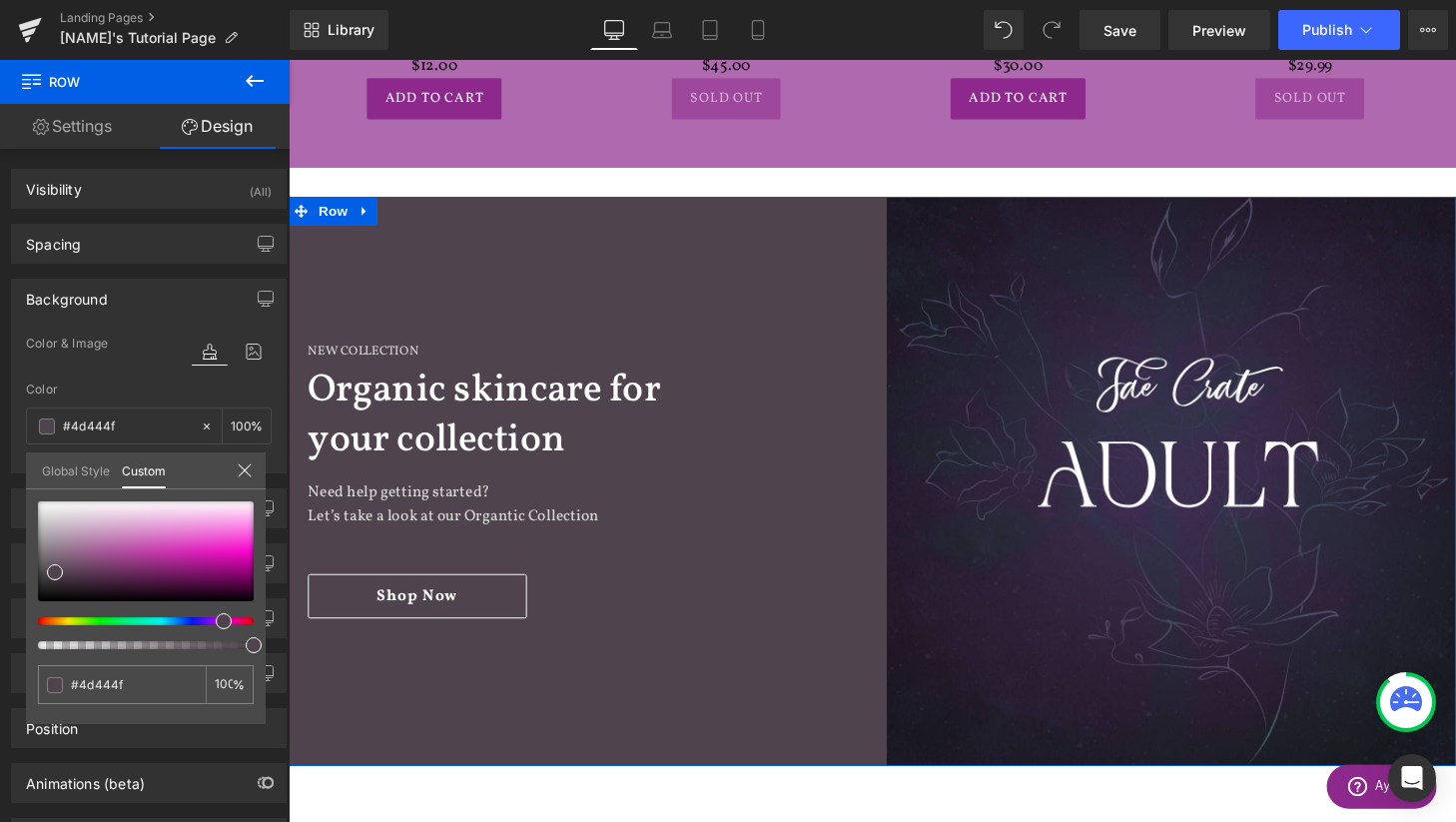 type on "#4c444f" 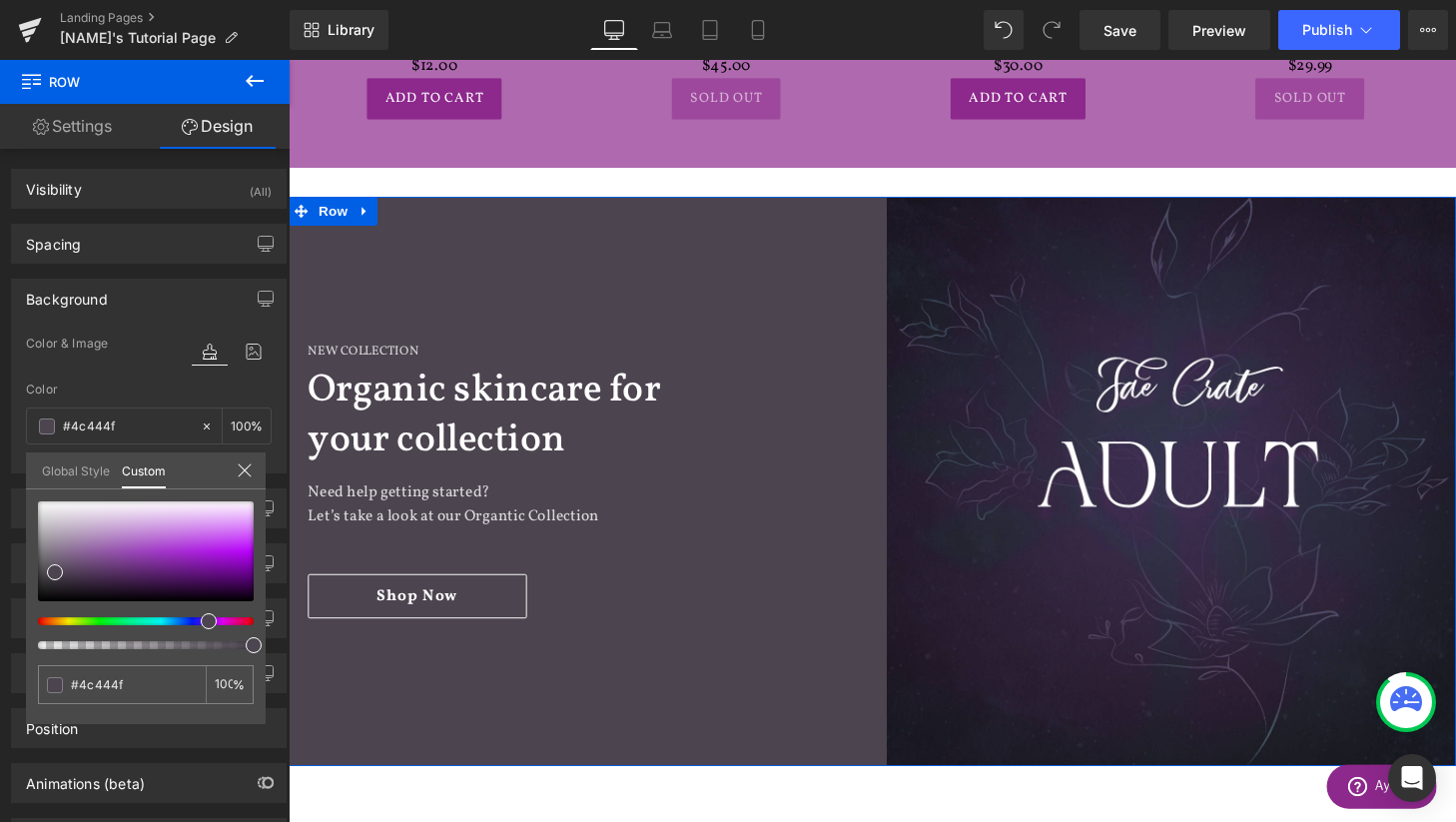 type on "#4b444f" 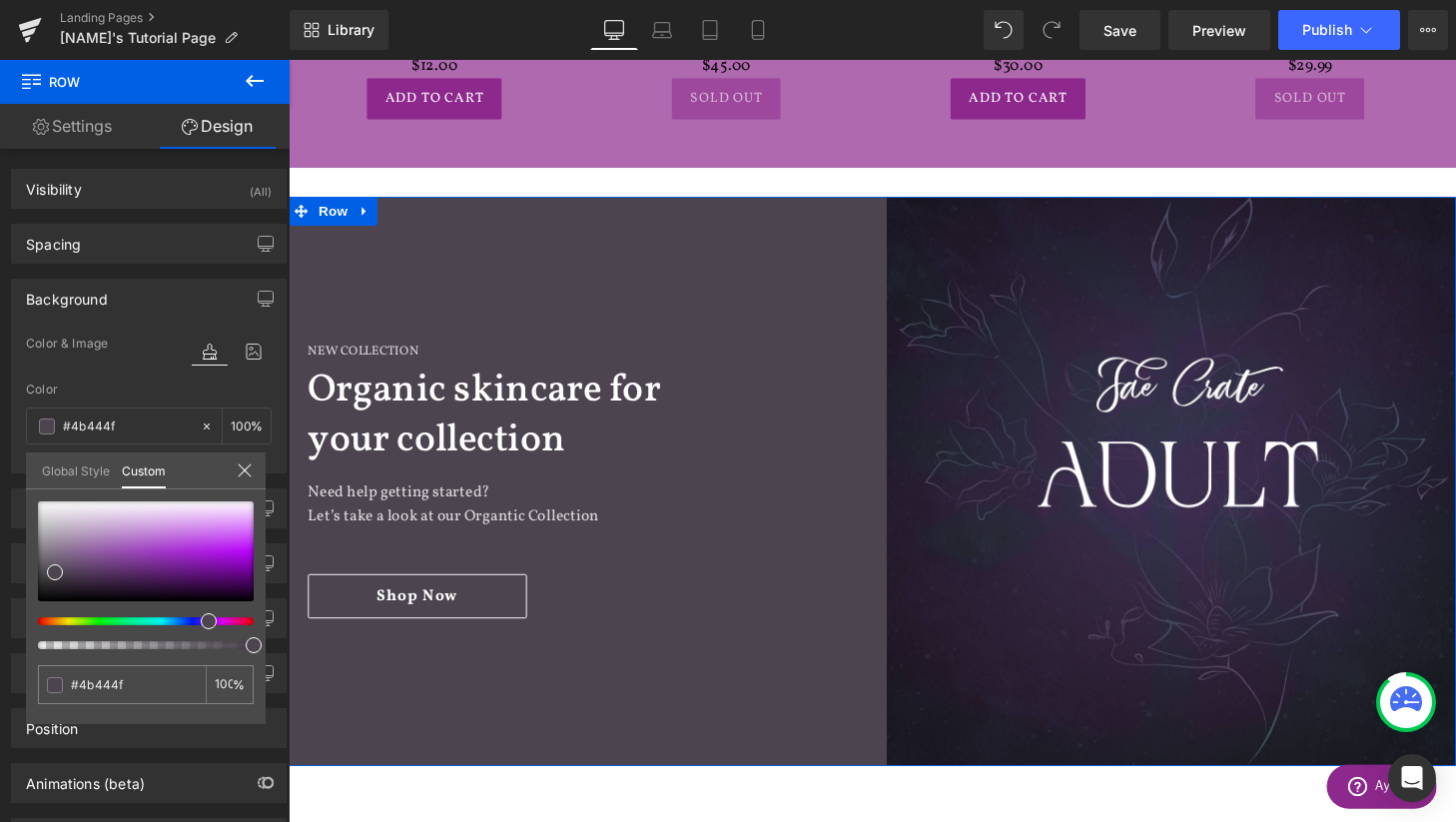 type on "#4a444f" 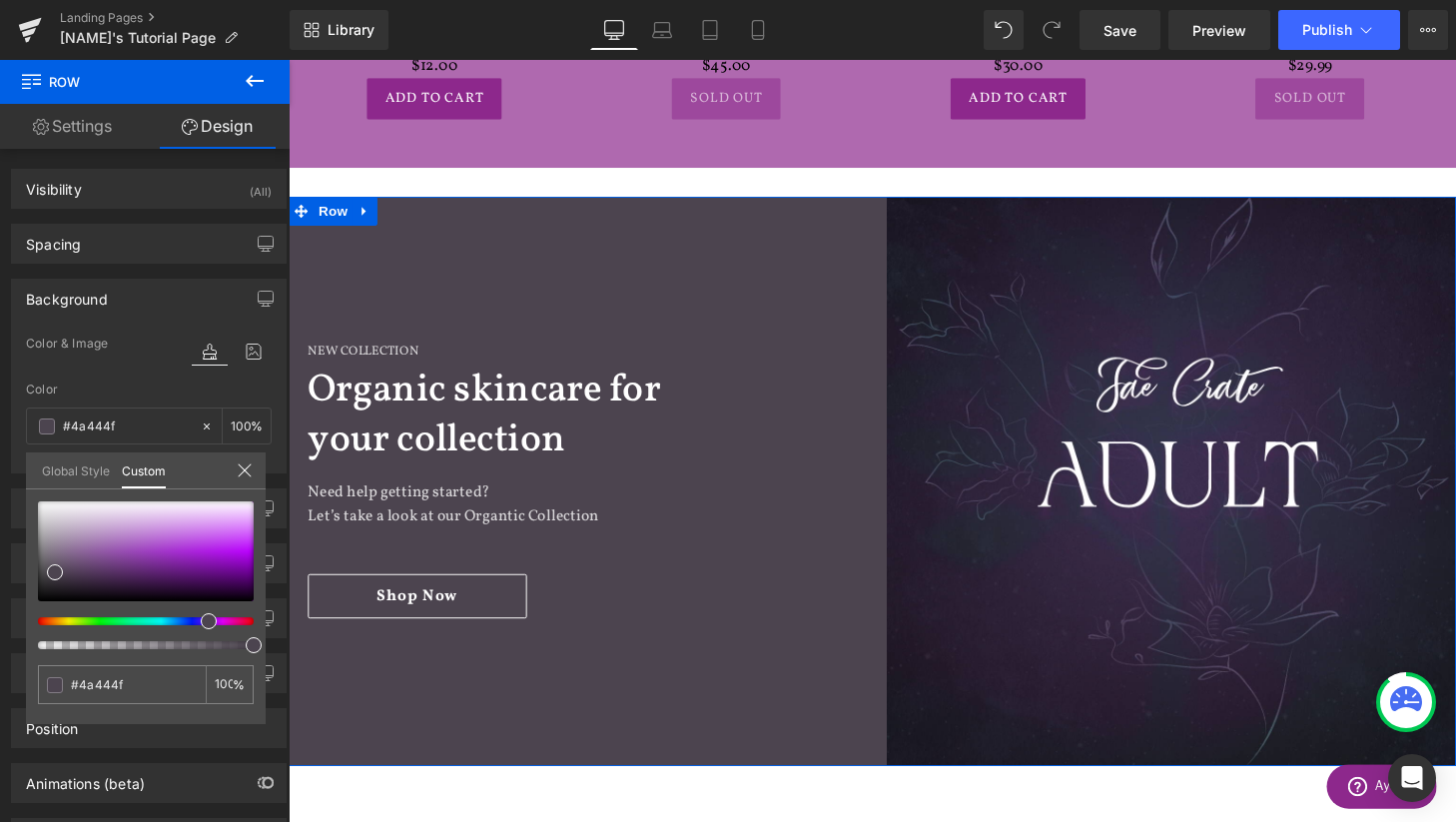 type on "#49444f" 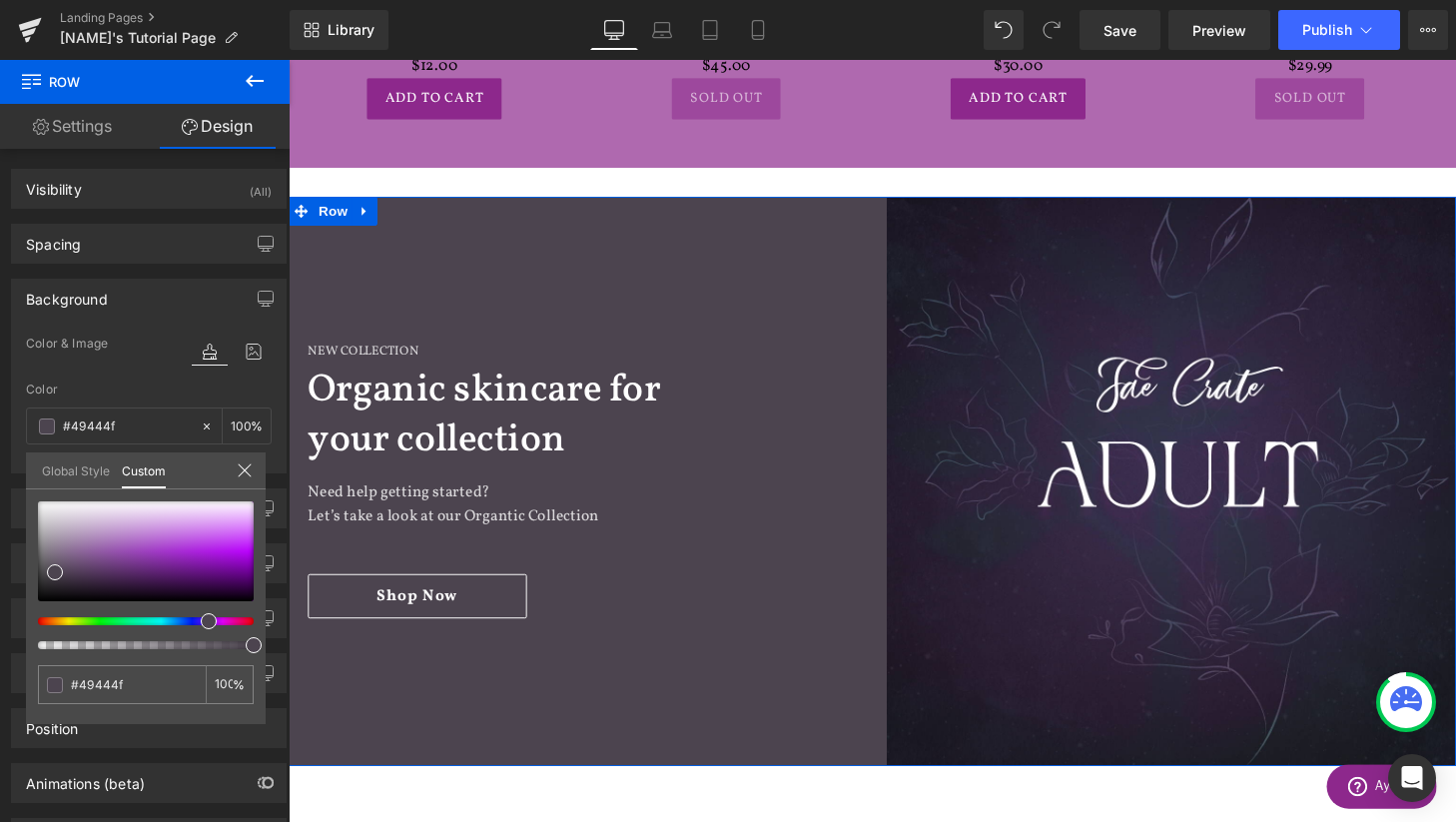 type on "#48444f" 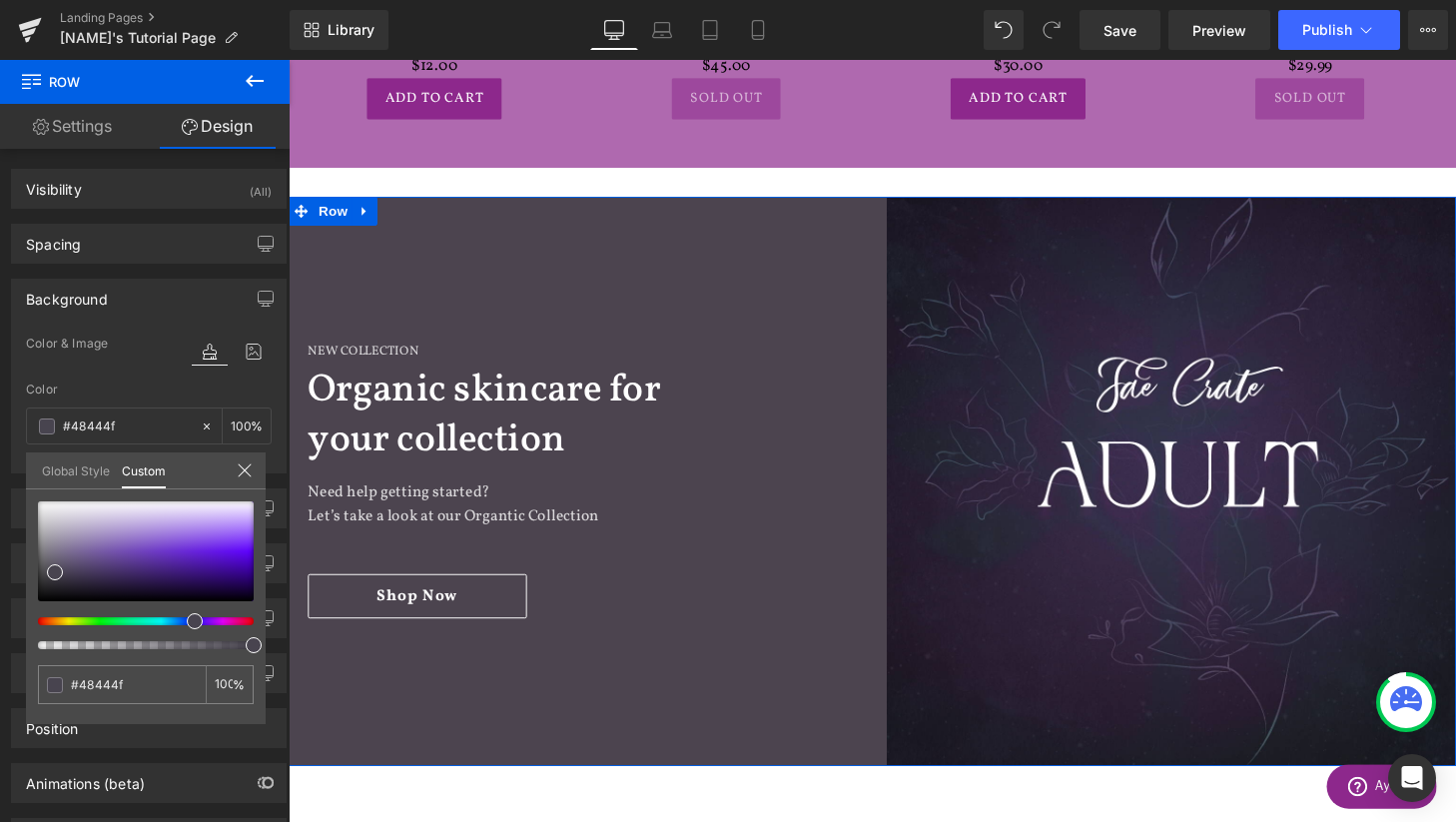 type on "#47444f" 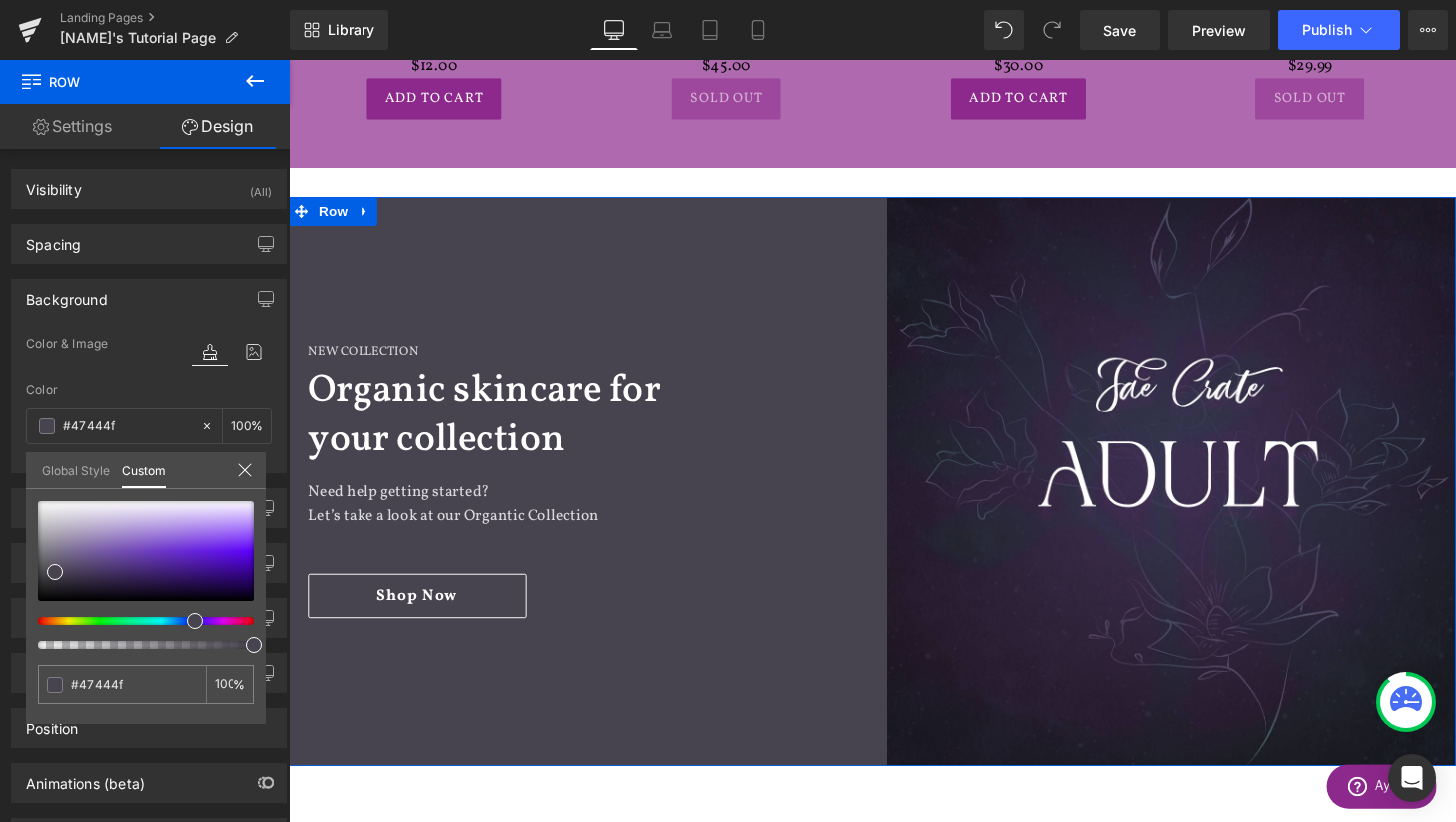 type on "#46444f" 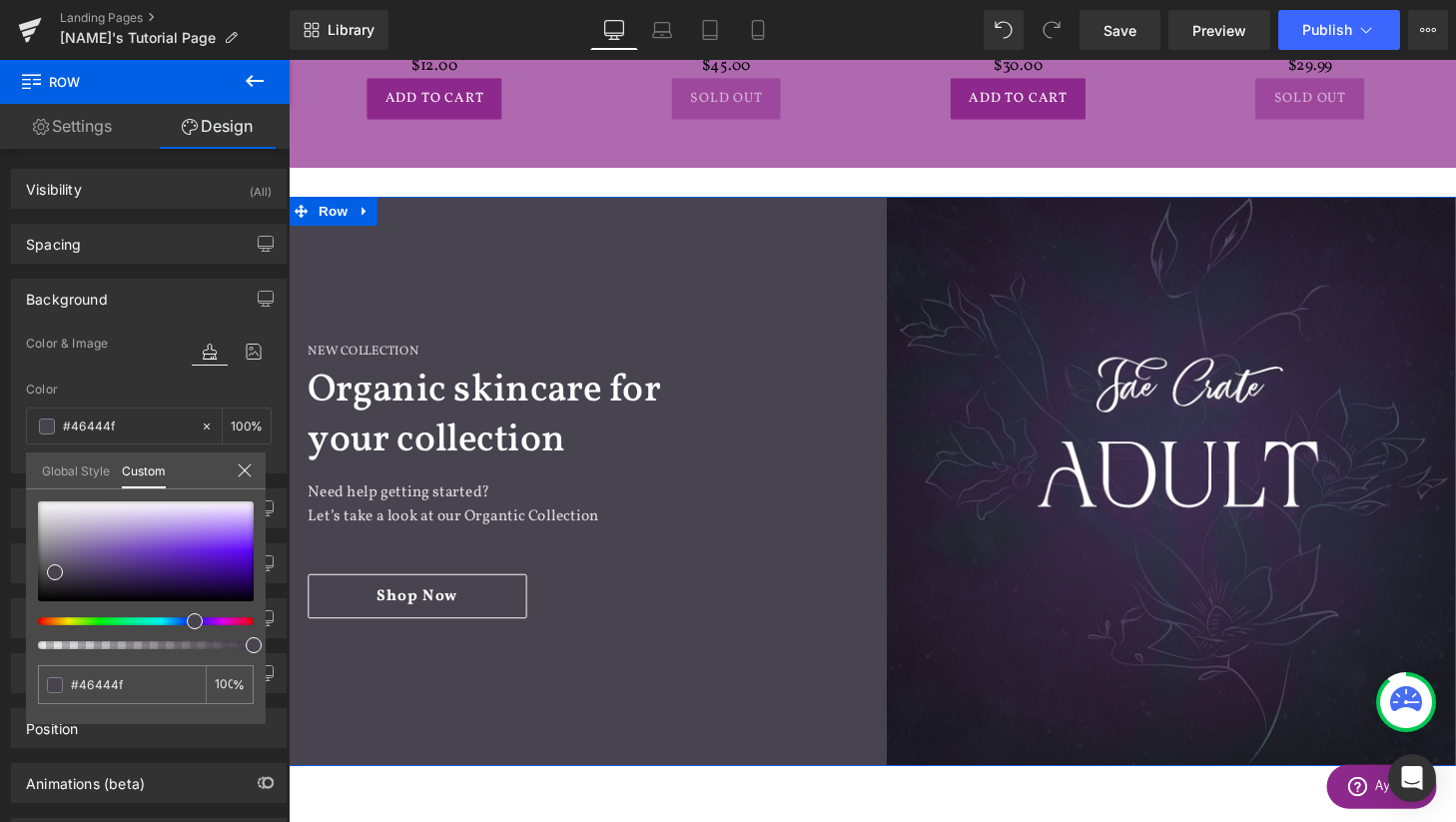 type on "#45444f" 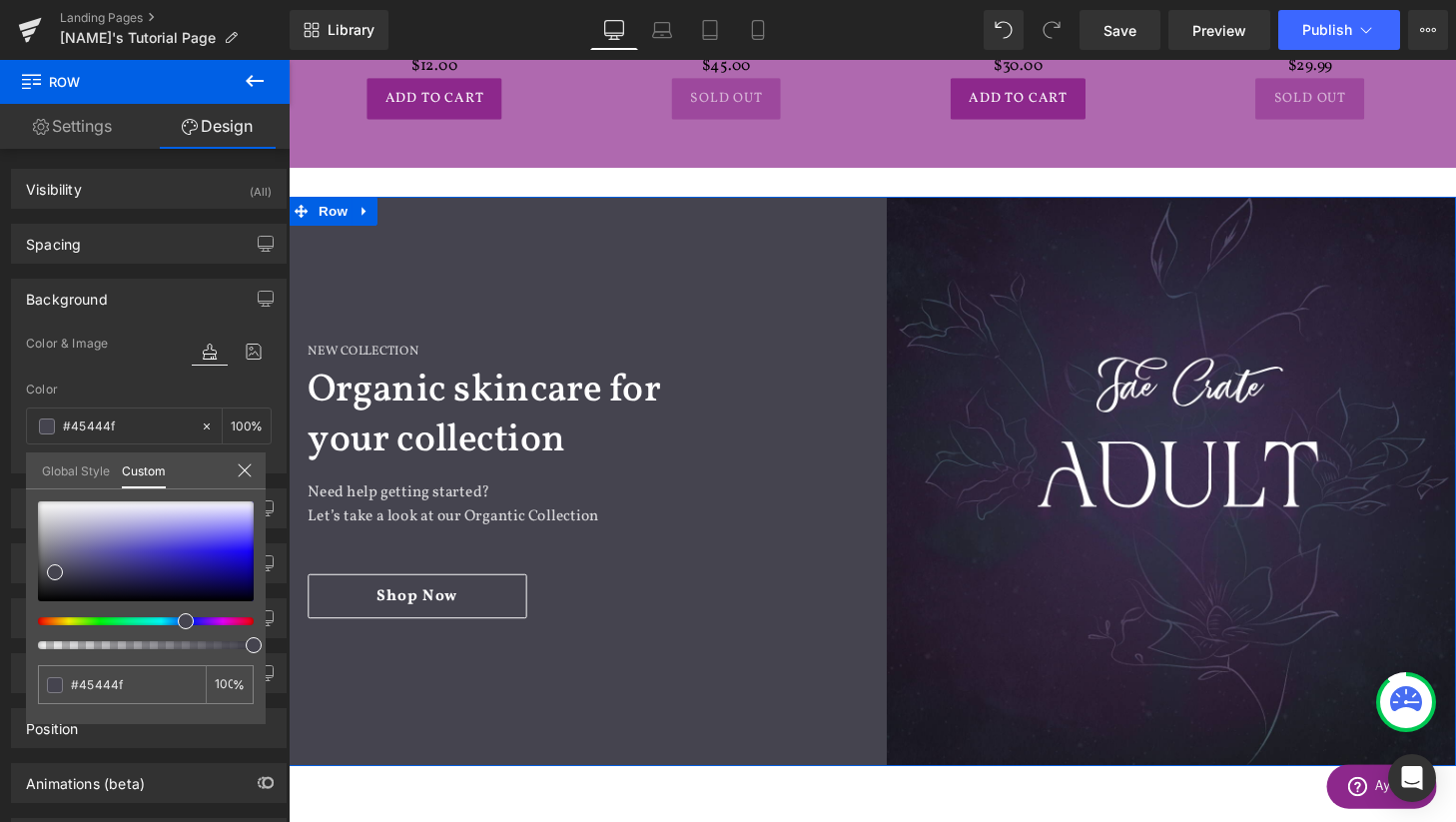 type on "#44444f" 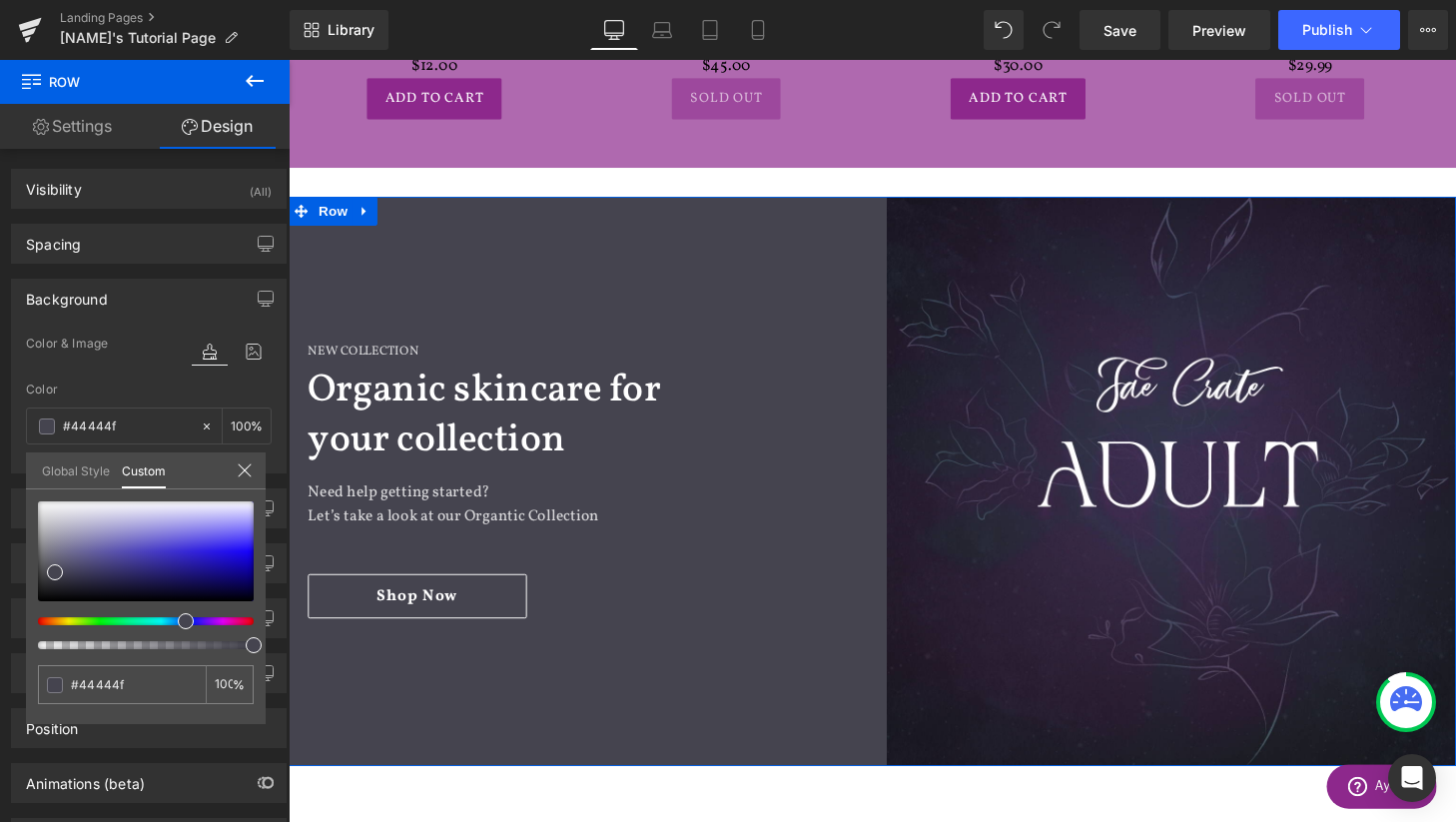type on "#44454f" 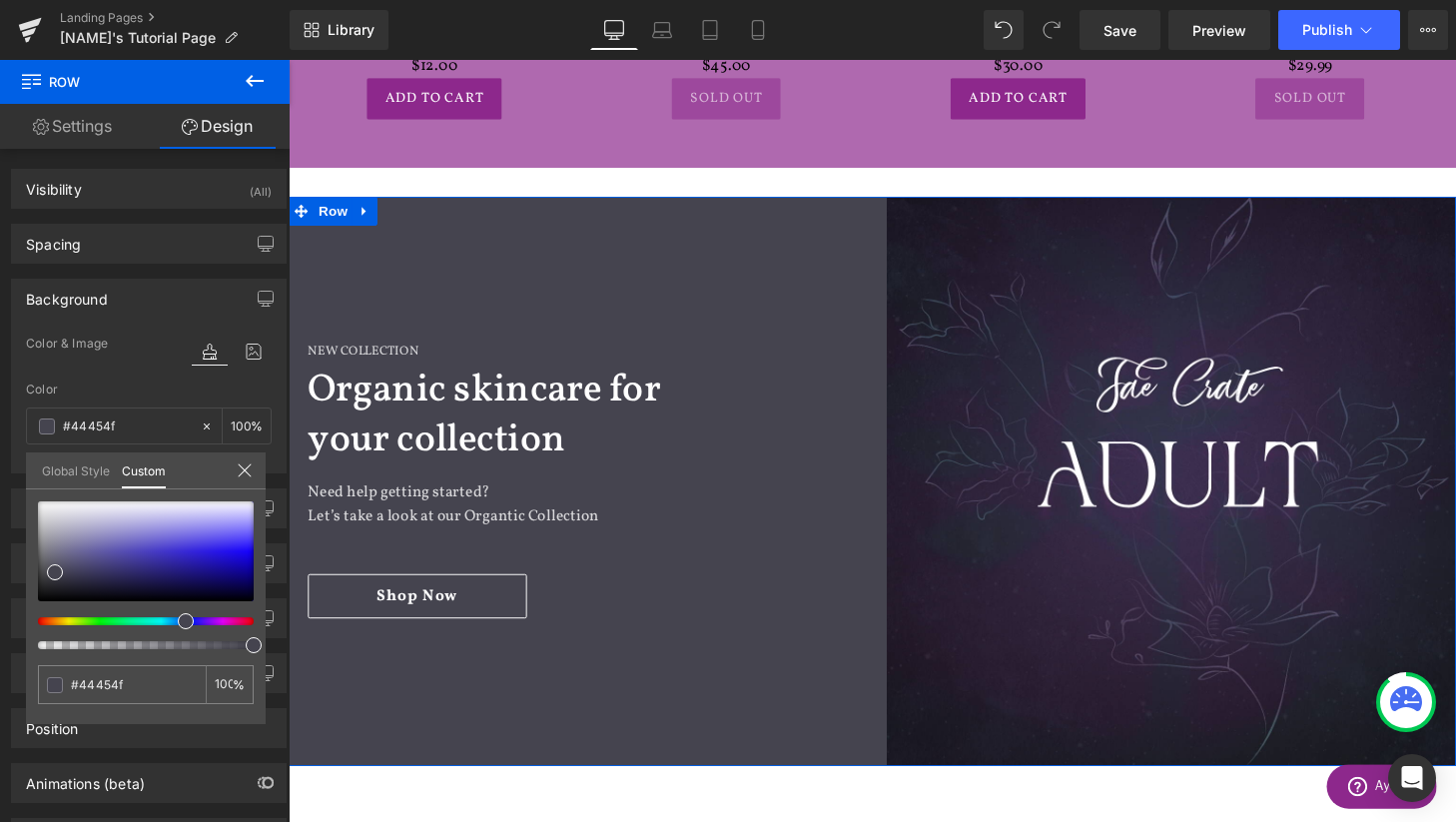 type on "#44464f" 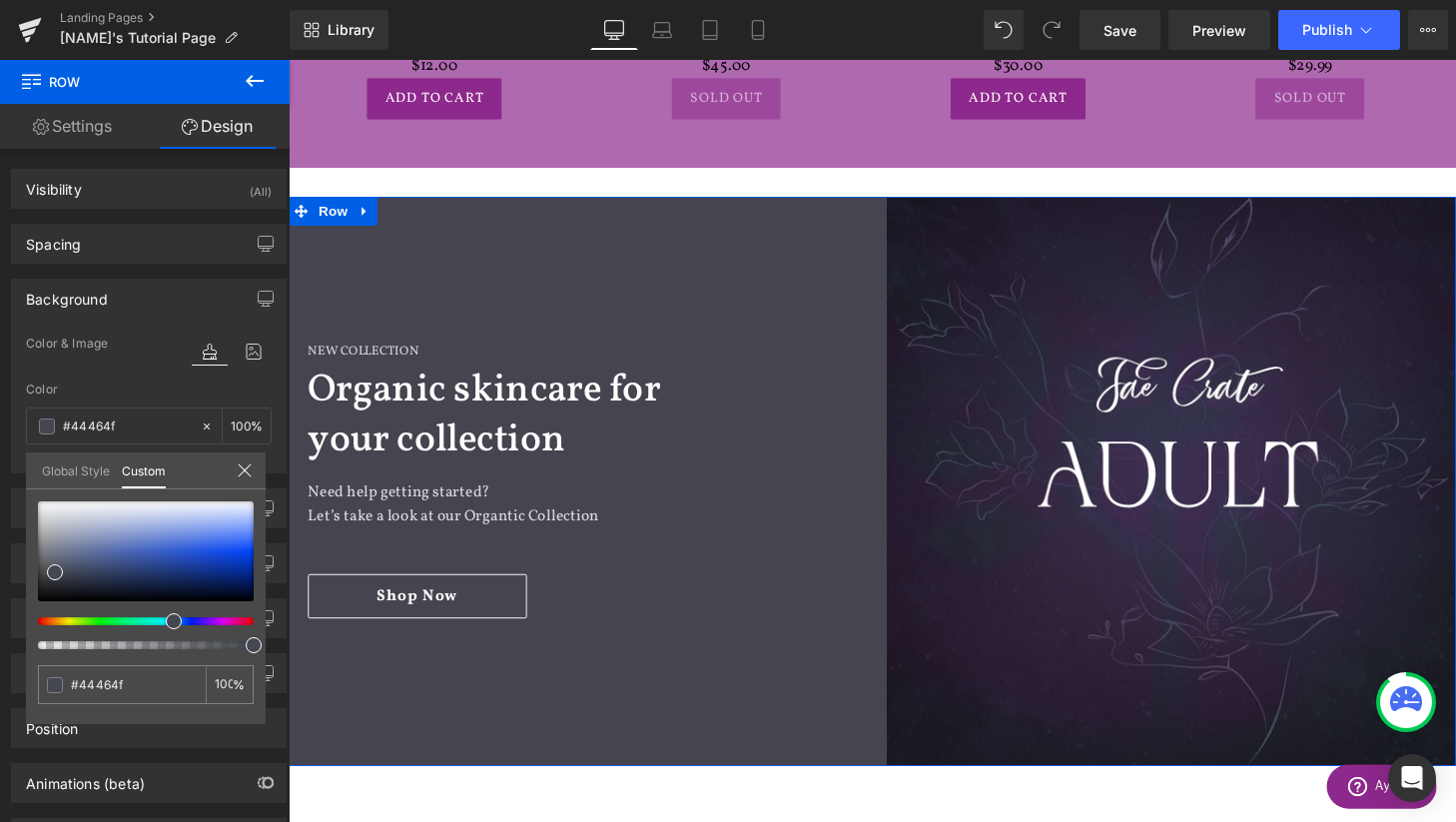 type on "#44474f" 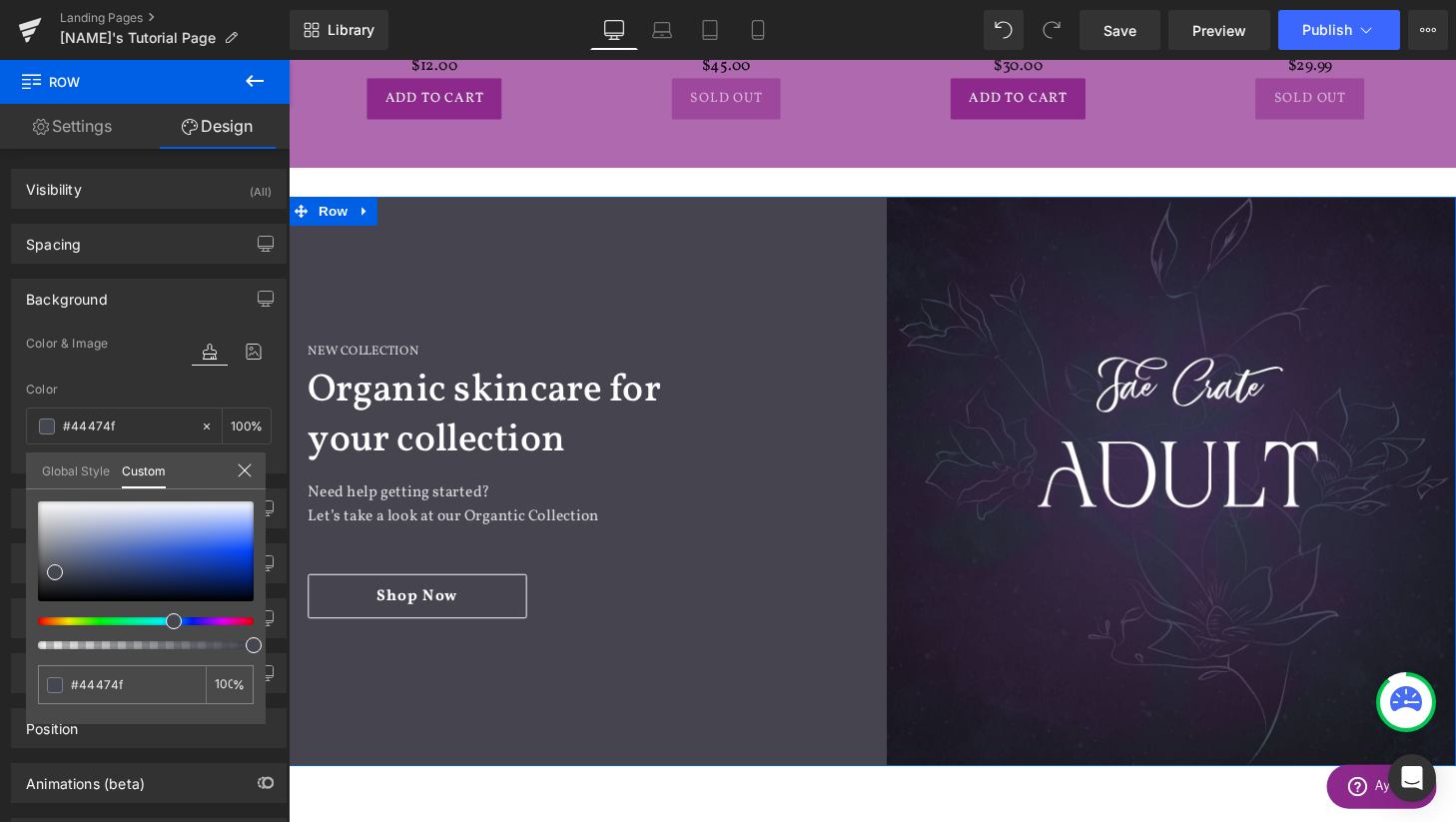 type on "#44484f" 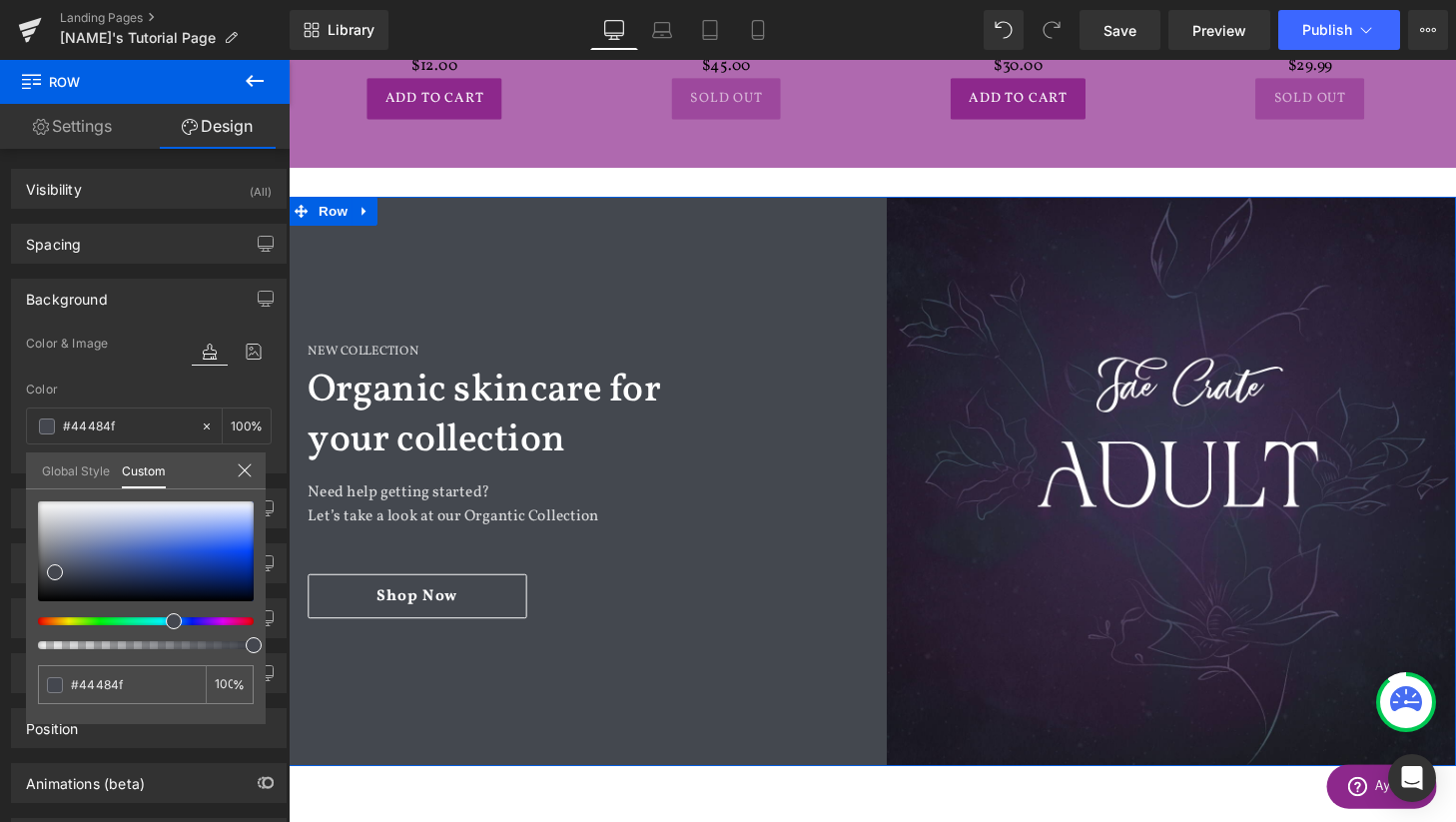 type on "#44494f" 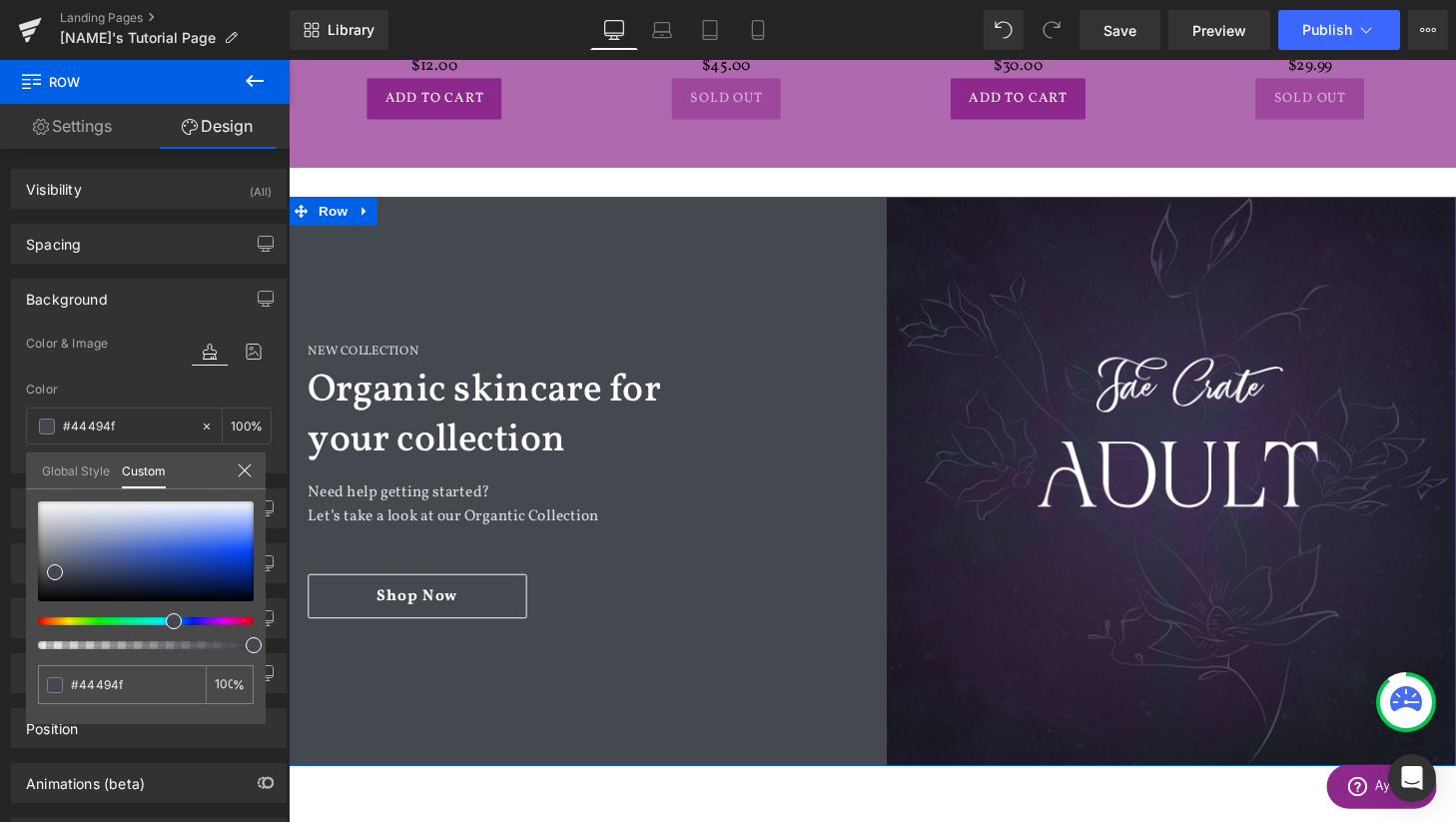 type on "#444a4f" 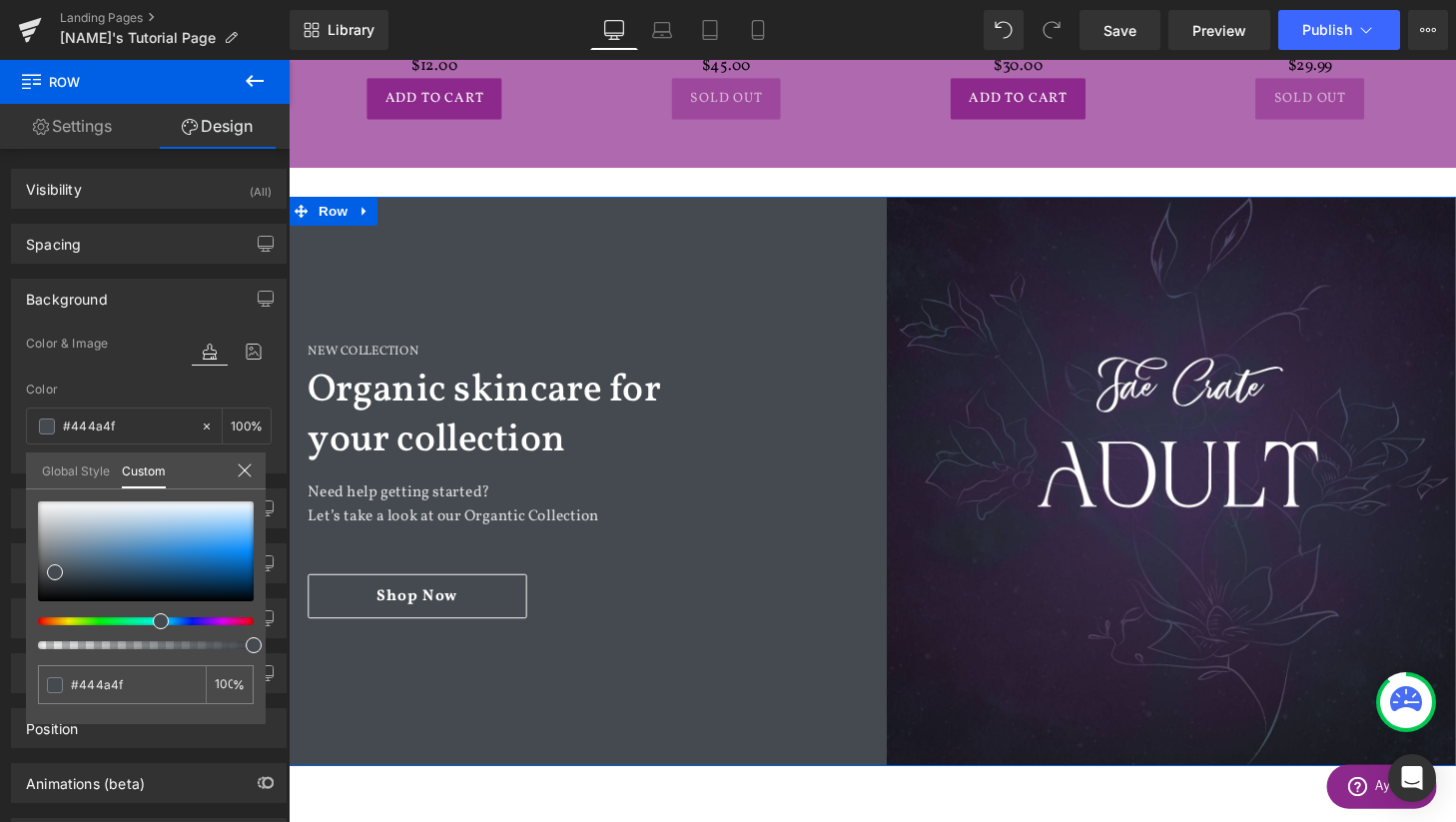 type on "#444b4f" 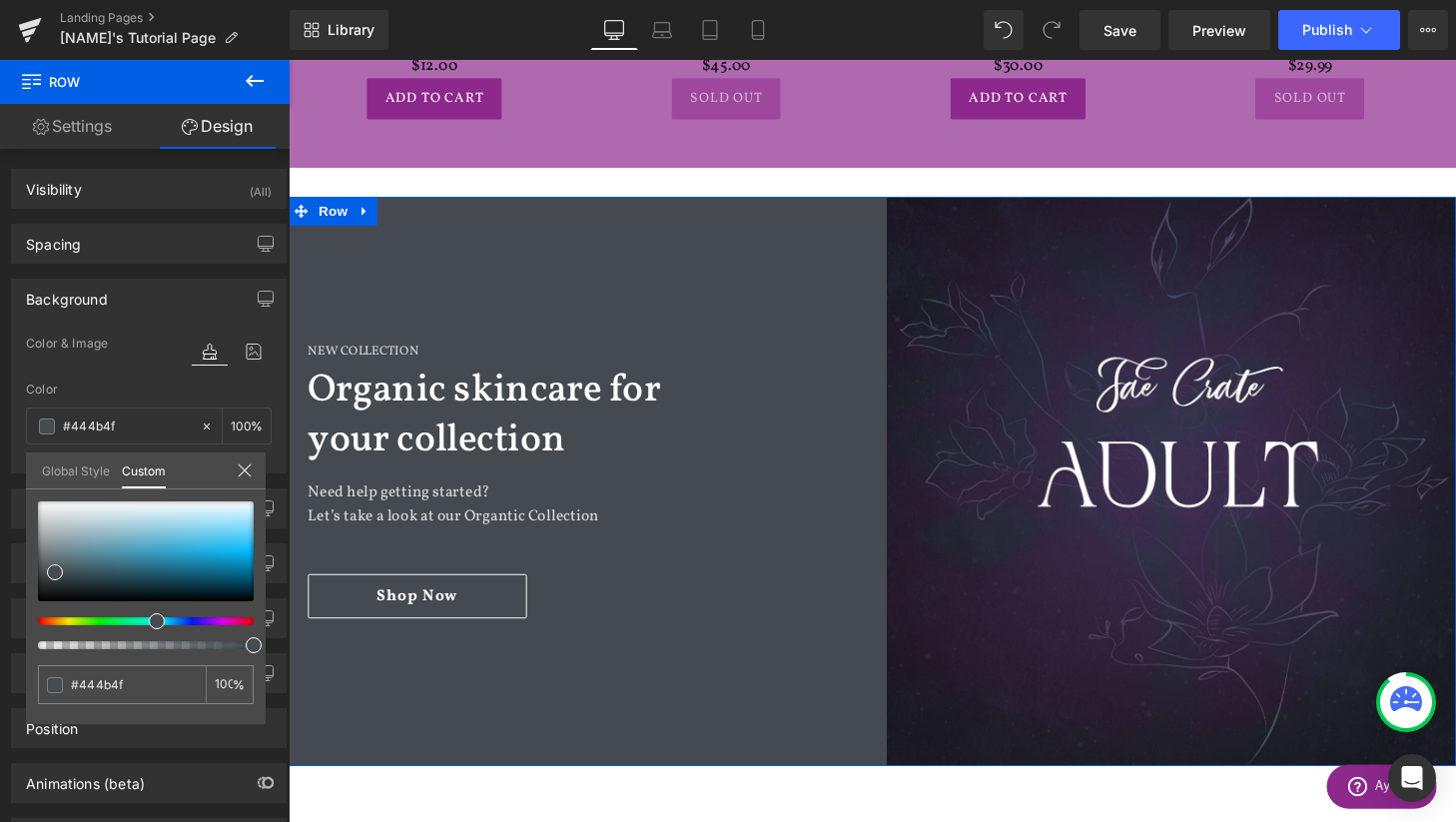 type on "#444c4f" 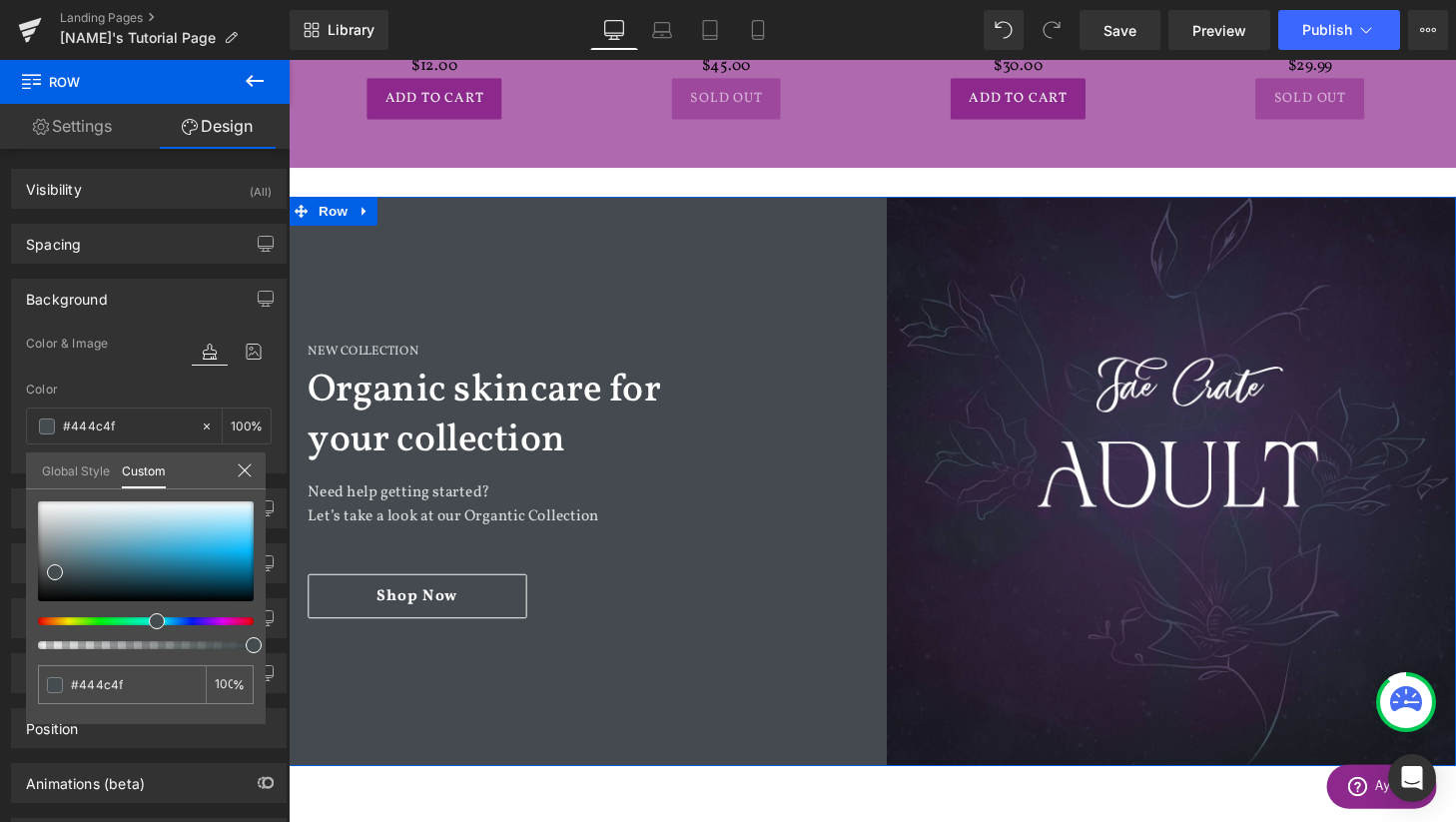 type on "#444d4f" 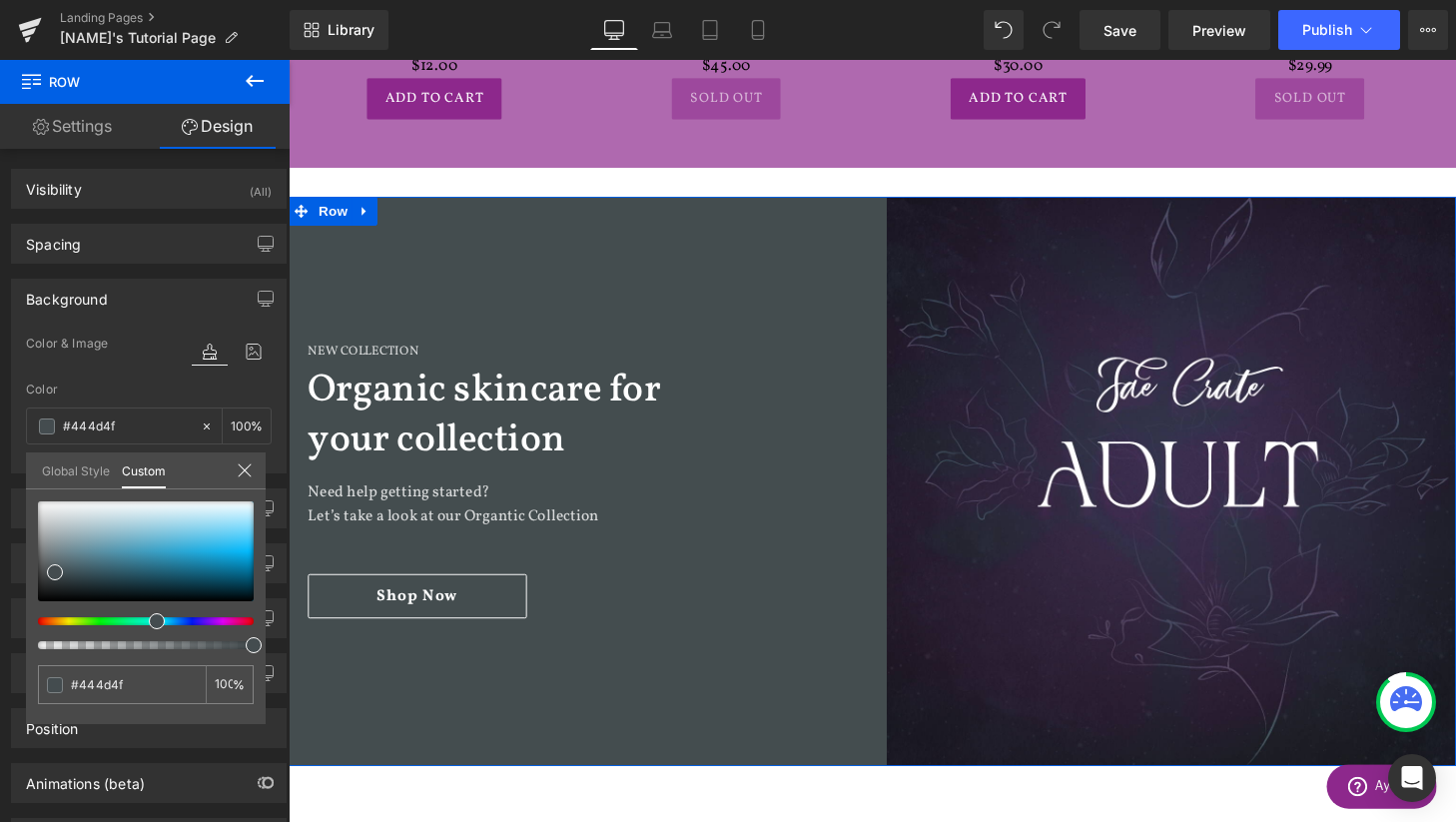 type on "#444e4f" 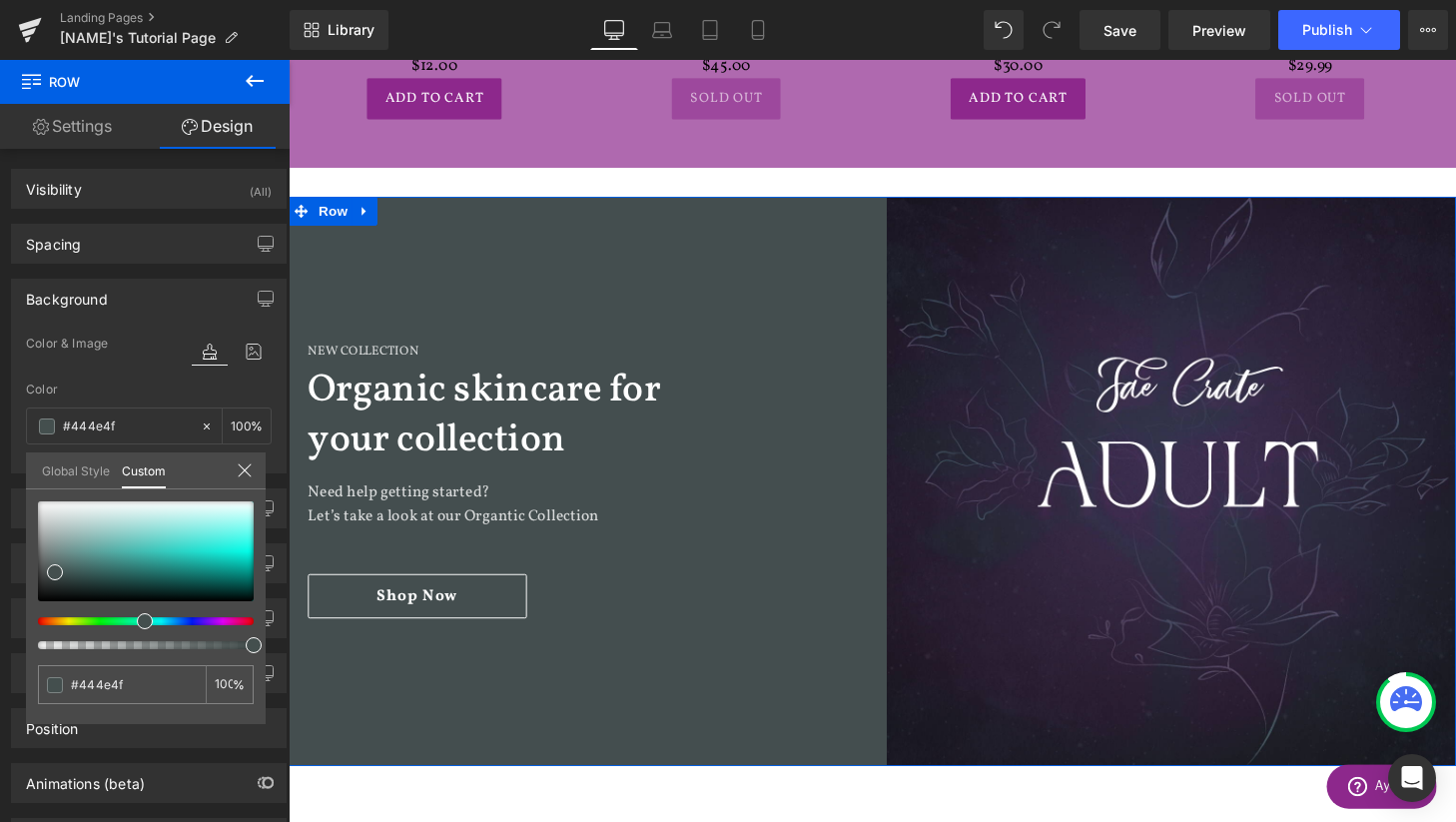 type on "#444f4f" 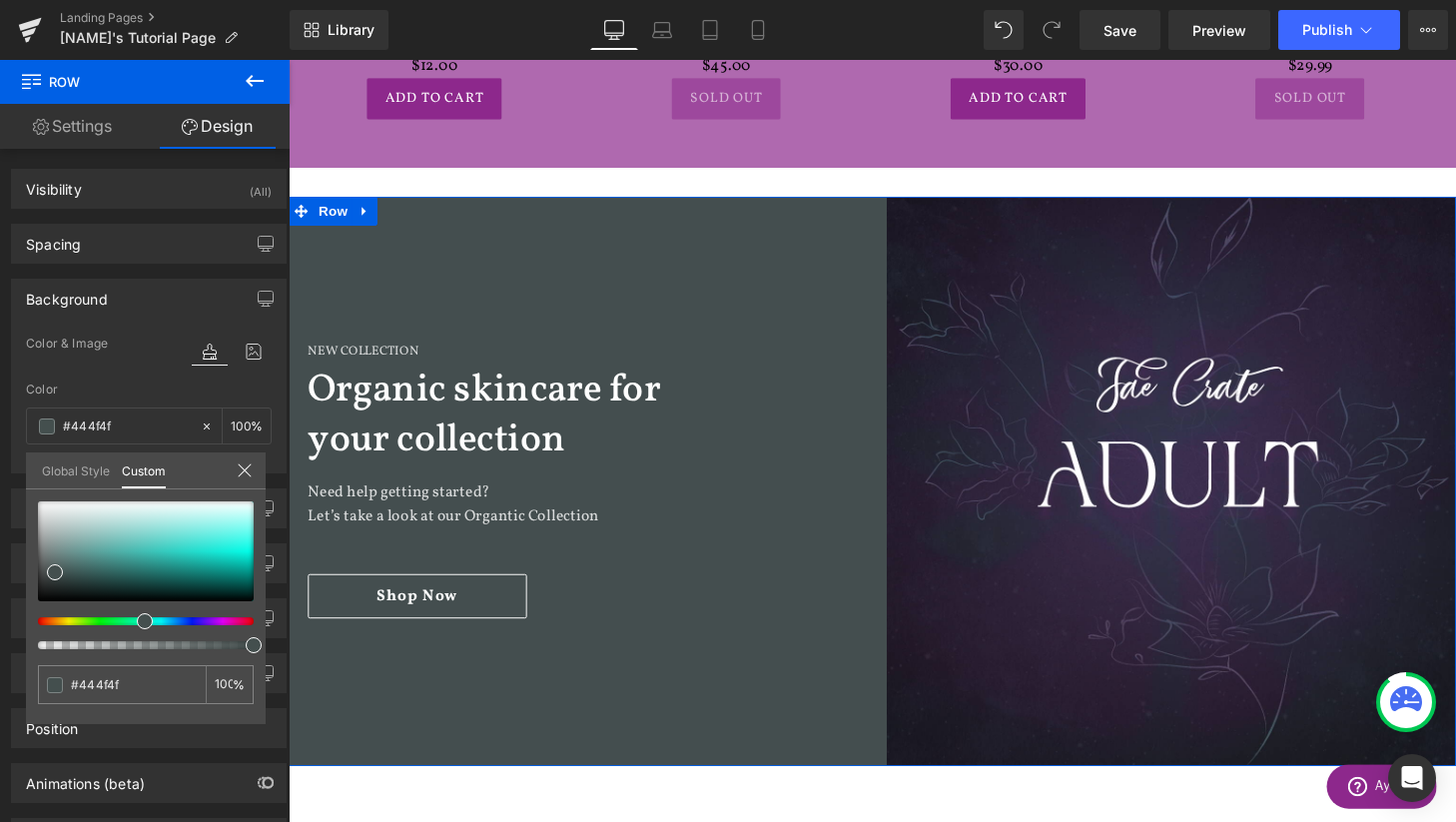 type on "#444d4f" 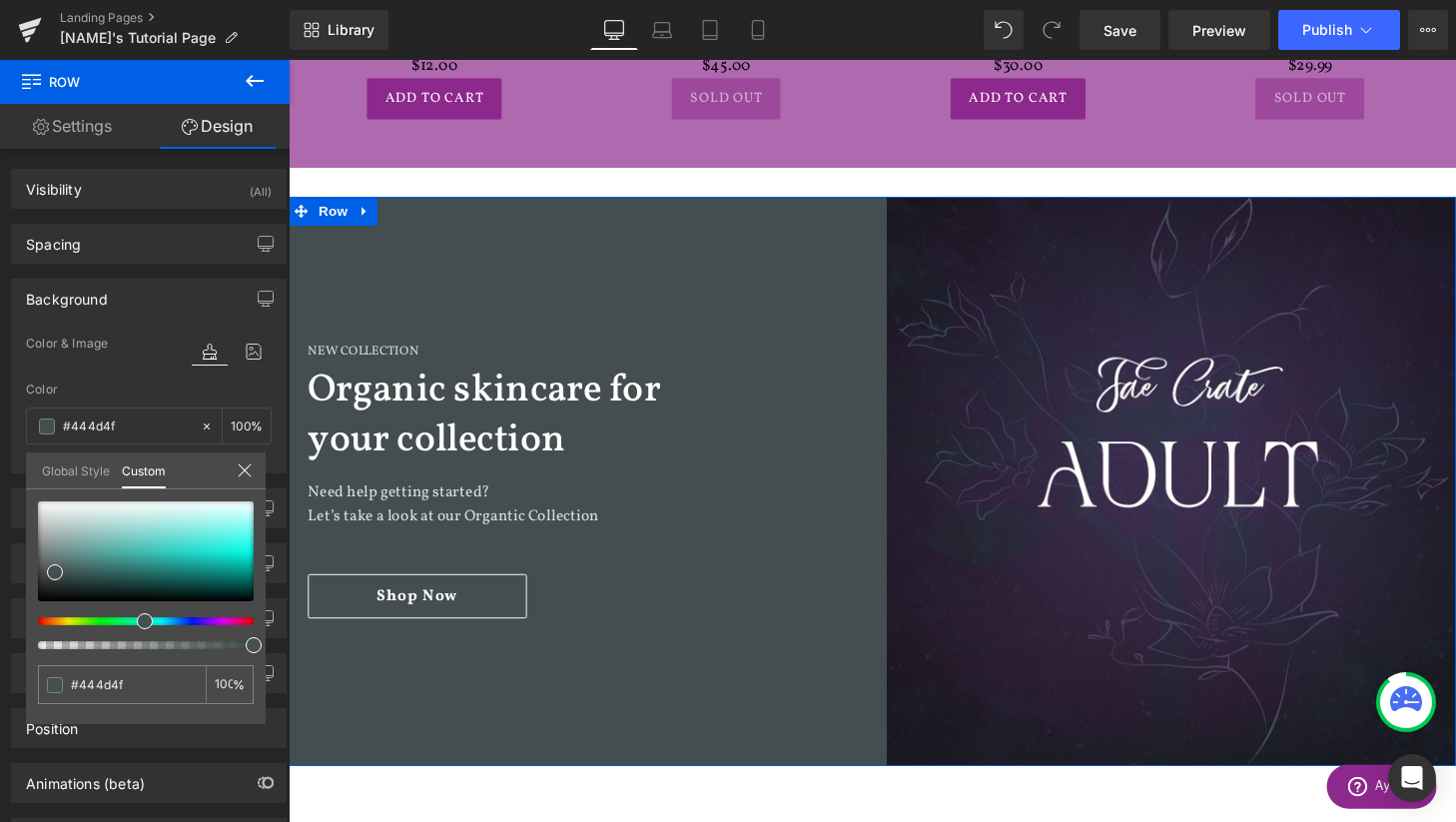 type on "#444c4f" 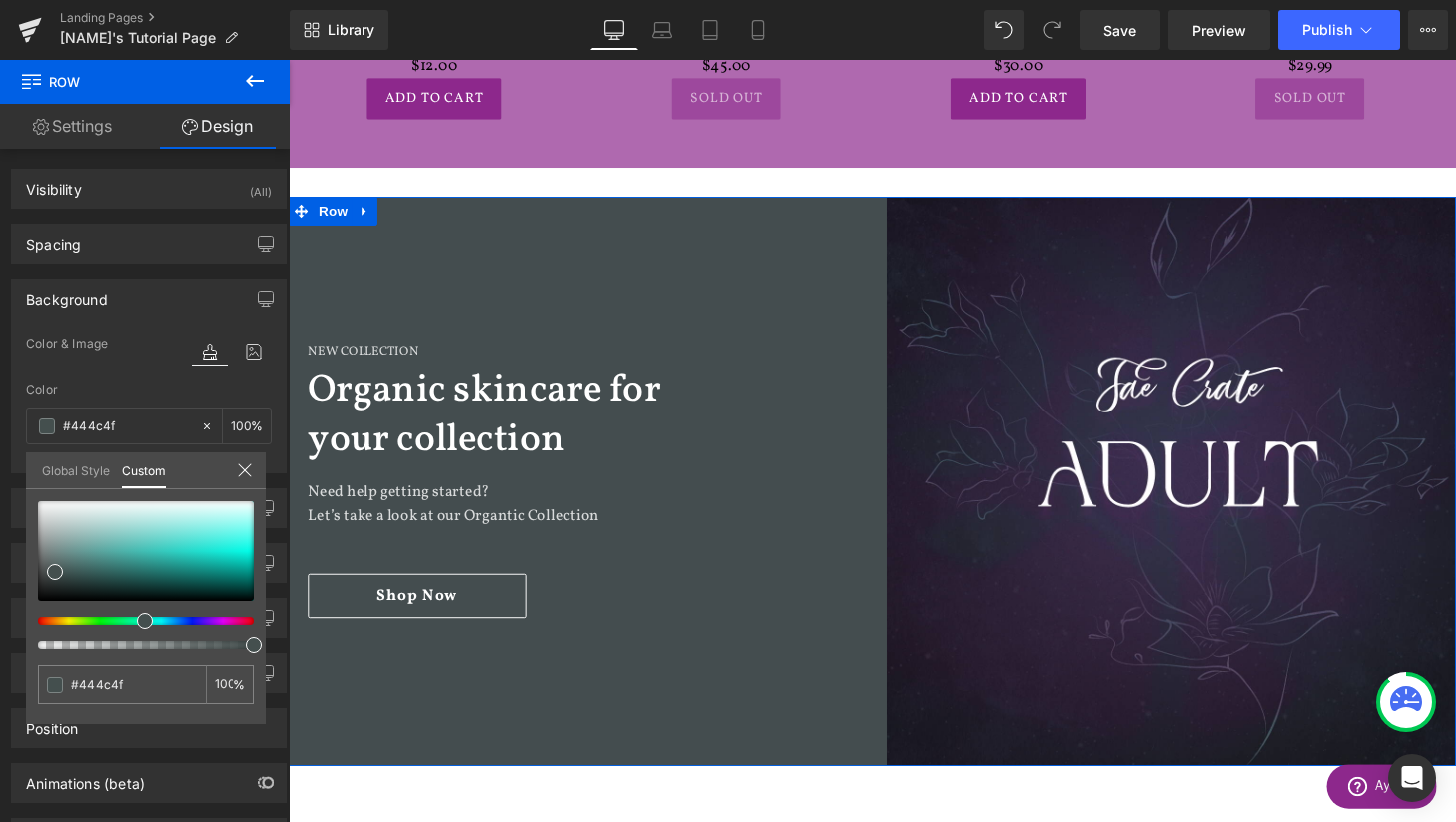 type on "#44494f" 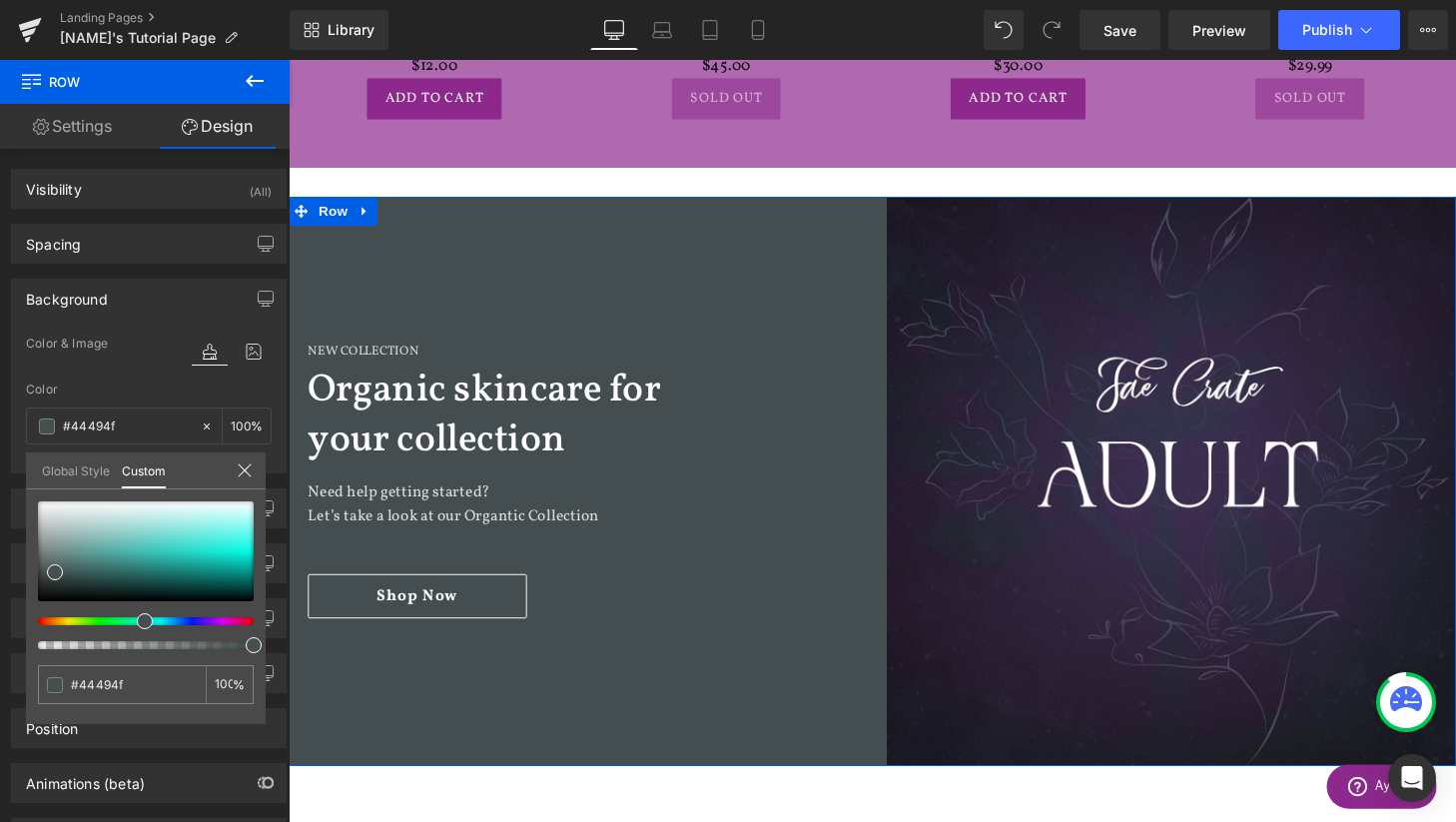 type on "#44484f" 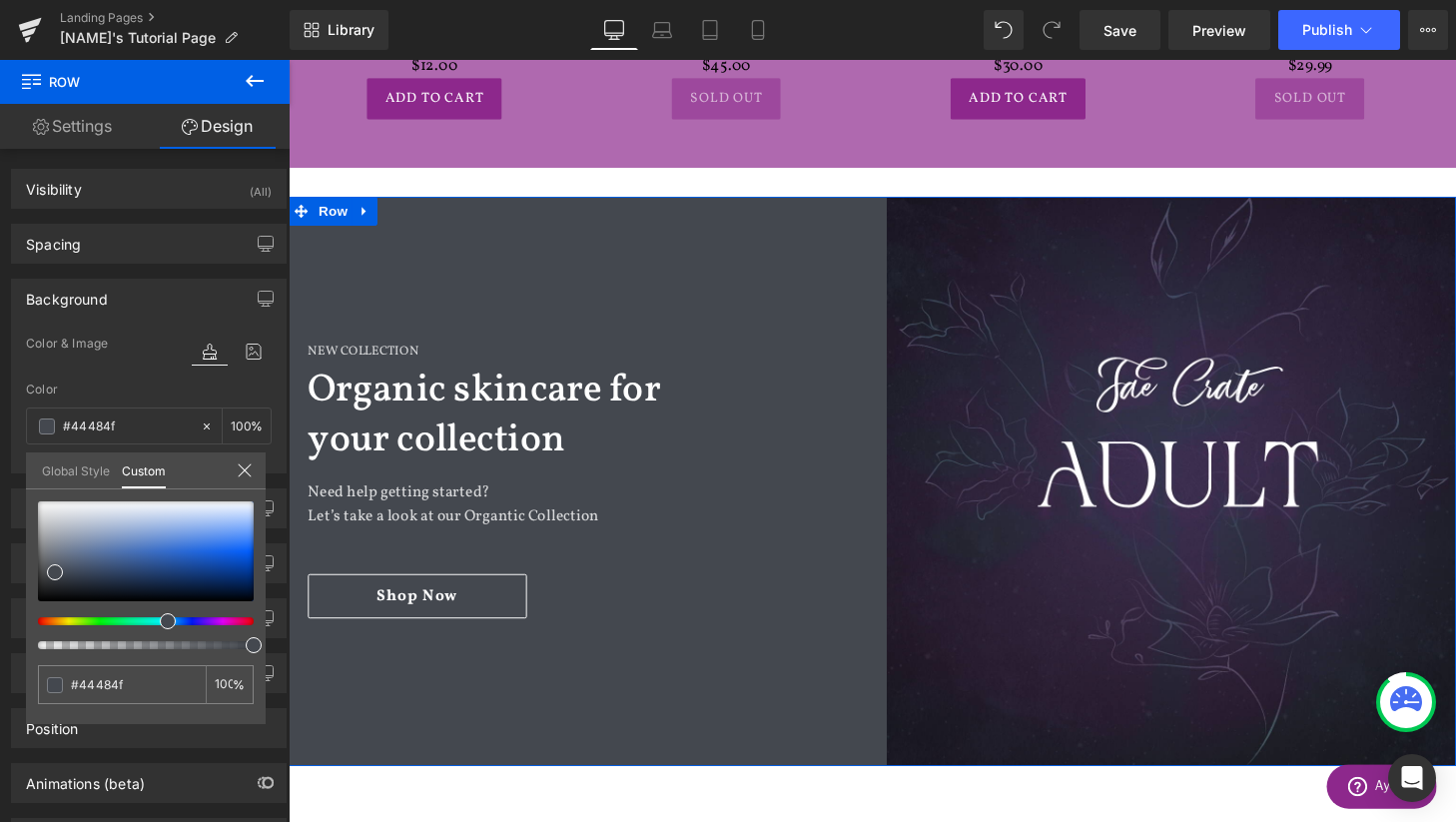 type on "#44494f" 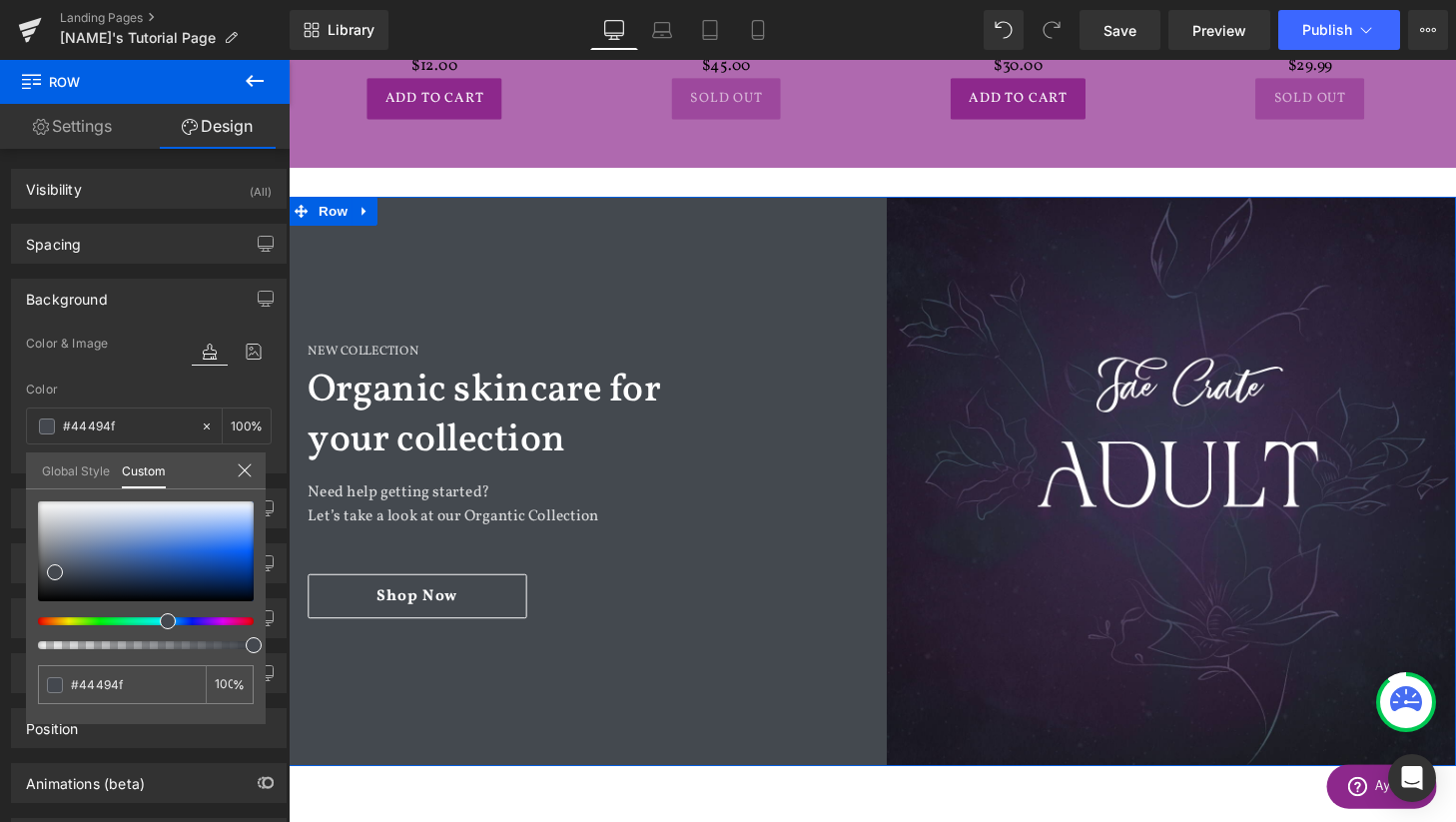 type on "#444a4f" 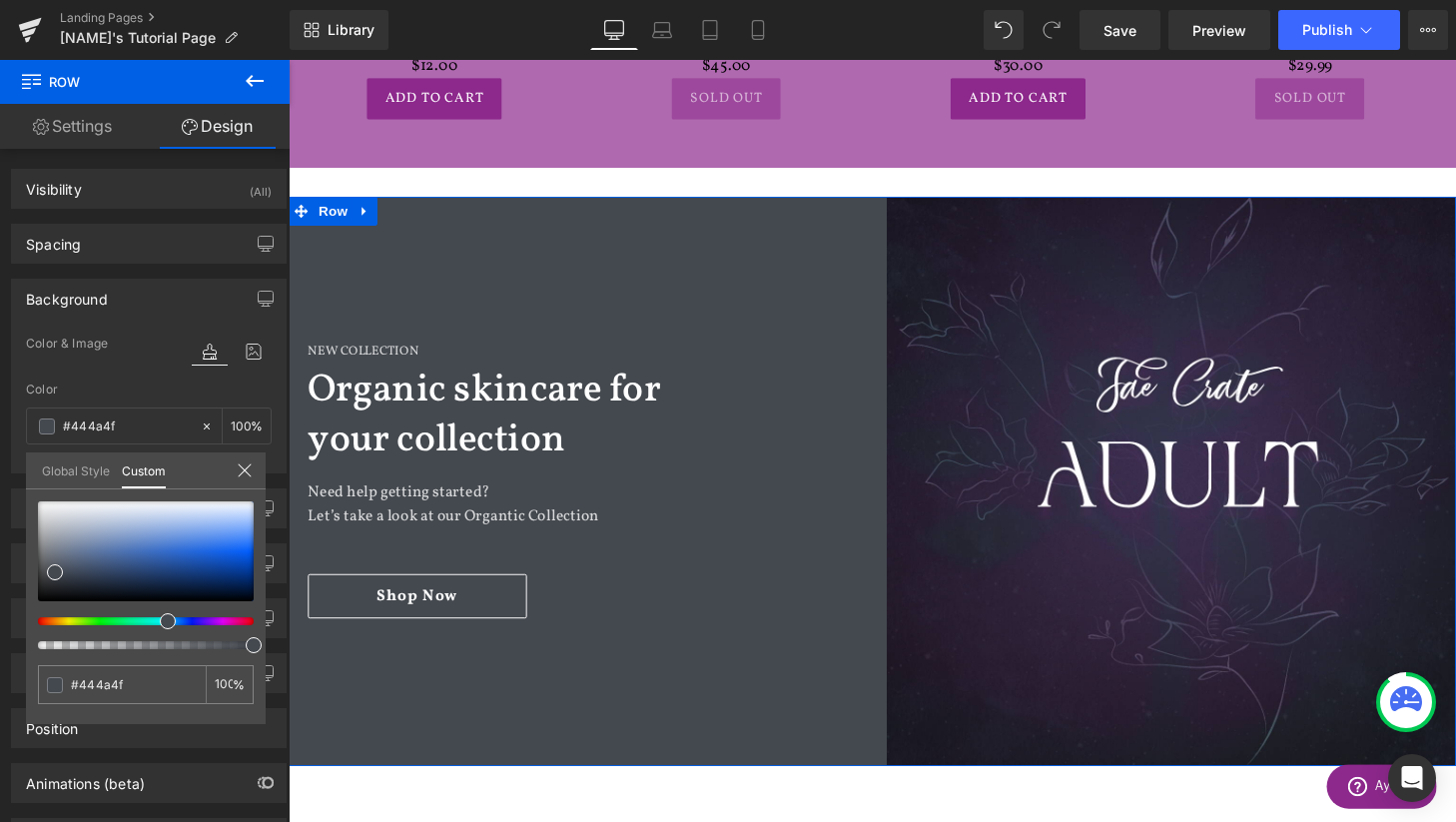 type on "#444b4f" 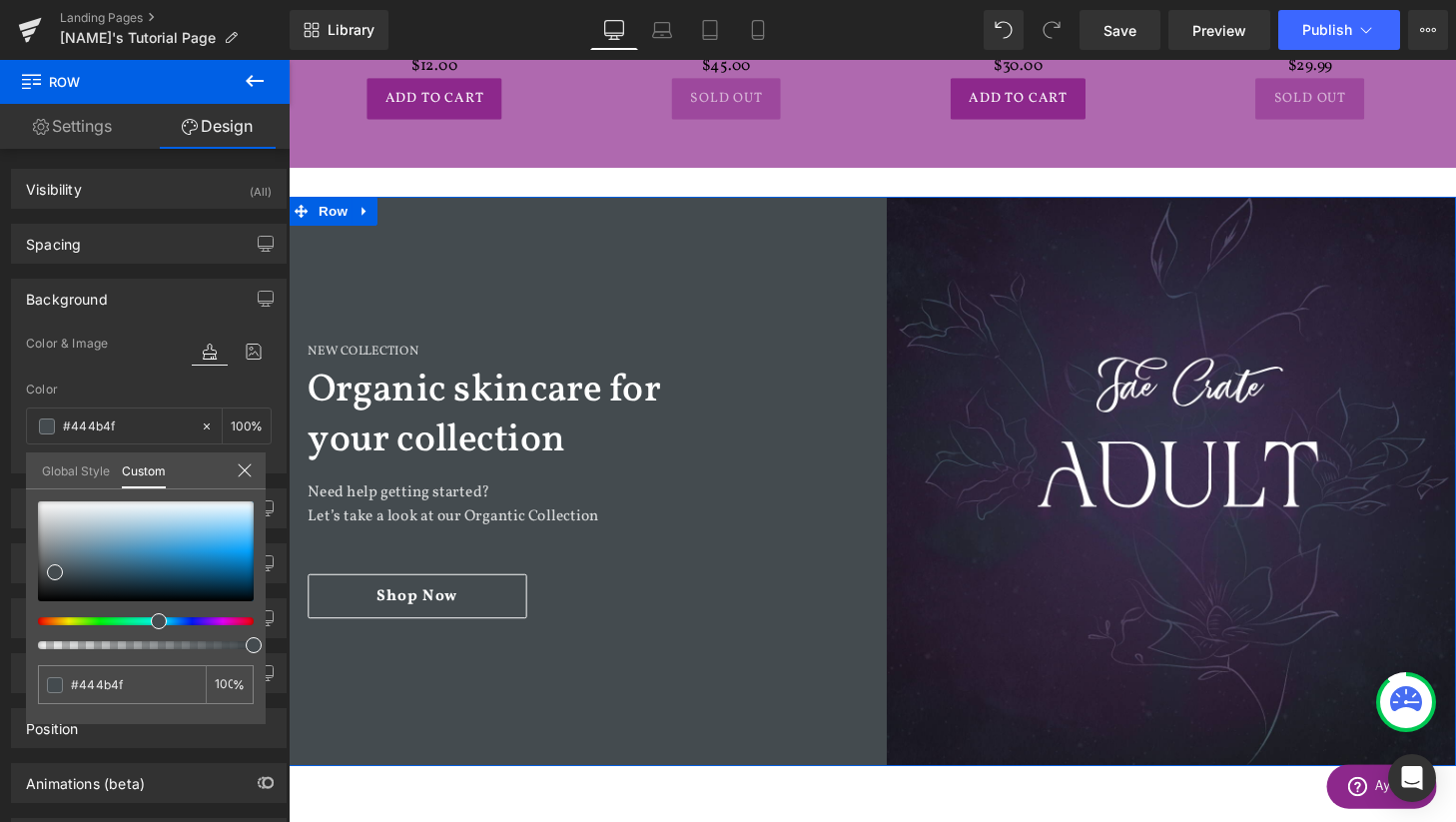 type on "#444a4f" 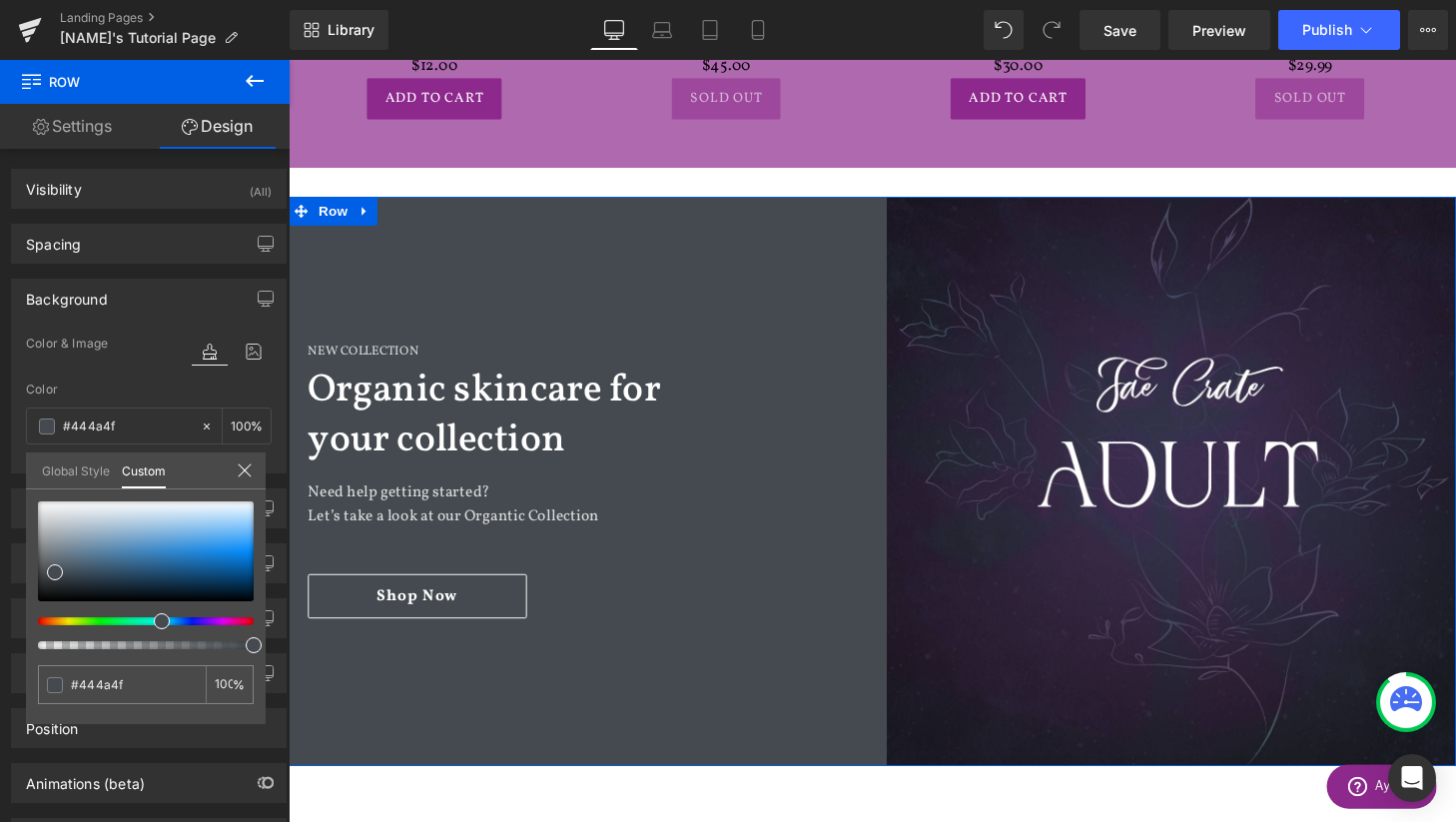 drag, startPoint x: 213, startPoint y: 620, endPoint x: 151, endPoint y: 619, distance: 62.008064 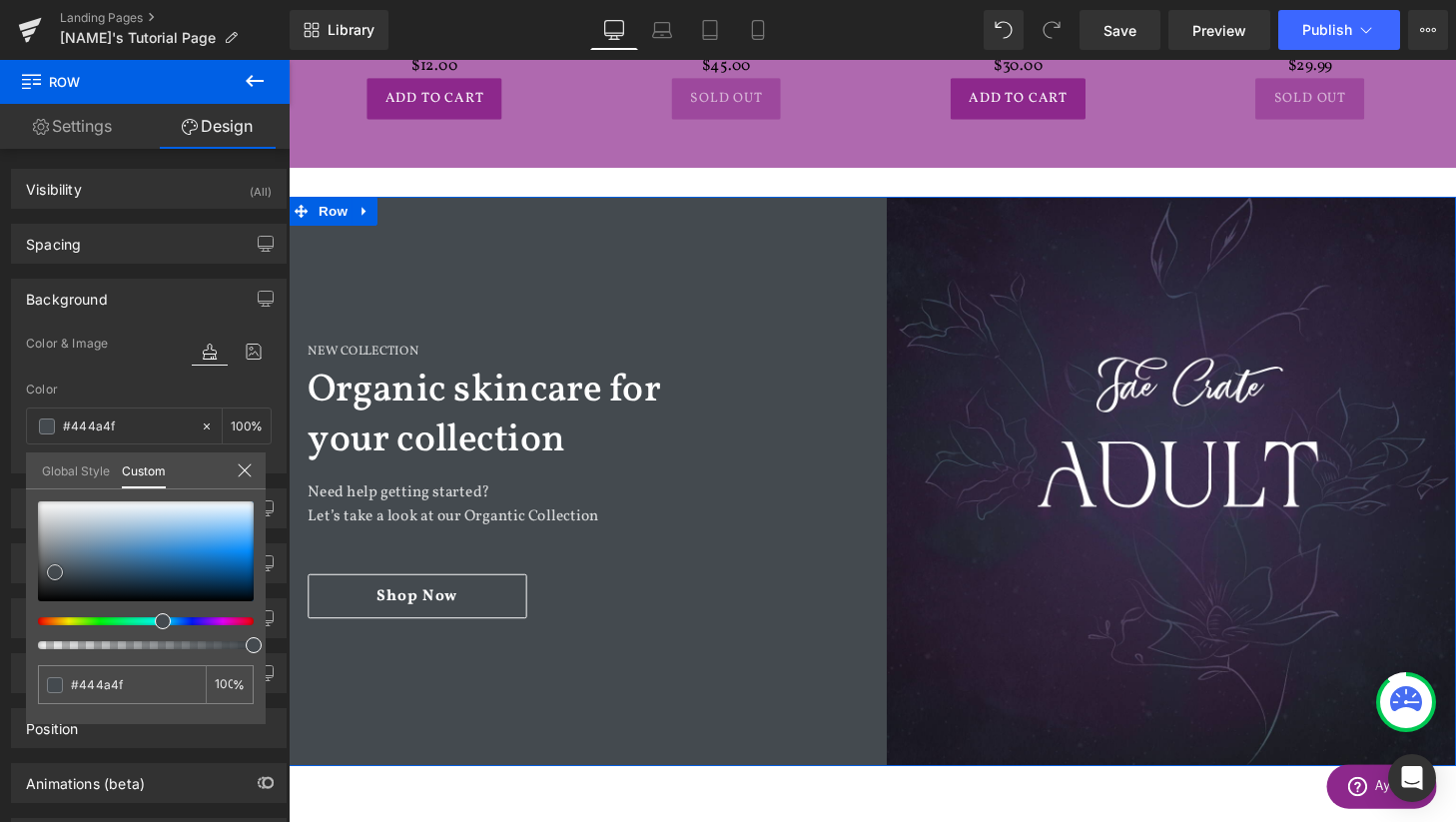 type on "#414a52" 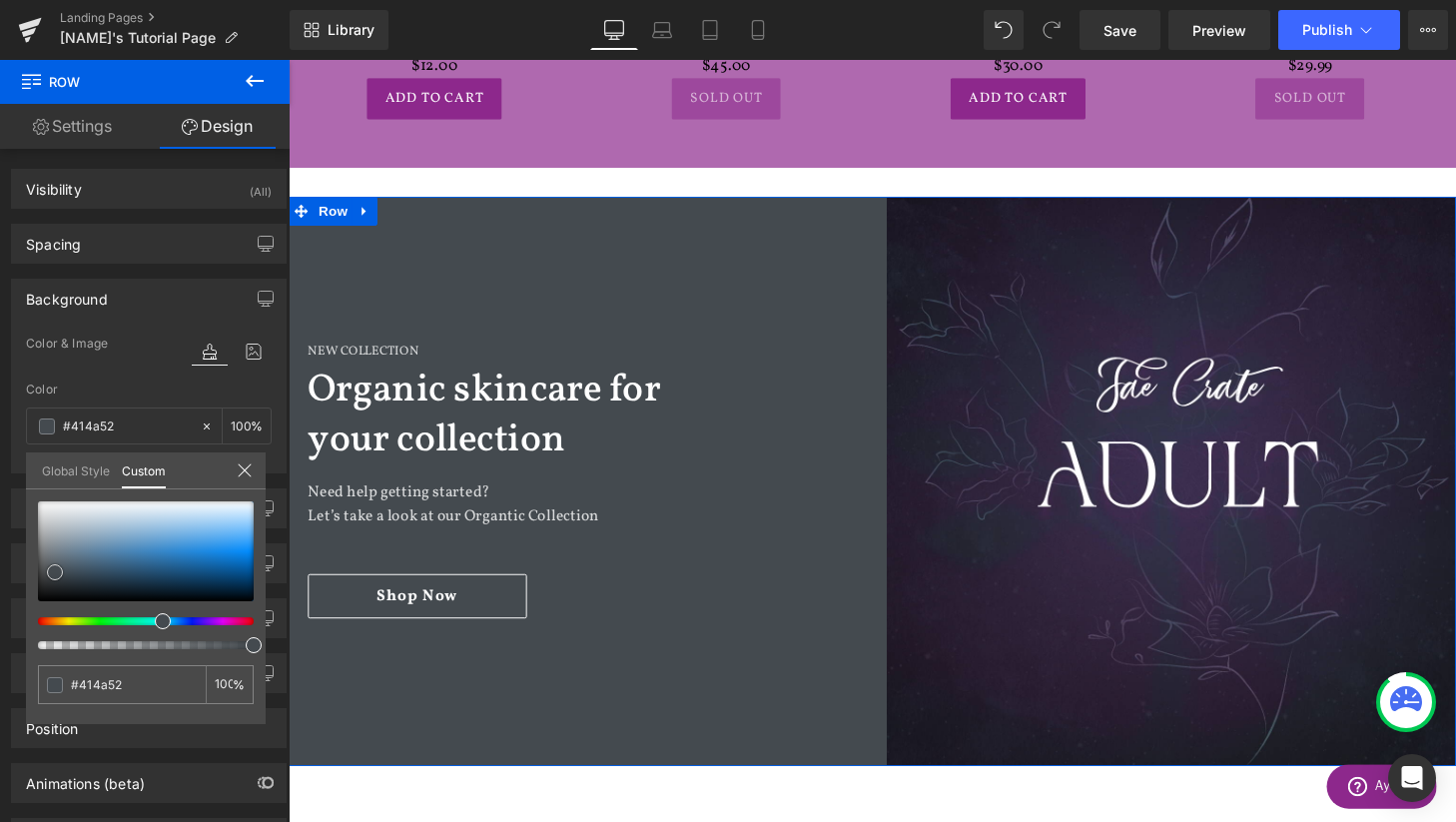 type on "#3b4a58" 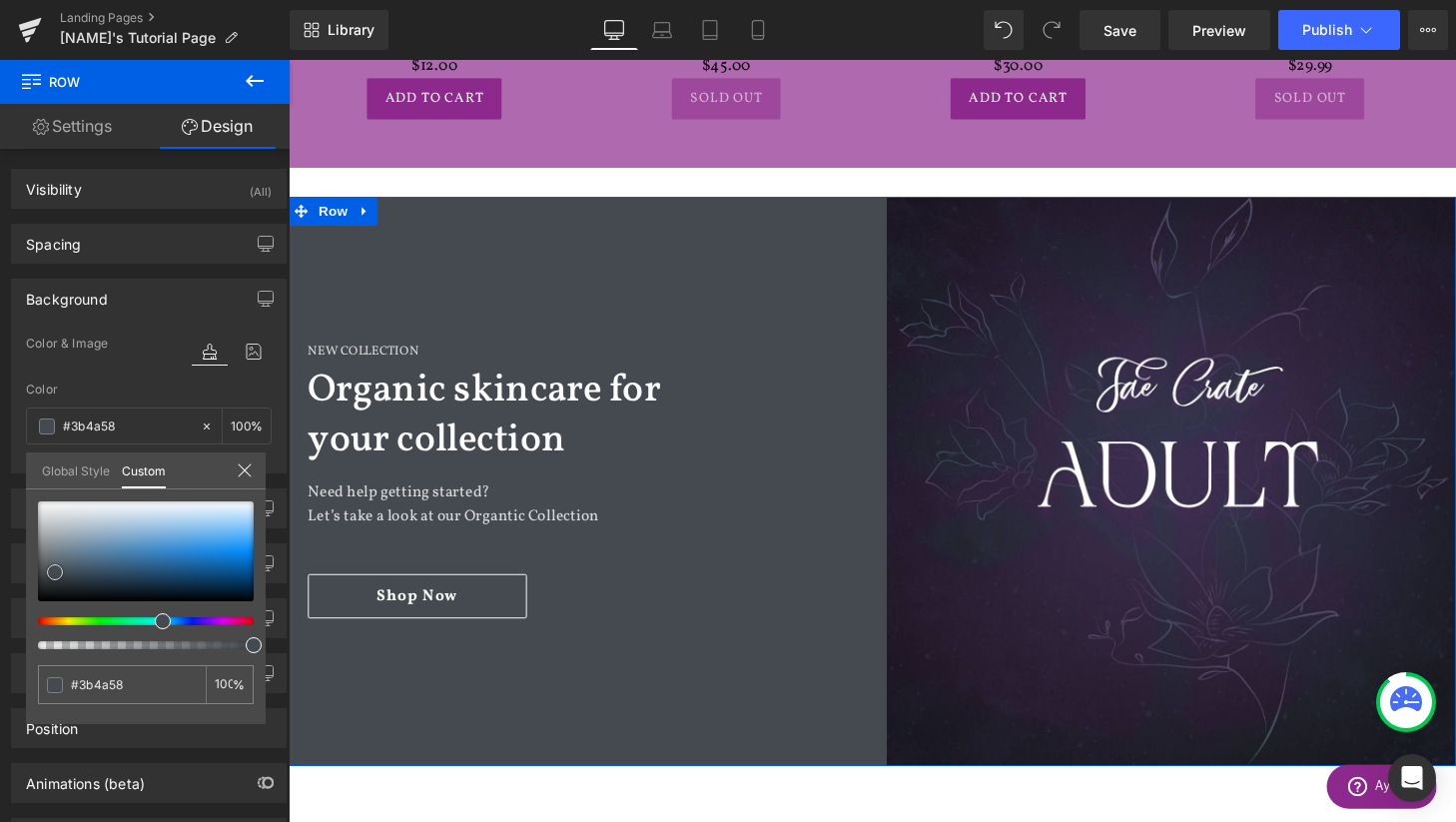 type on "#374a5c" 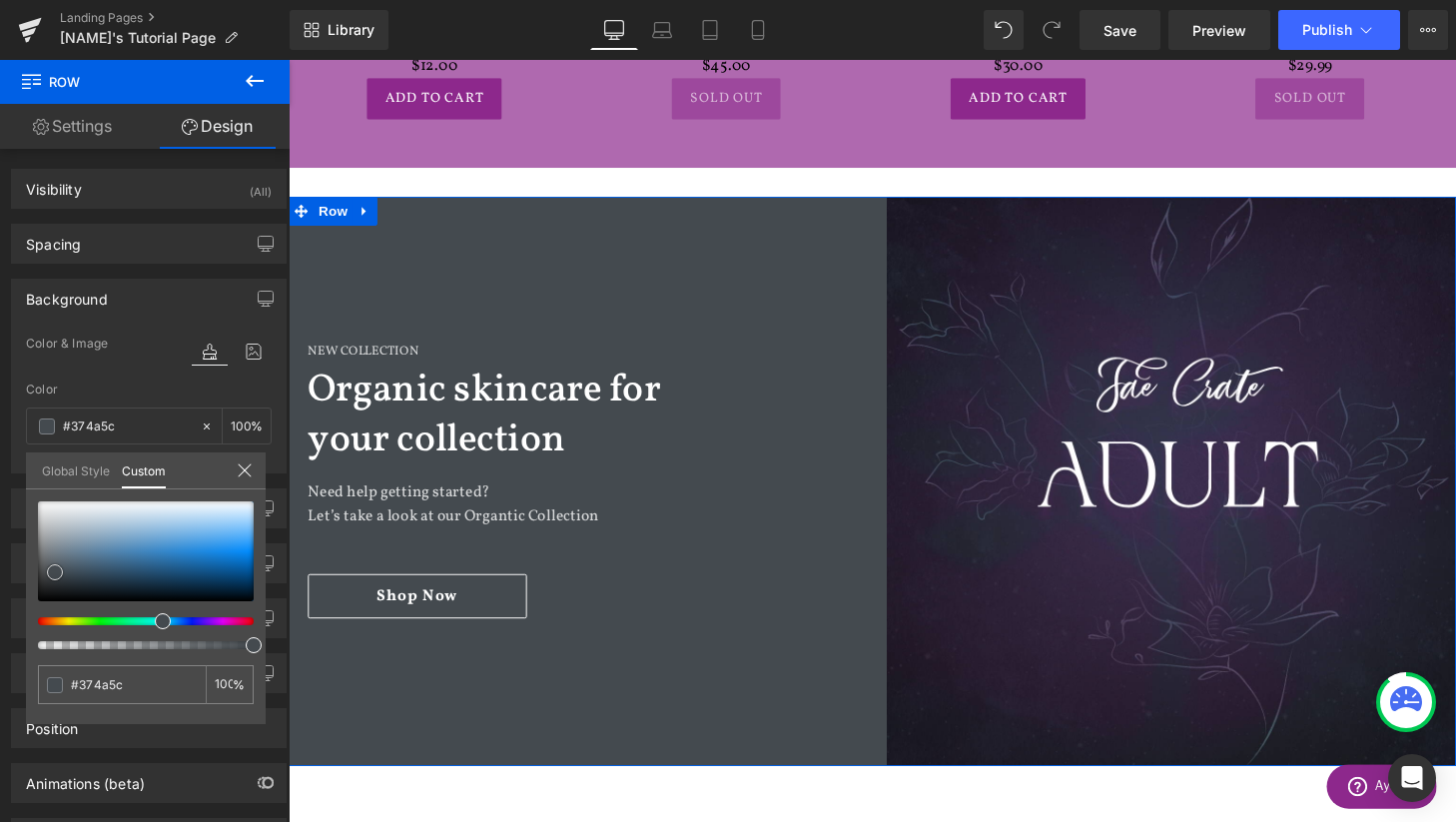 type on "#334b60" 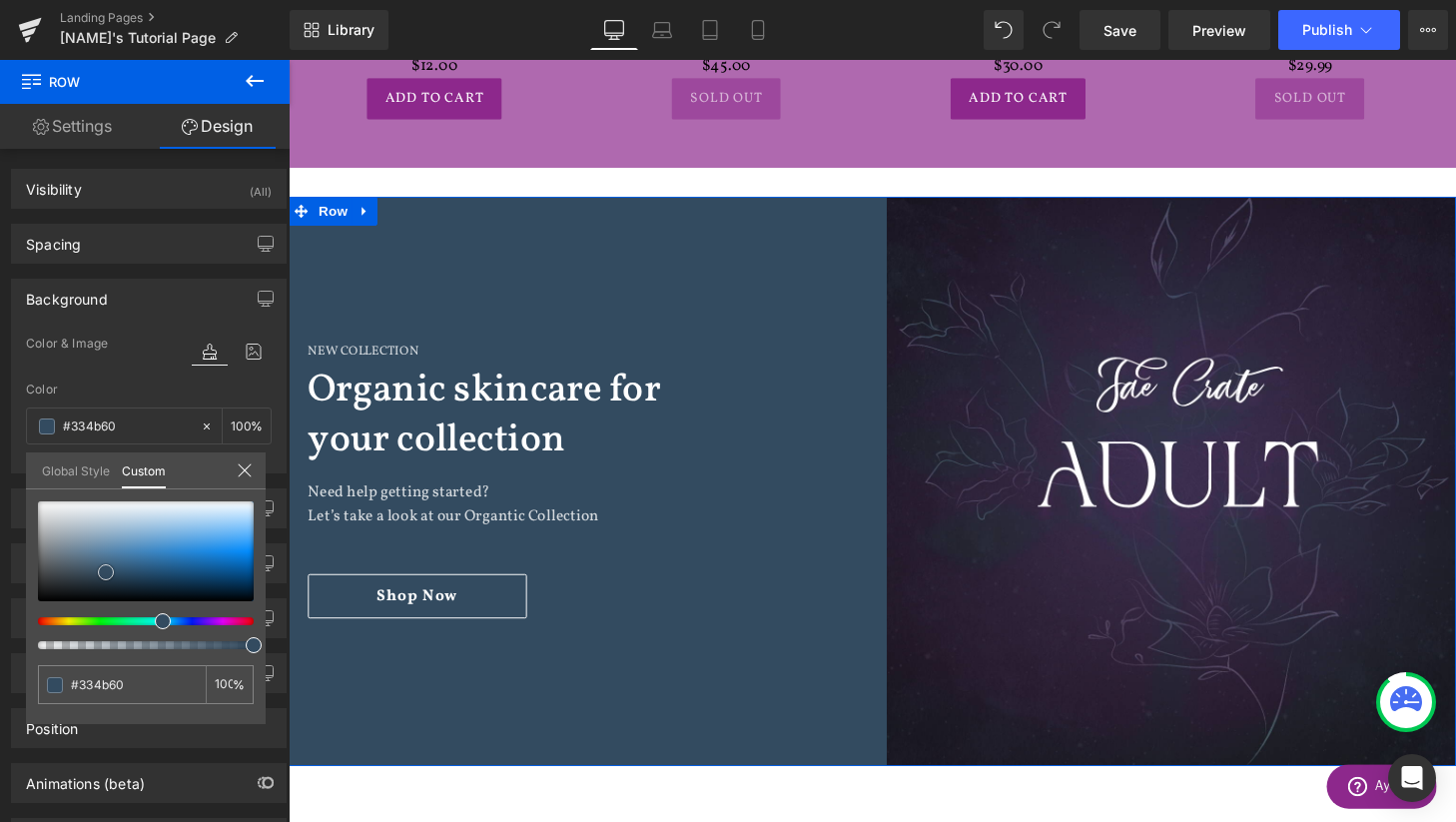 type on "#2d4256" 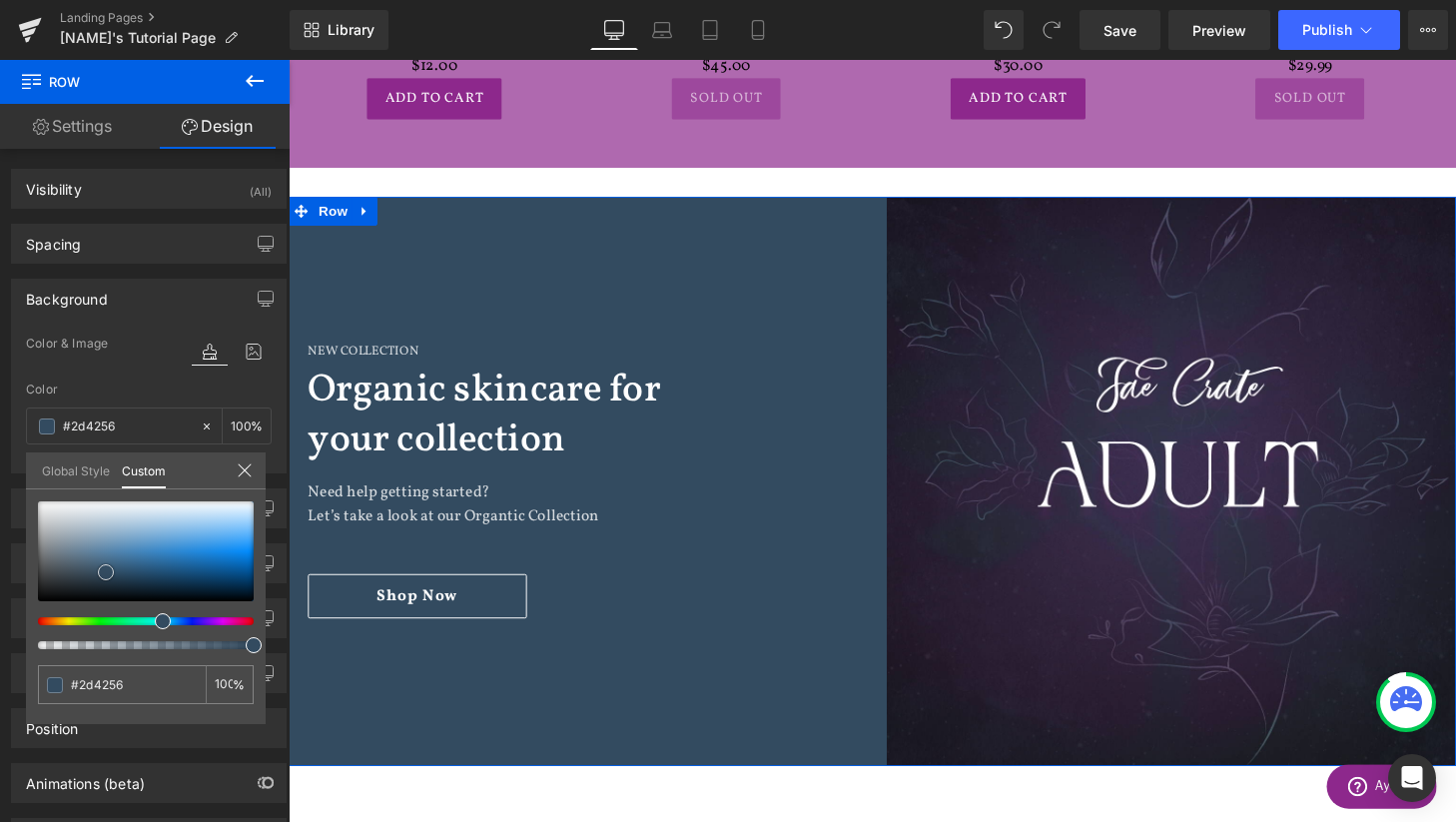 type on "#293d50" 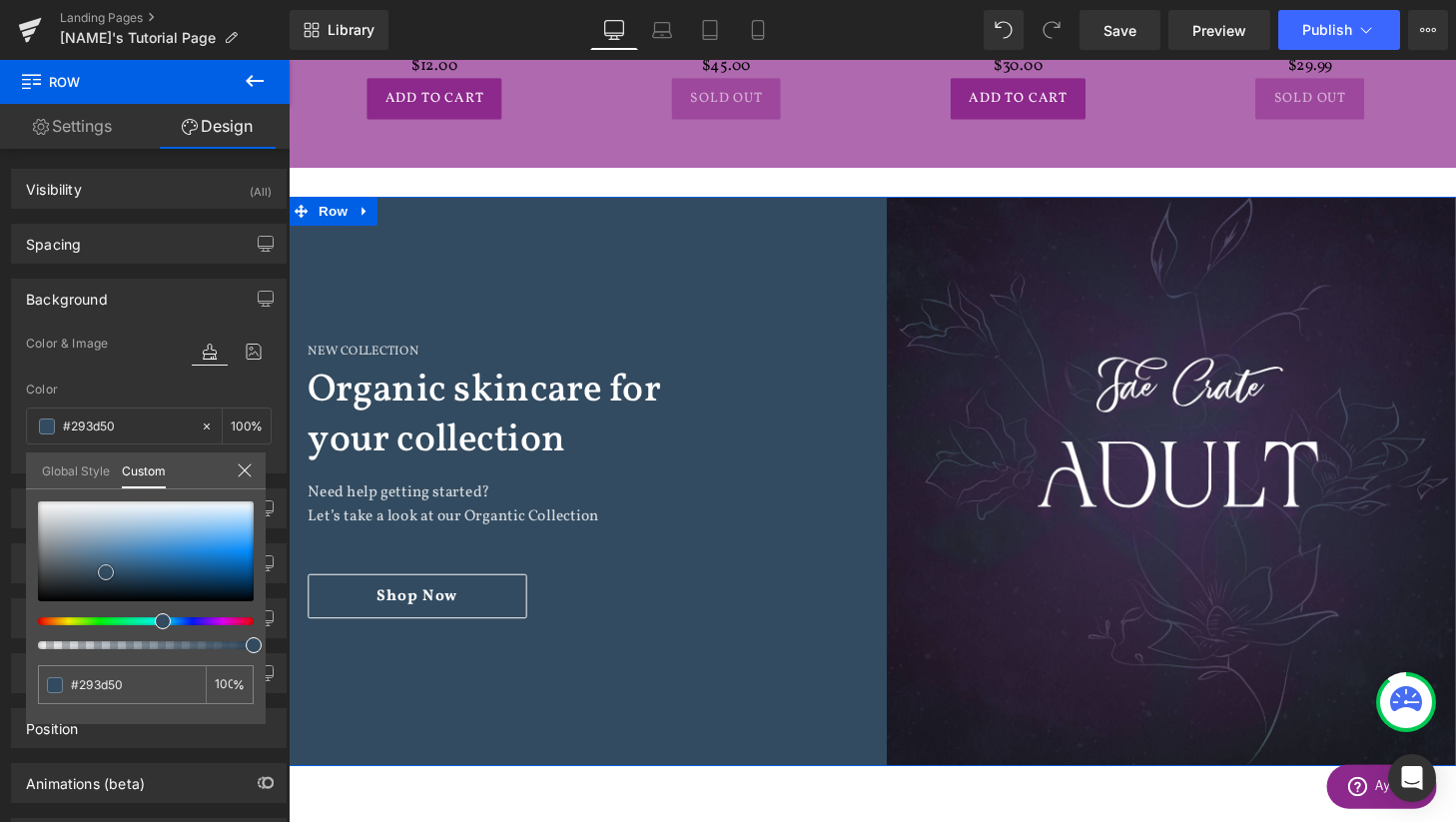 type on "#243646" 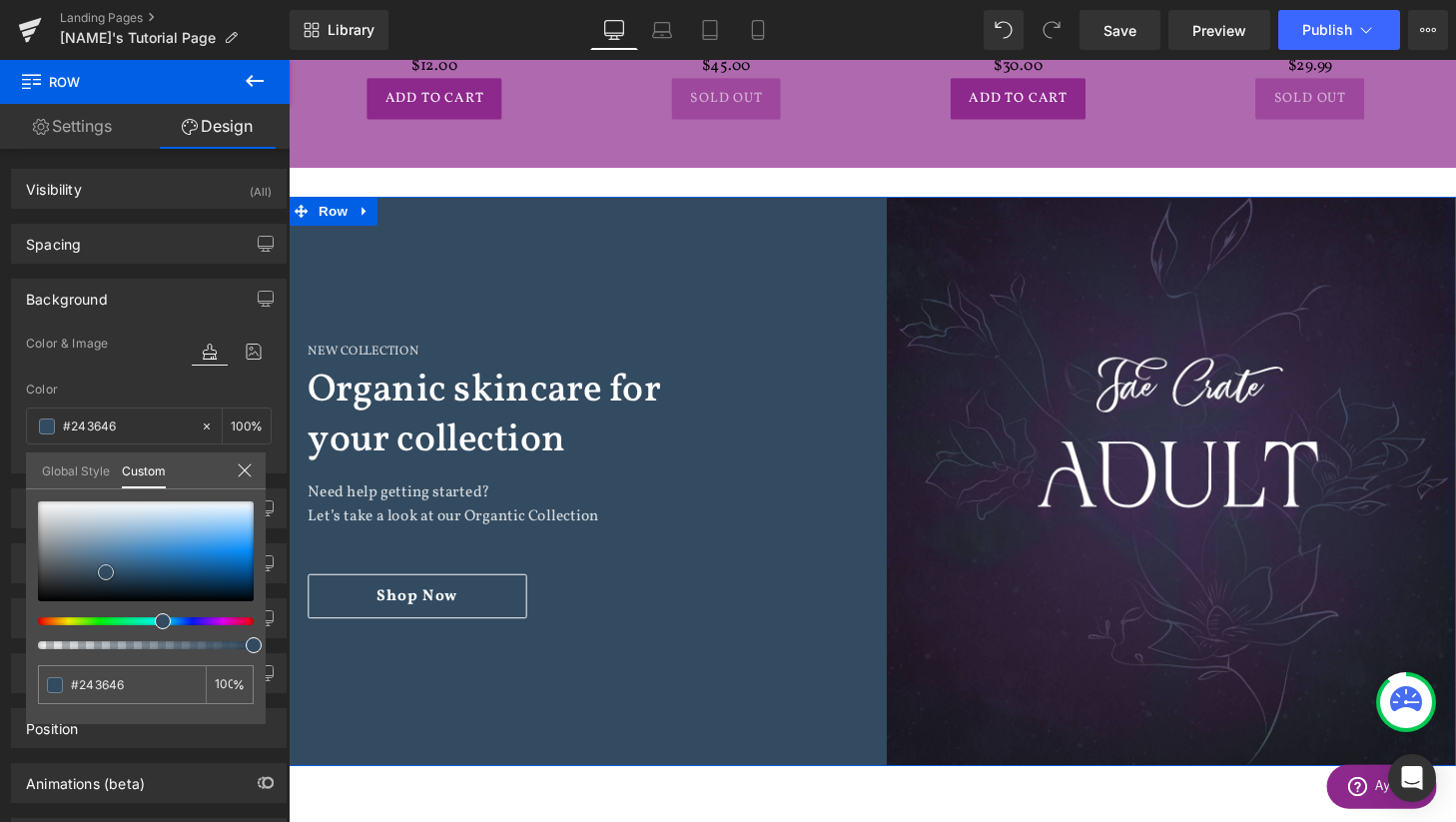 type on "#21313f" 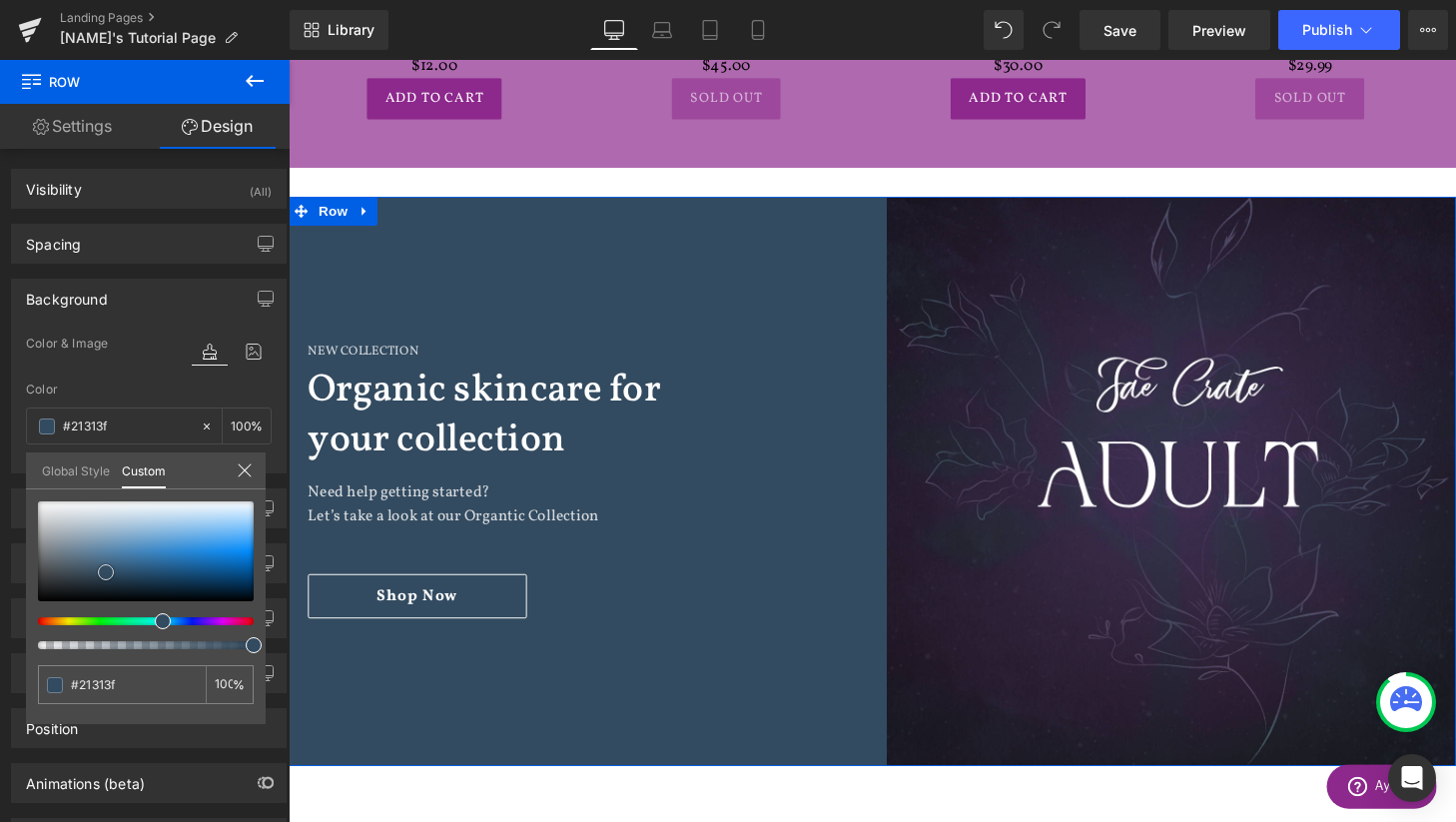 type on "#1d2b39" 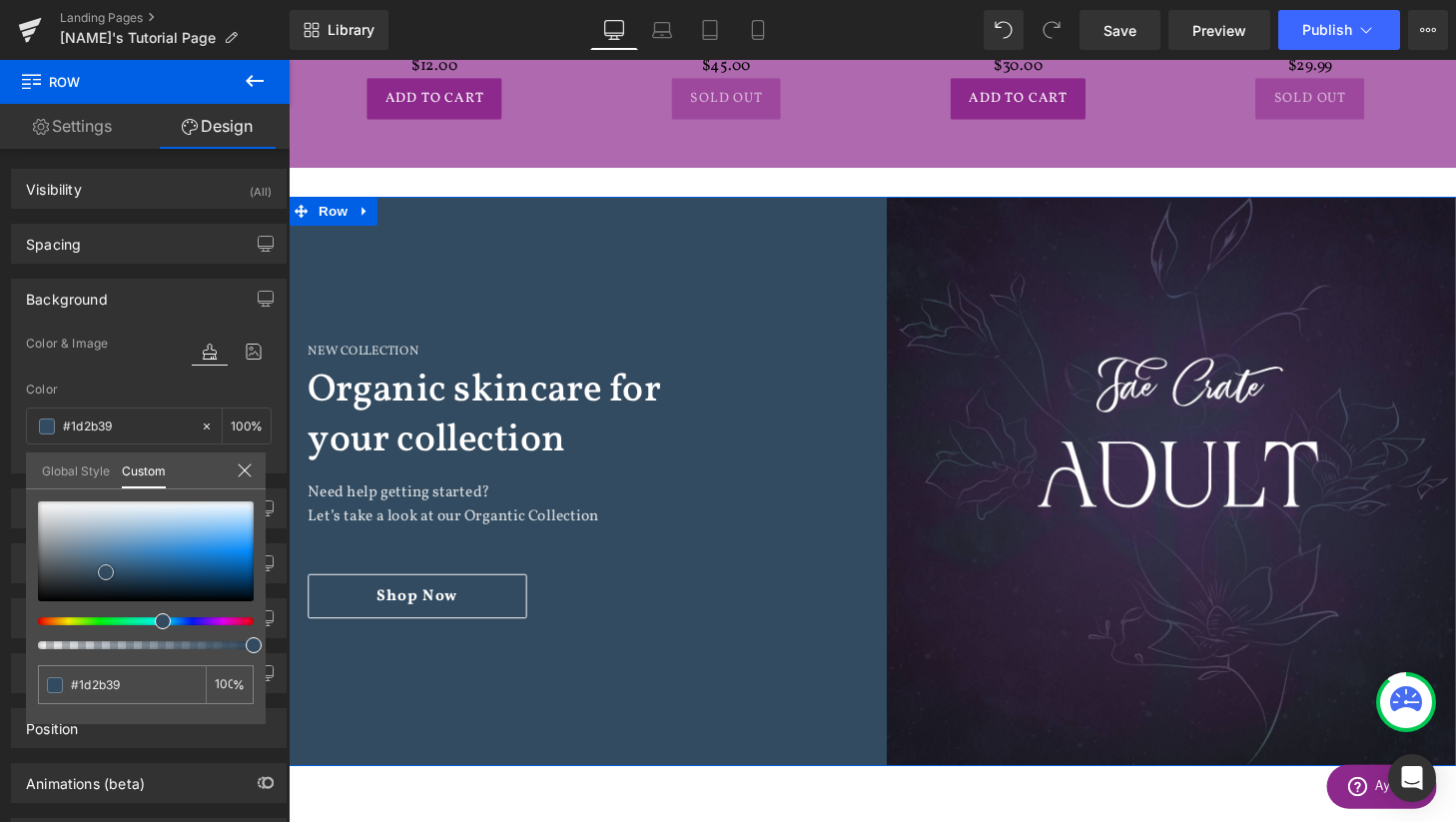 type on "#1a2532" 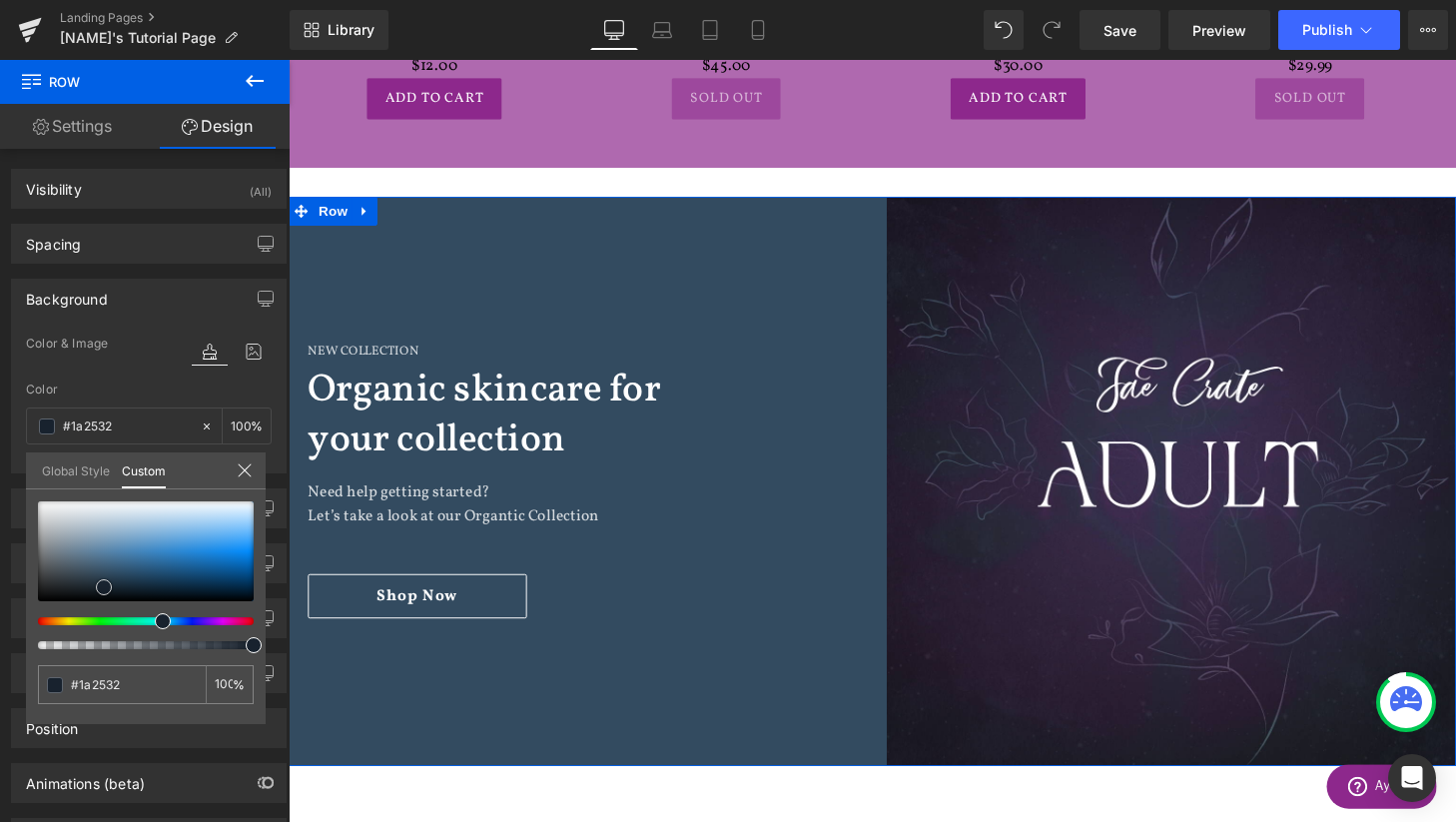 type on "#18222e" 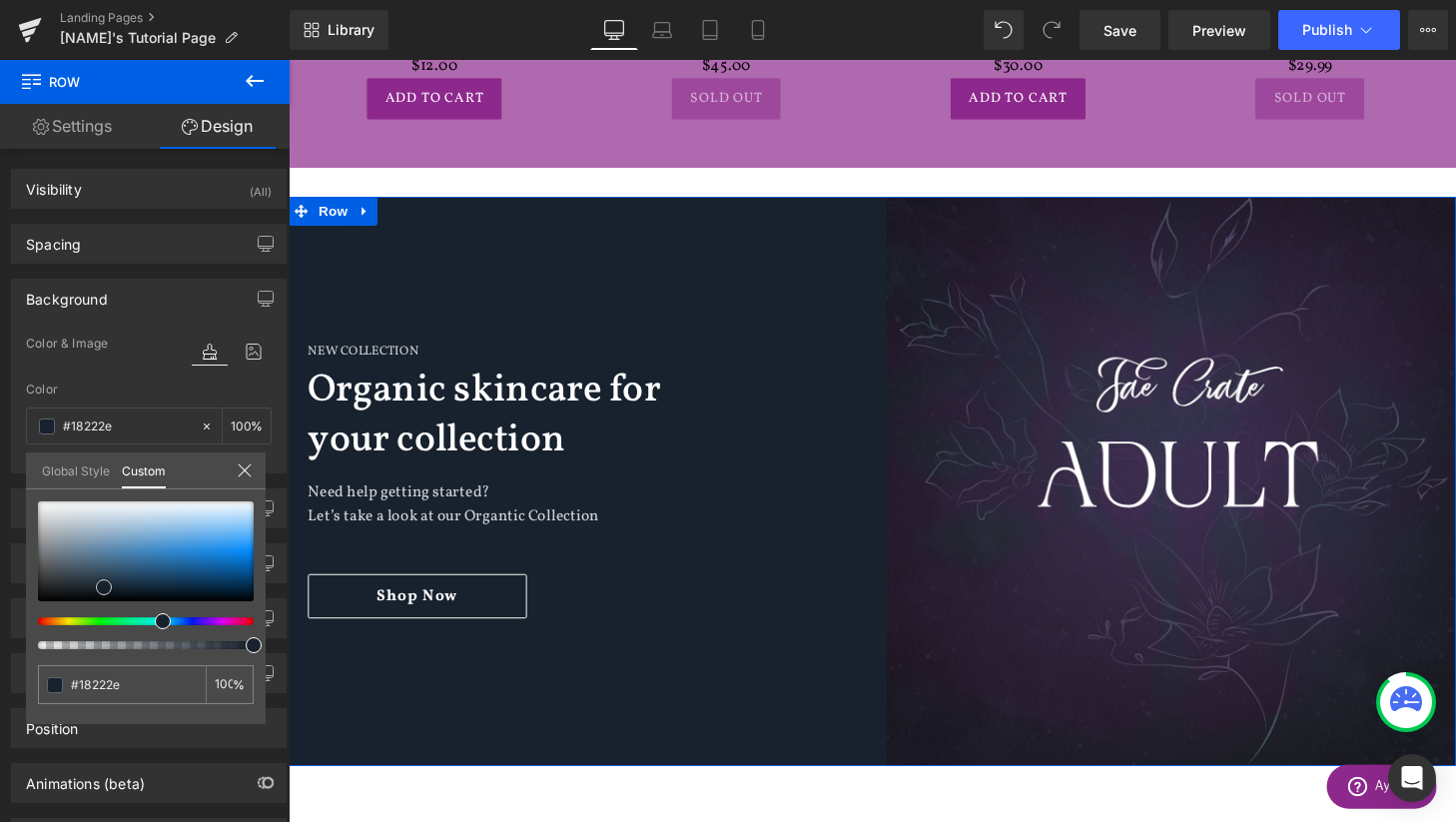 type on "#1a2532" 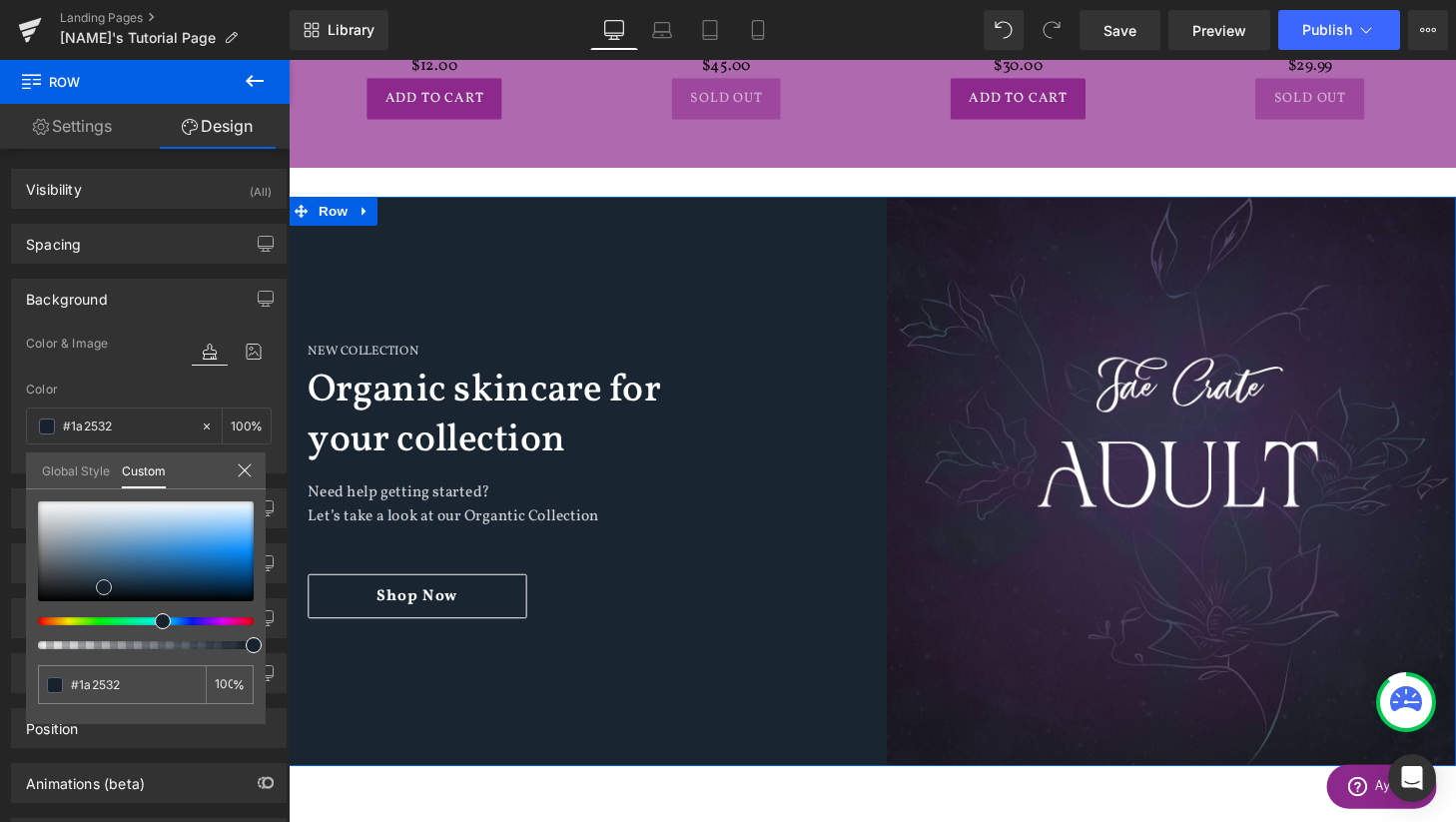 type on "#1c2735" 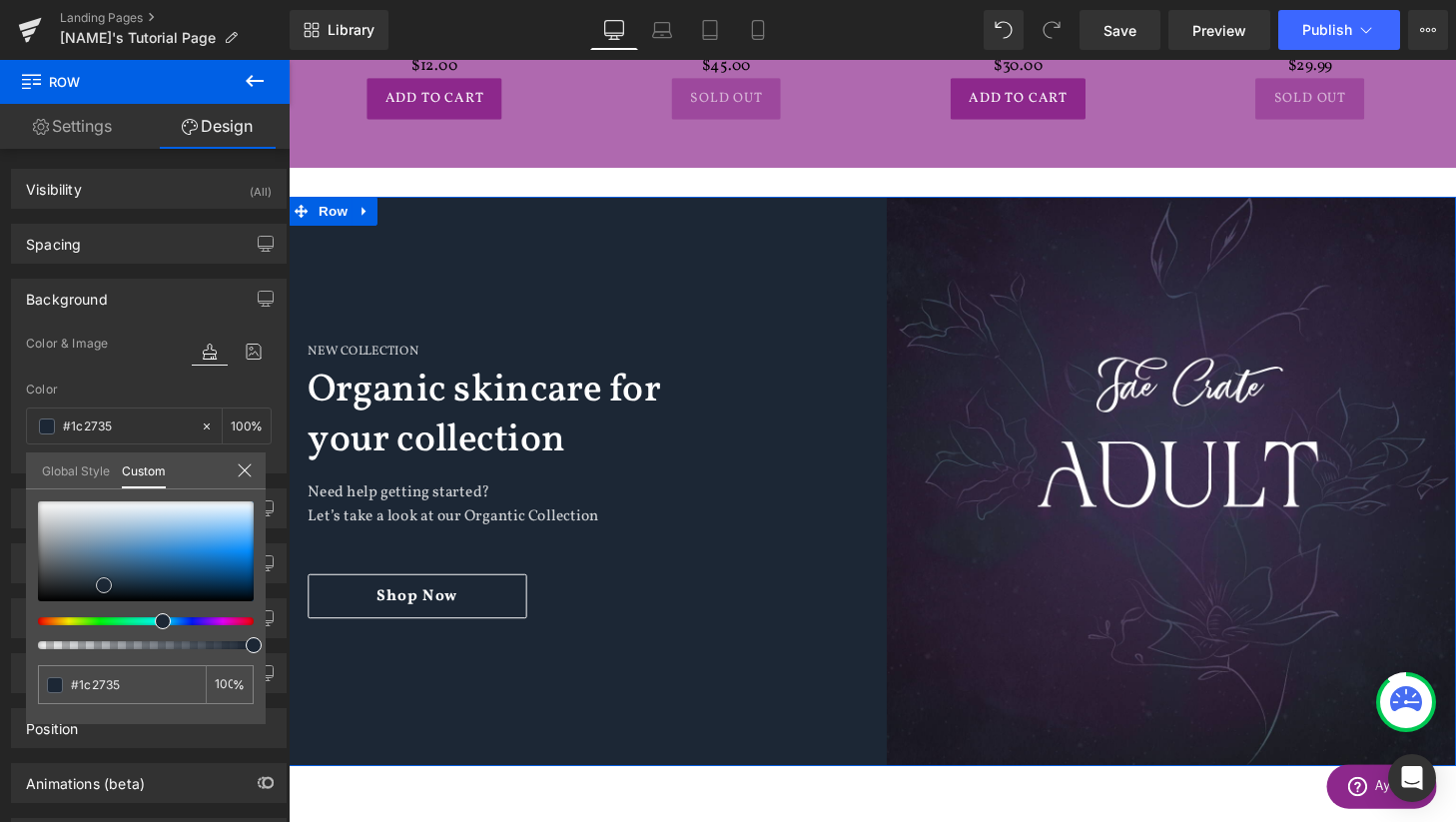 type on "#1e2938" 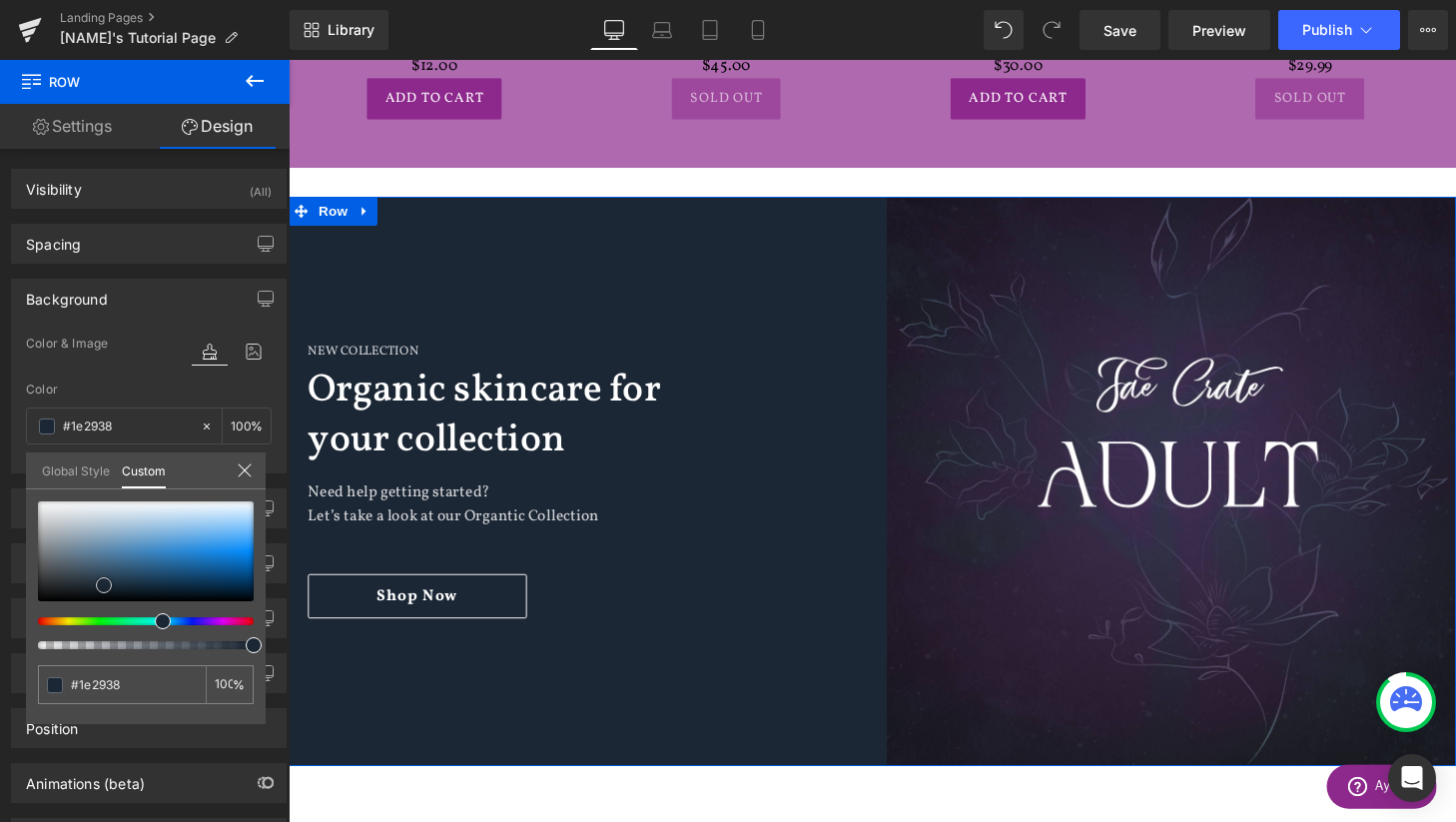 type on "#1f2a3c" 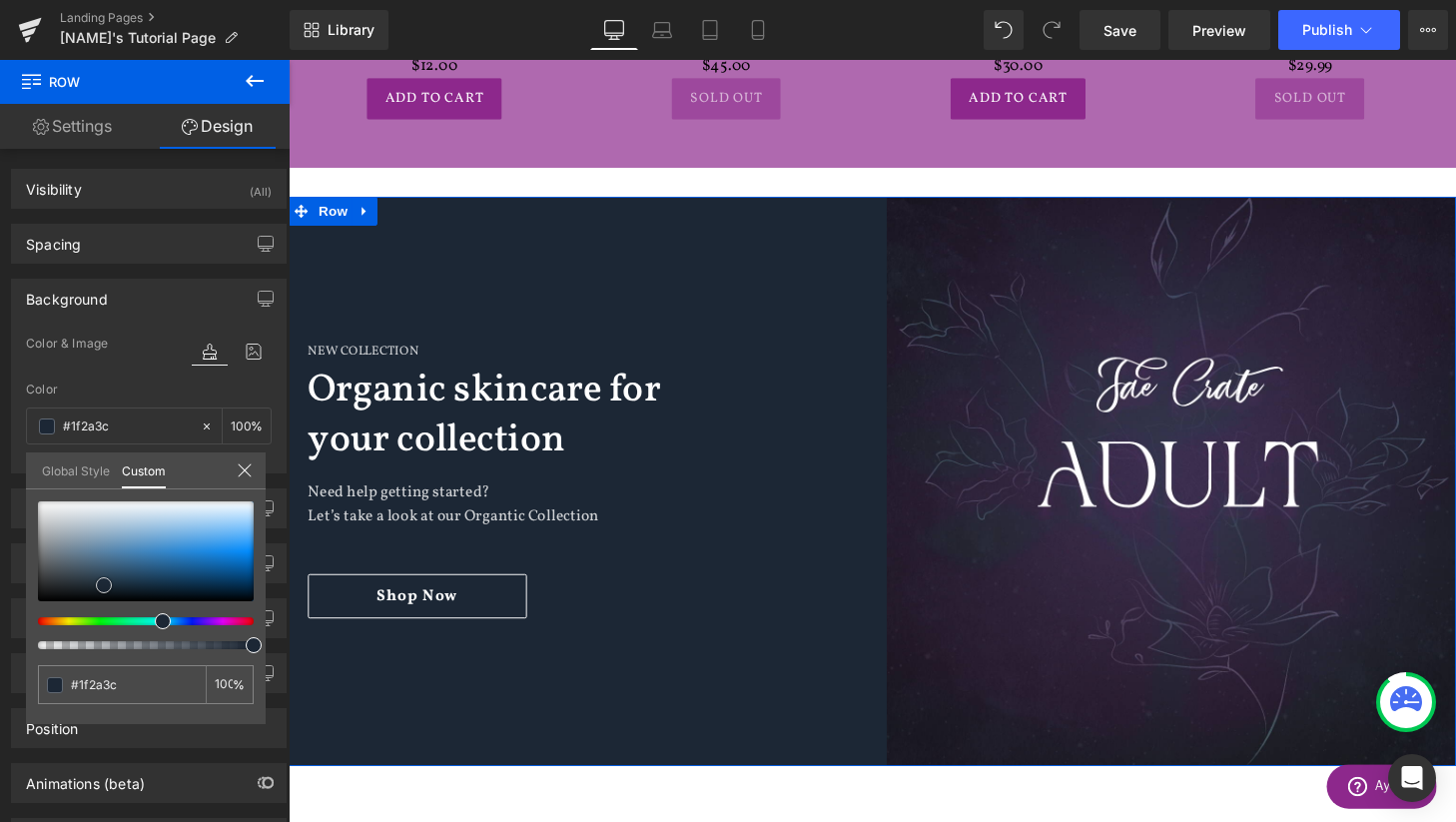 type on "#212c3f" 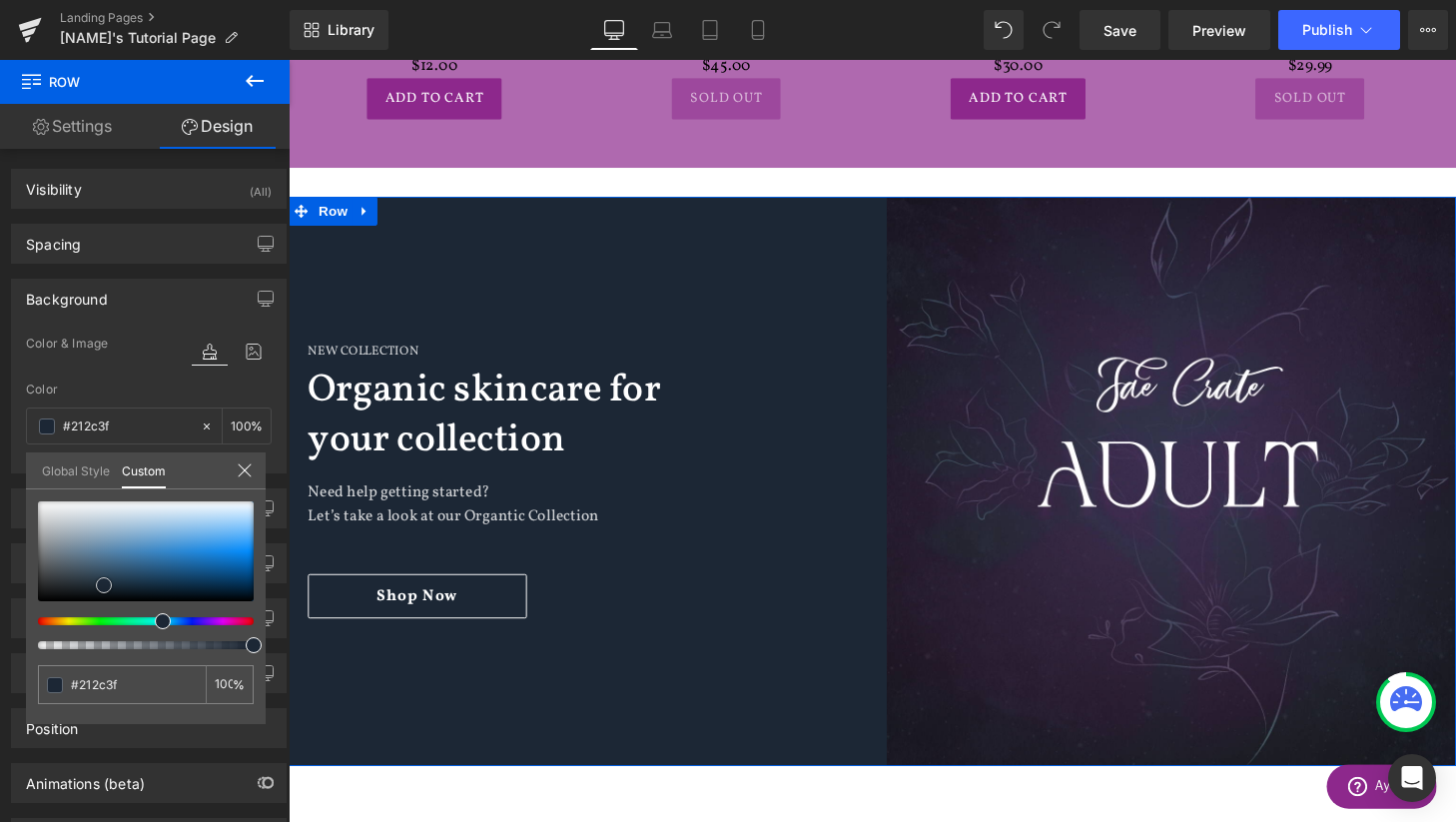 type on "#232e42" 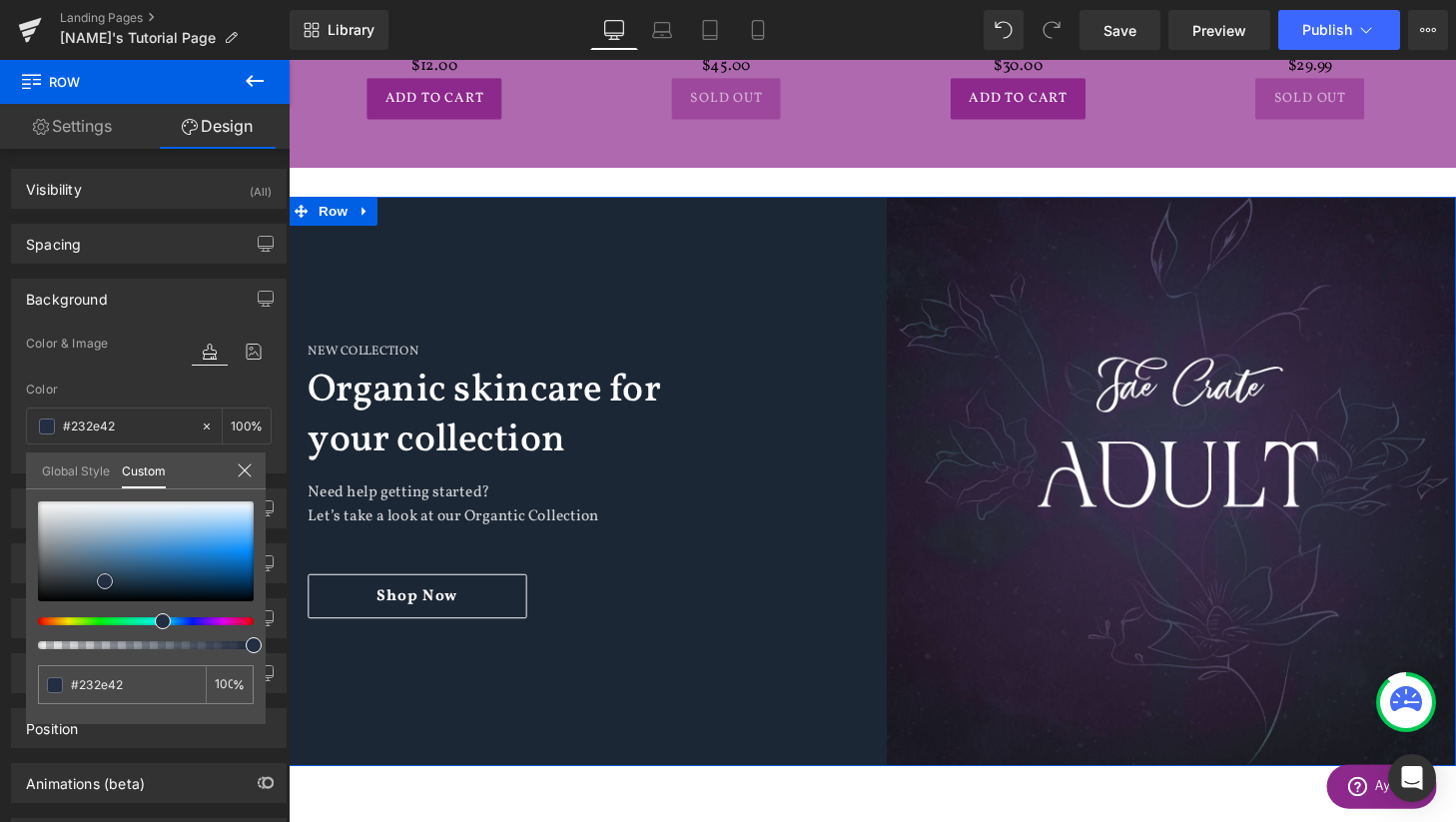 type on "#243046" 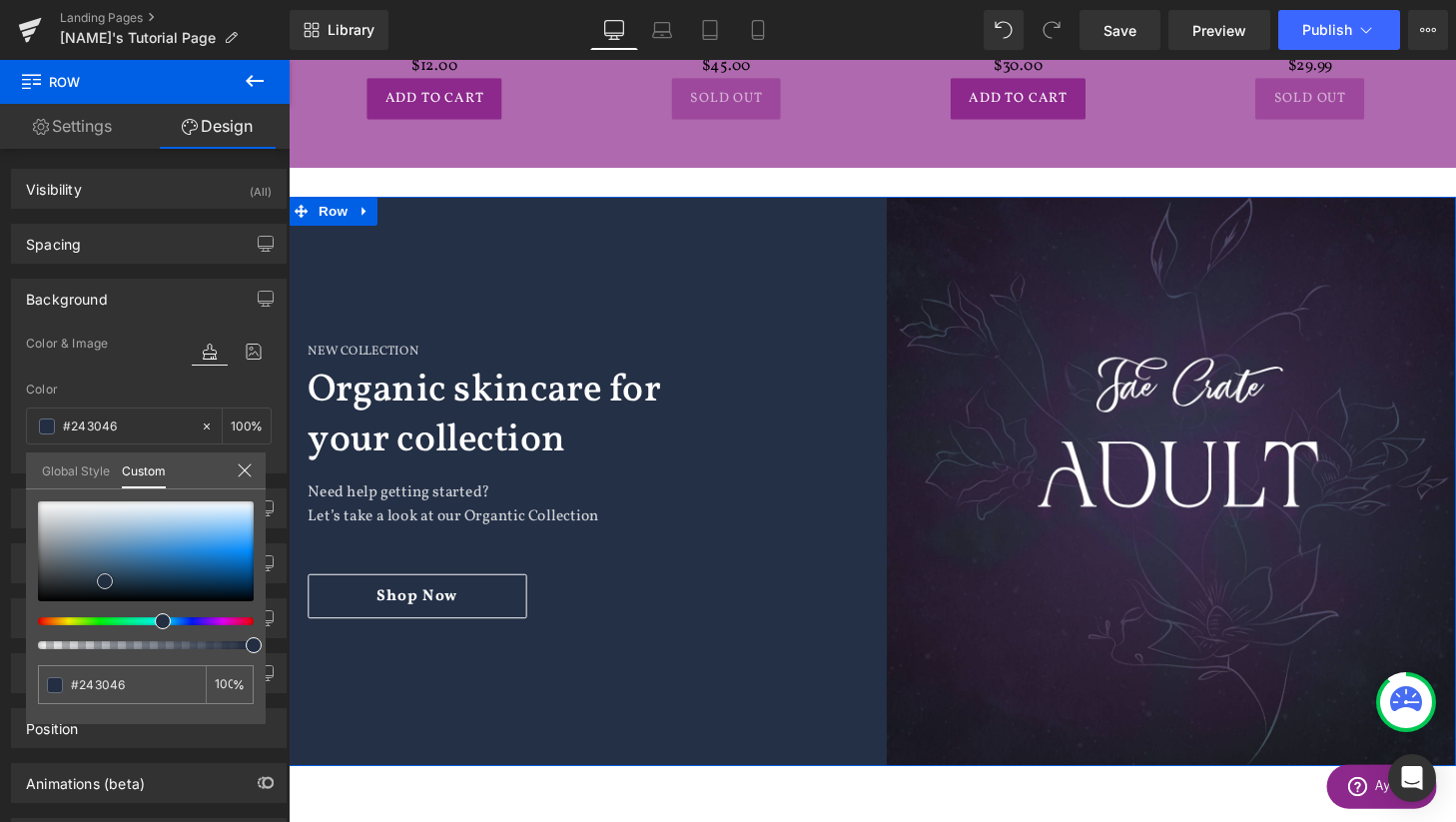 type on "#26324a" 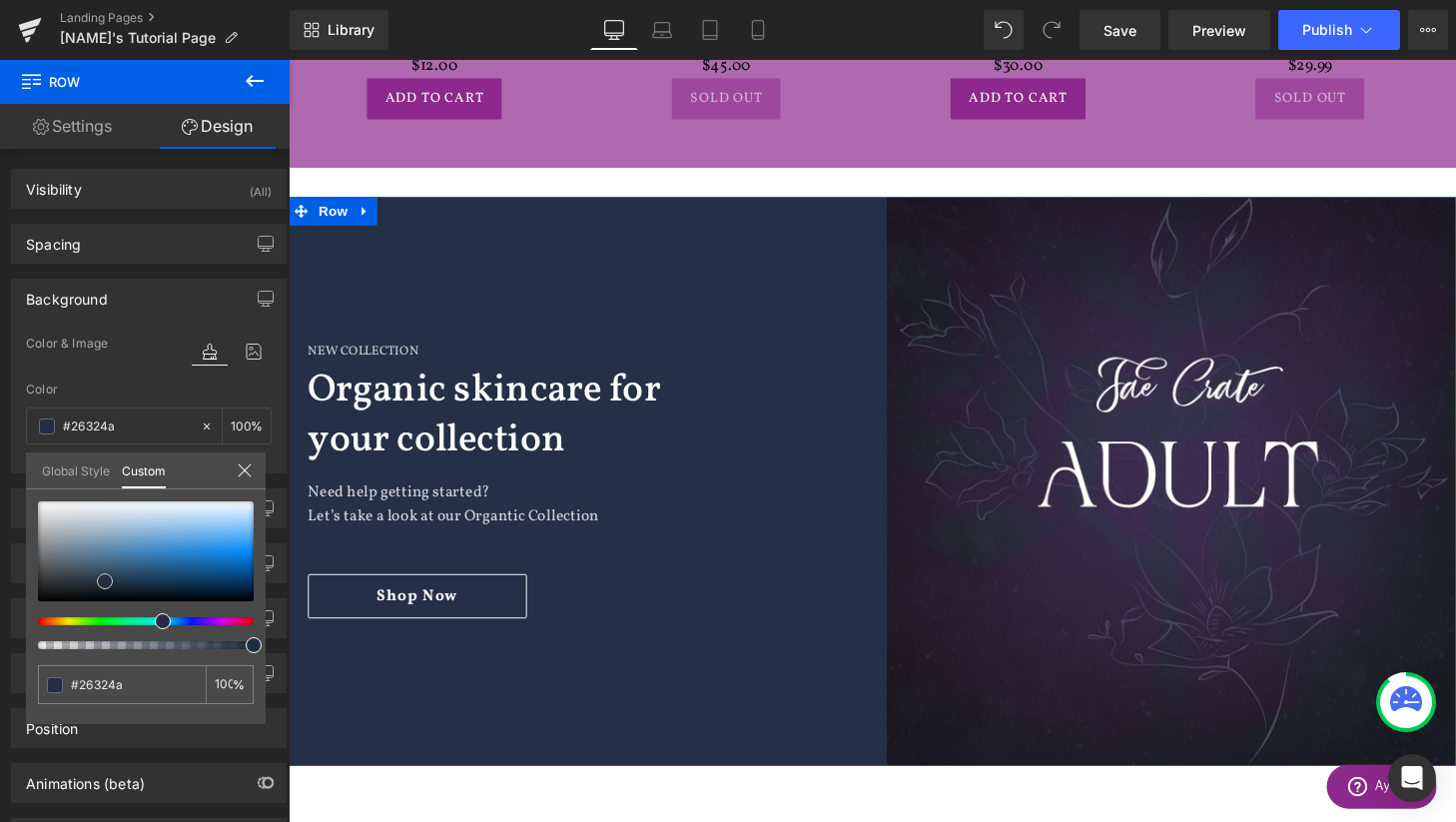 type on "#28344c" 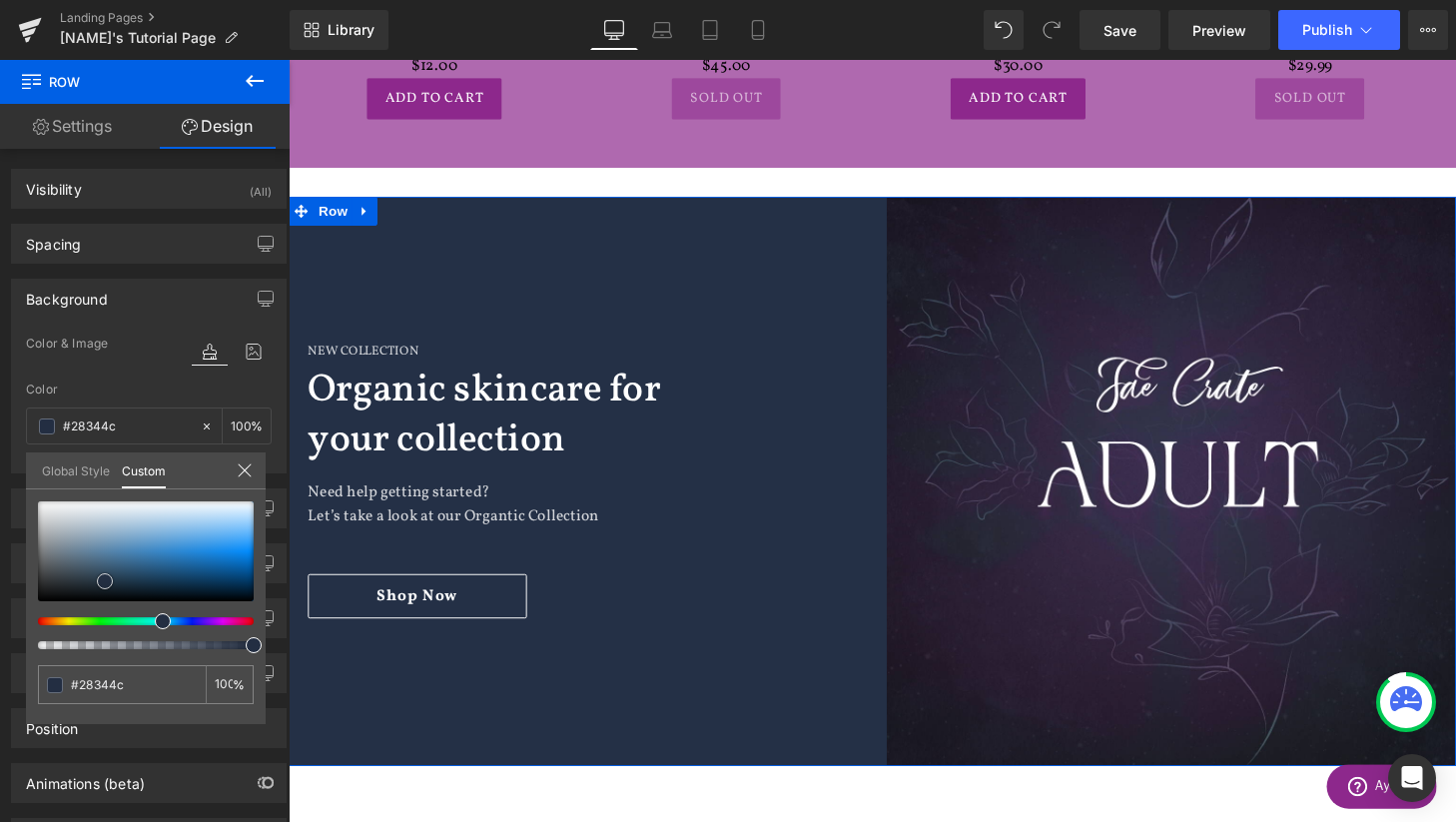 type on "#2b3854" 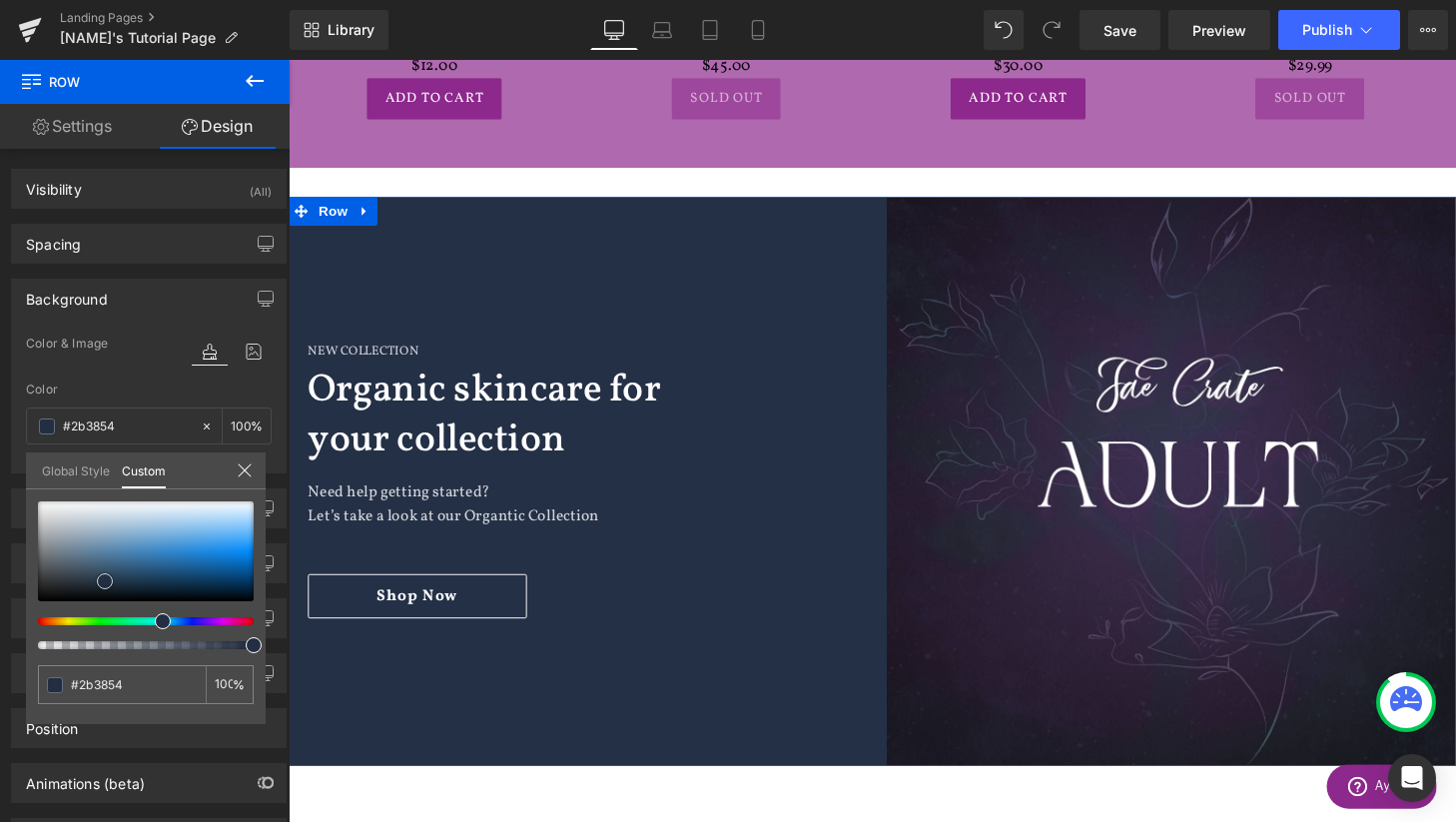 type on "#2d3a56" 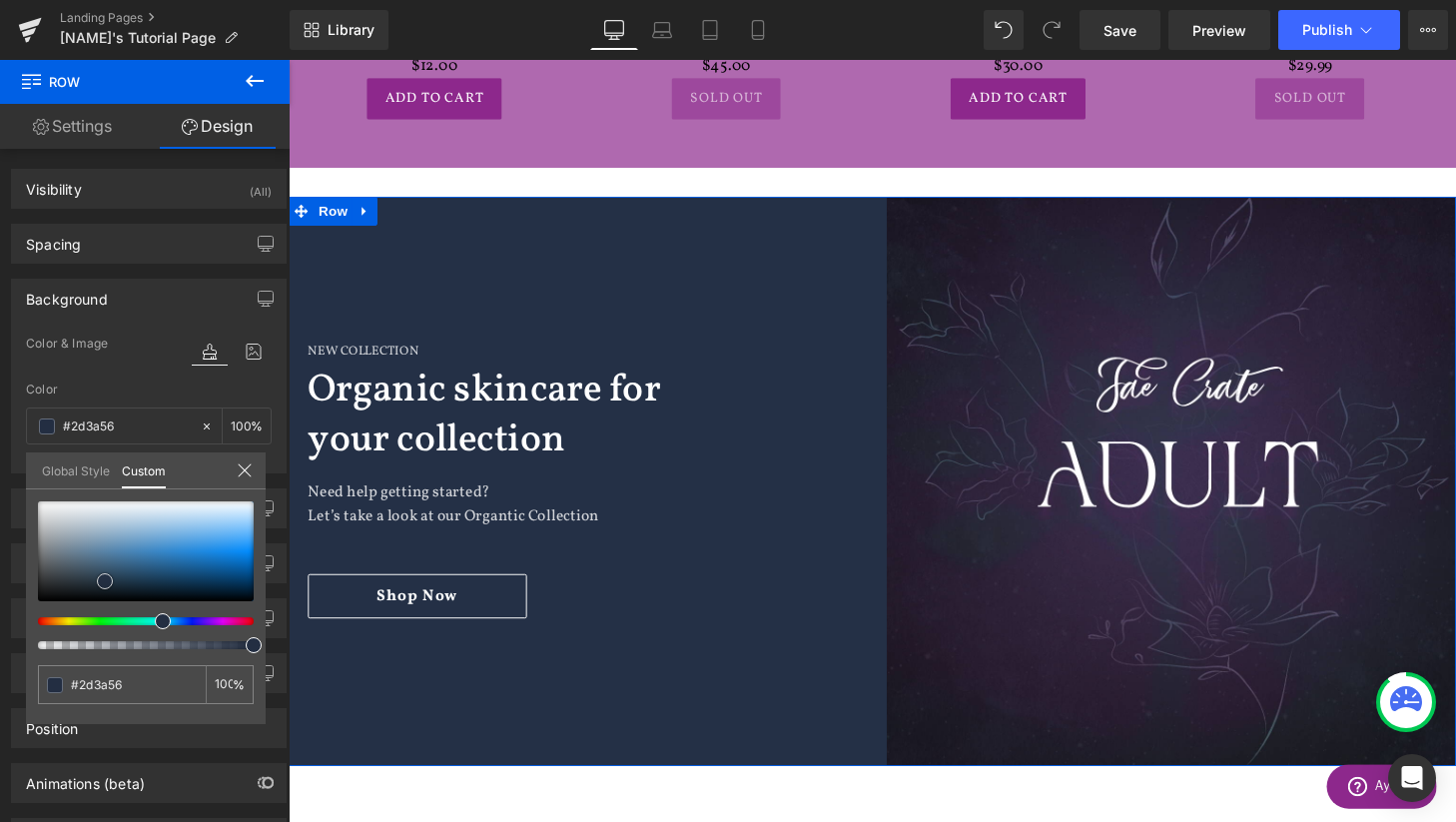 type on "#2f3d5a" 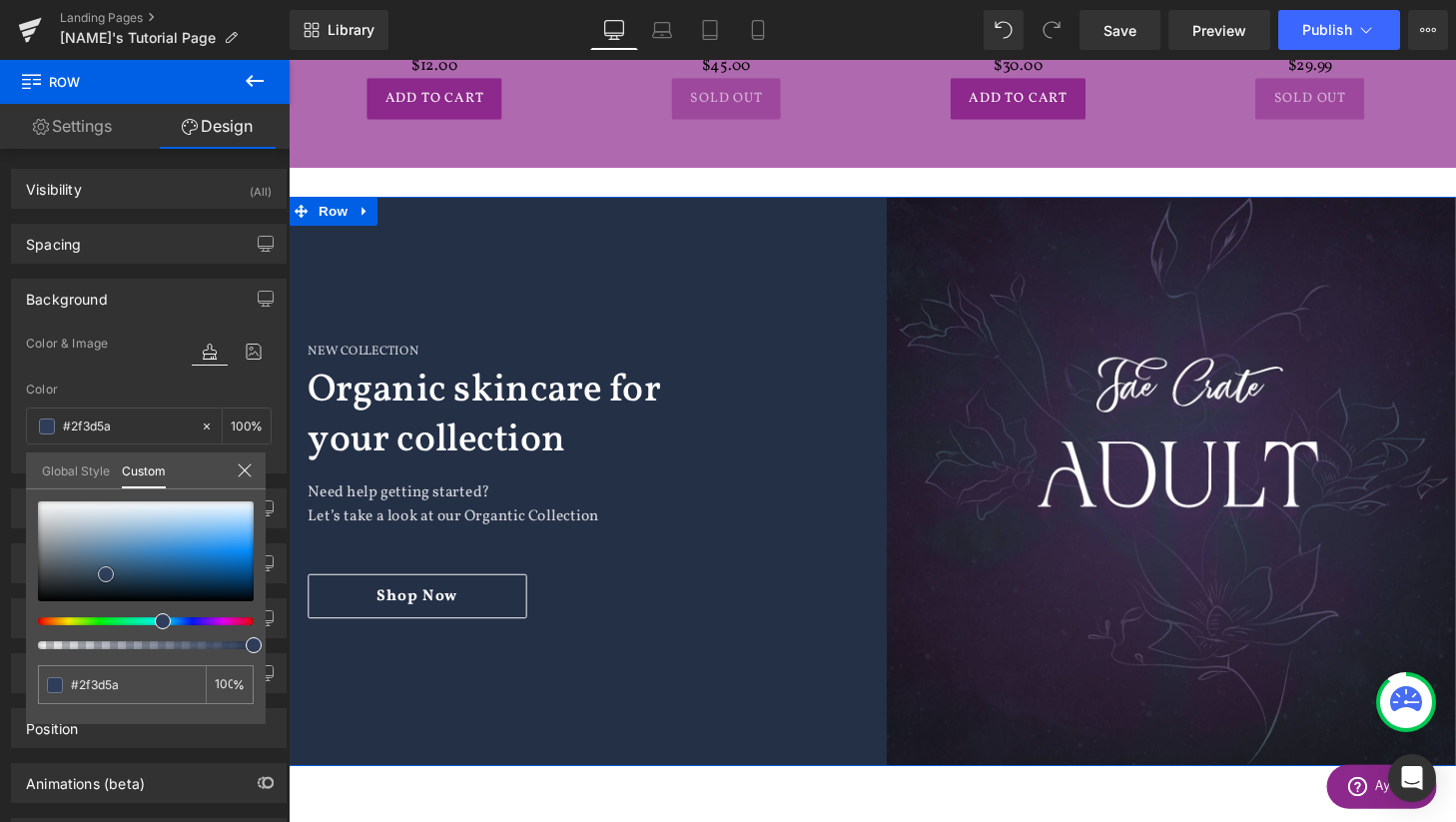 type on "#2e3d5a" 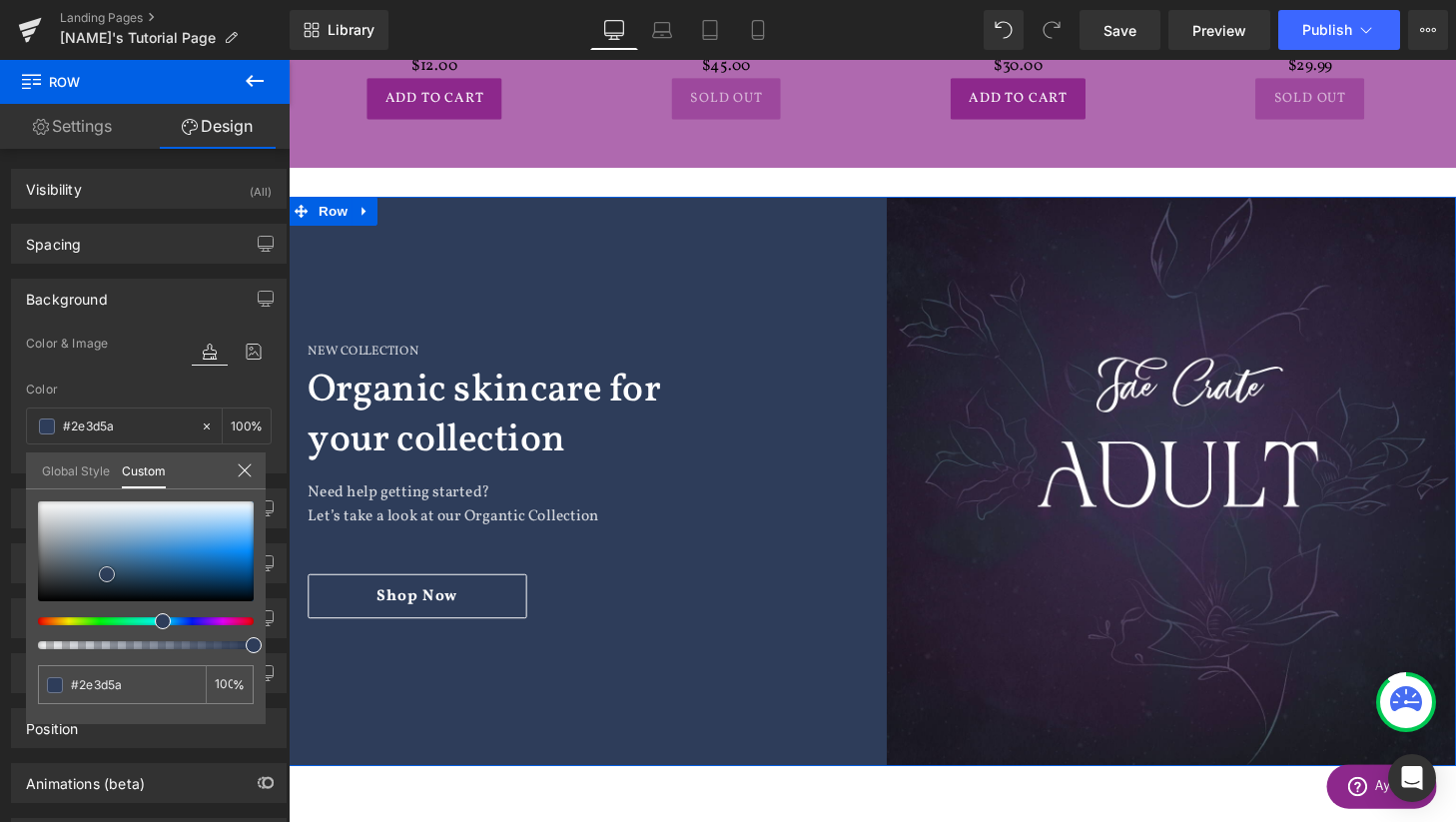 type on "#2f3d5a" 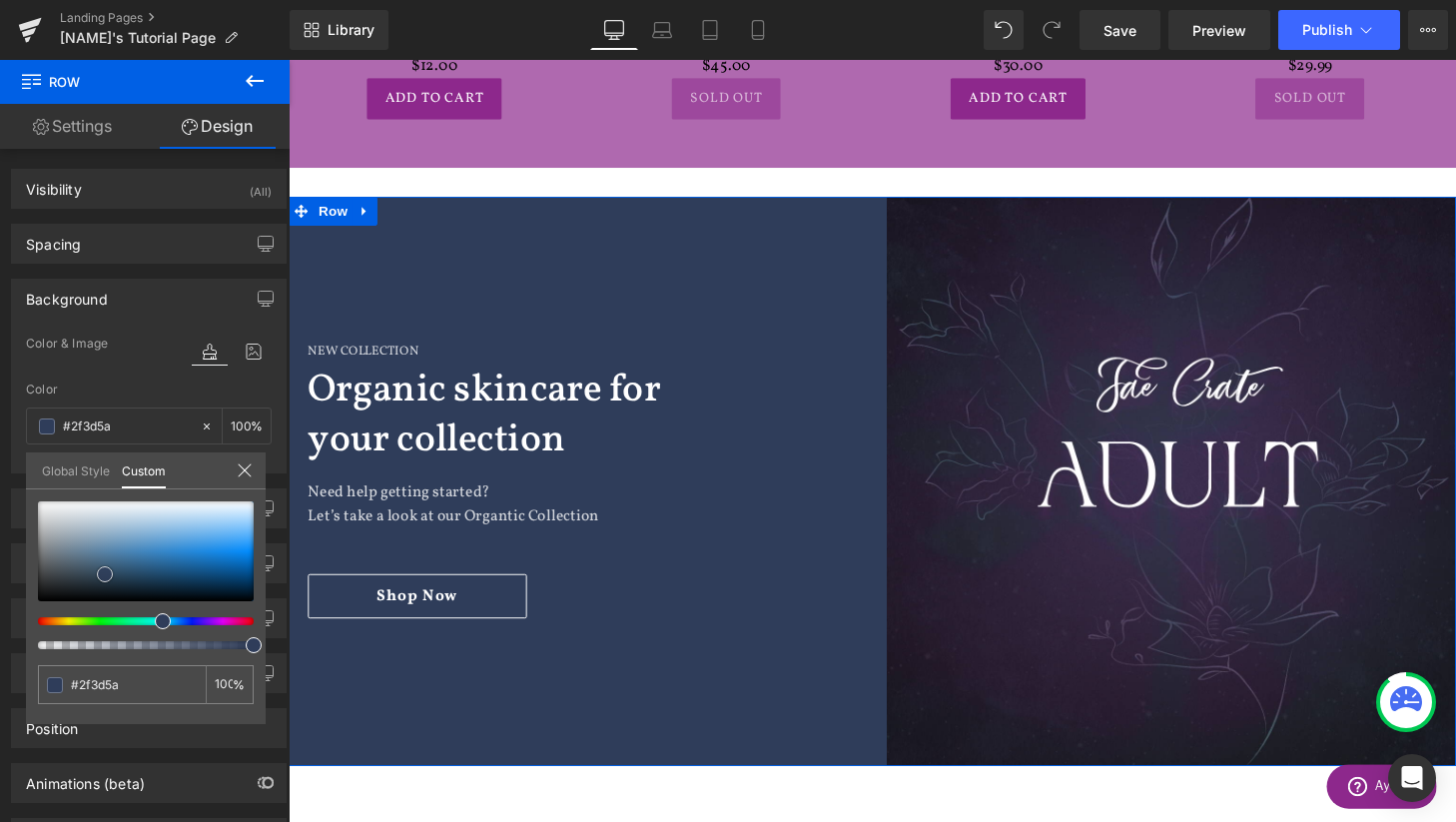 type on "#303d59" 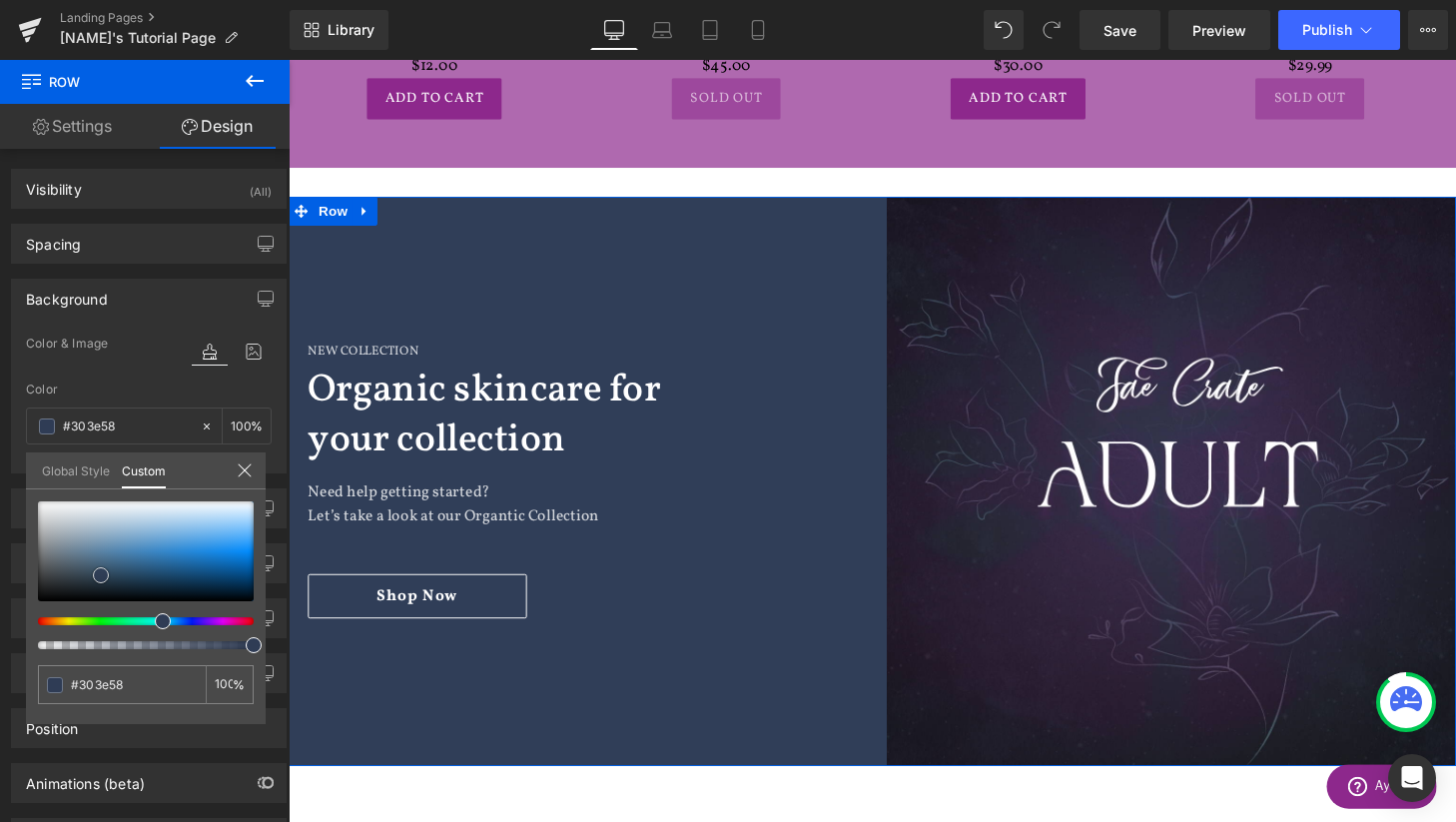 drag, startPoint x: 56, startPoint y: 574, endPoint x: 102, endPoint y: 577, distance: 46.09772 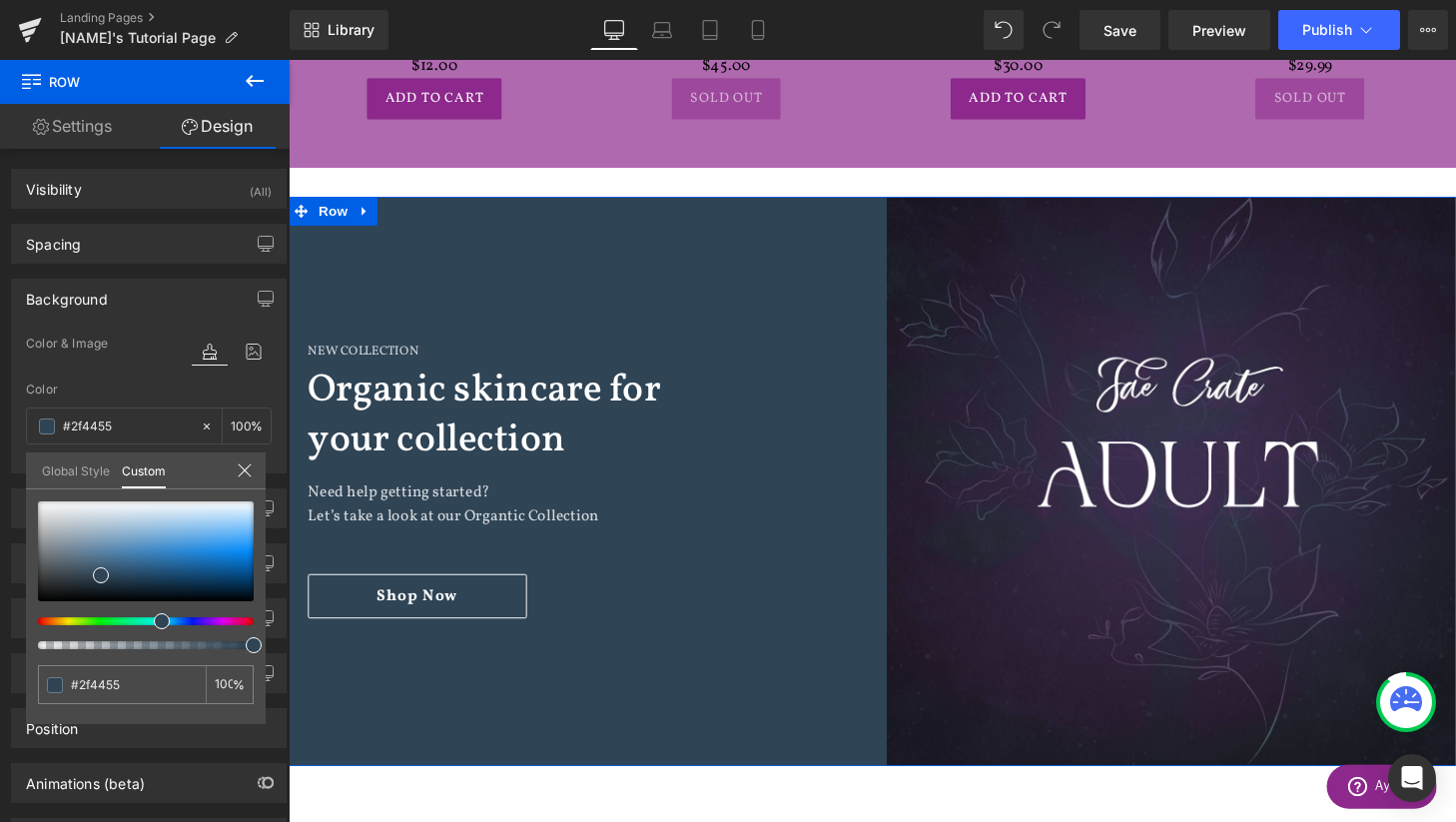 click at bounding box center (162, 621) 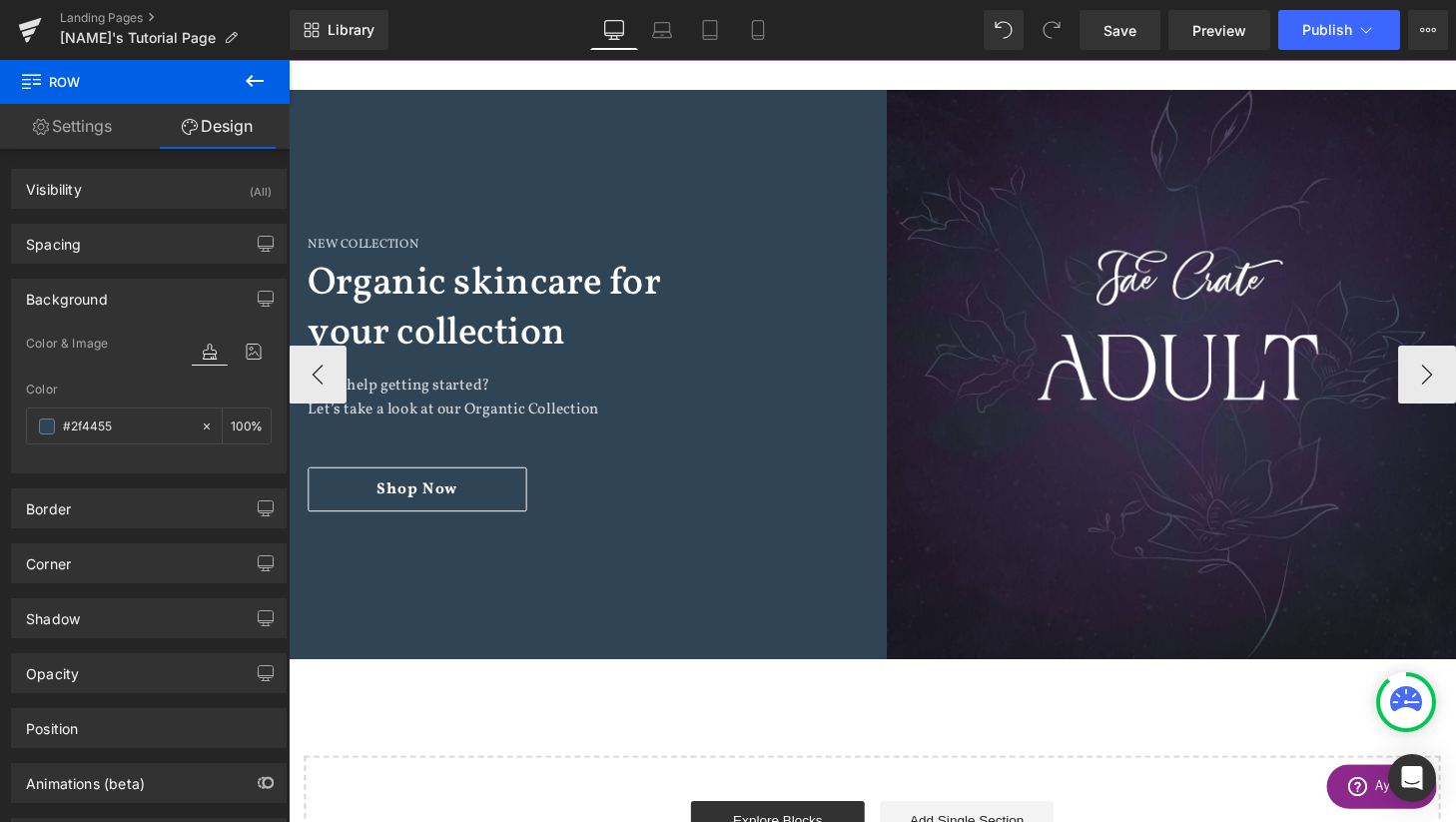 scroll, scrollTop: 1635, scrollLeft: 0, axis: vertical 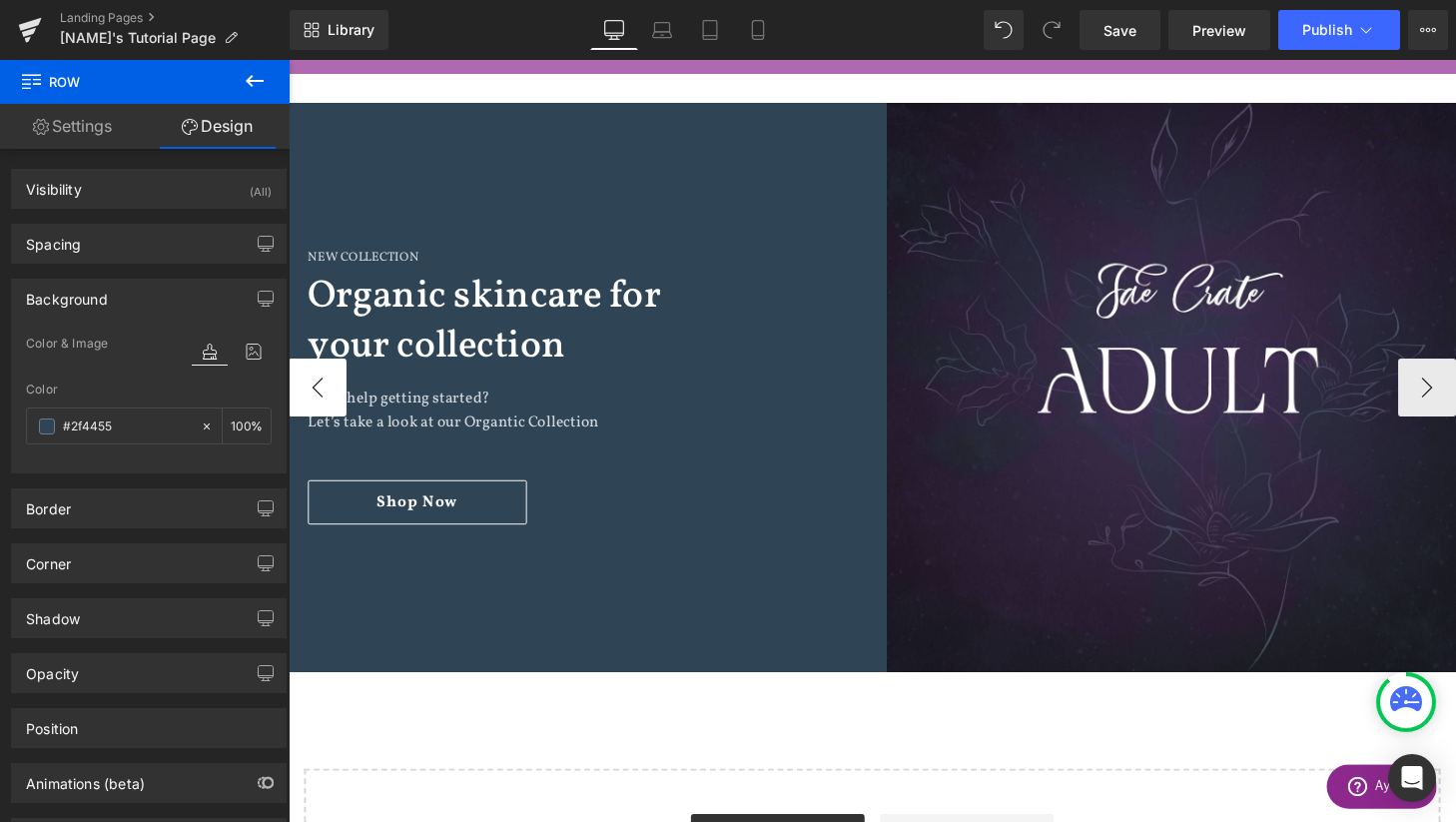 click on "‹" at bounding box center (319, 400) 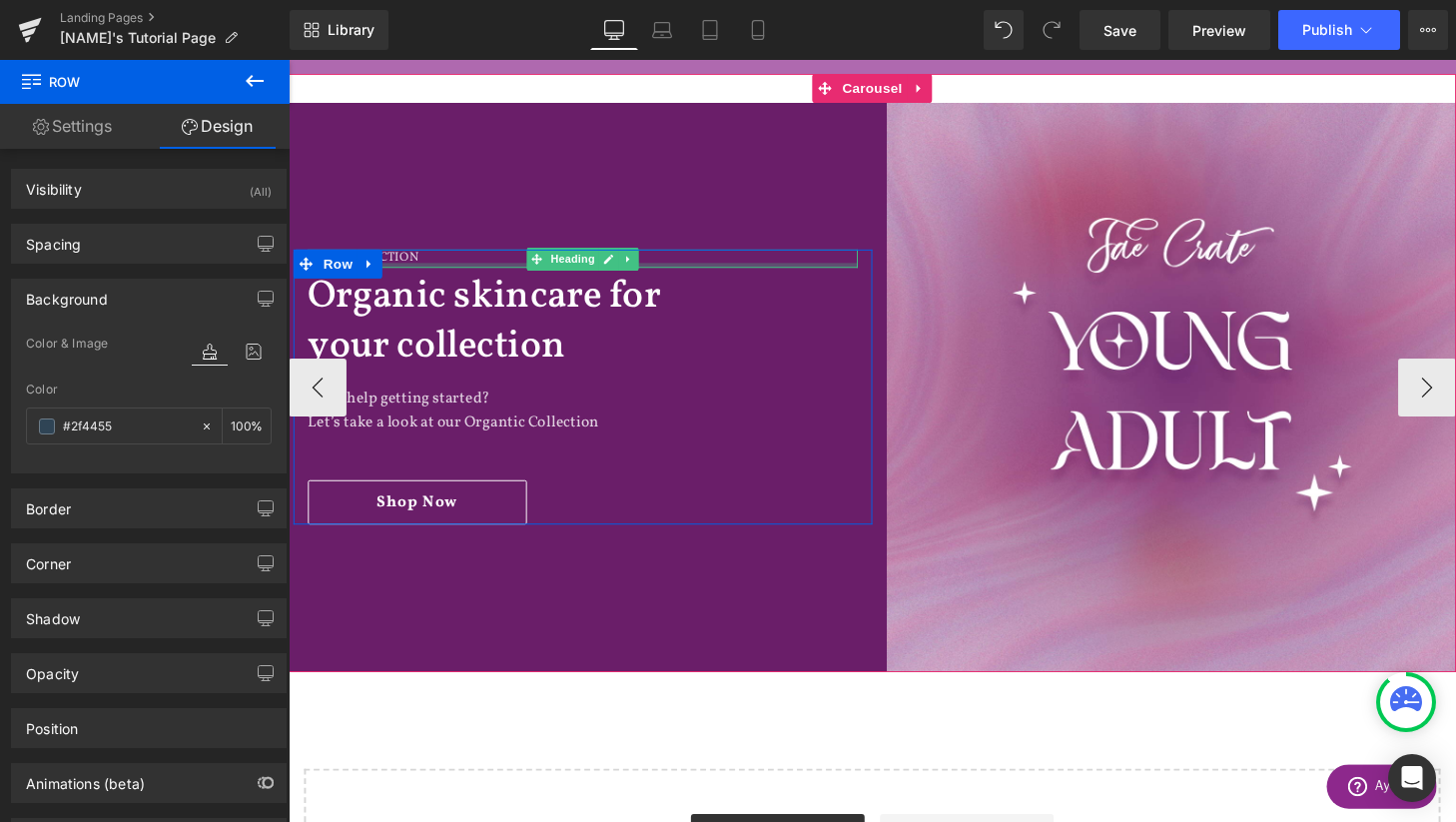 scroll, scrollTop: 1607, scrollLeft: 0, axis: vertical 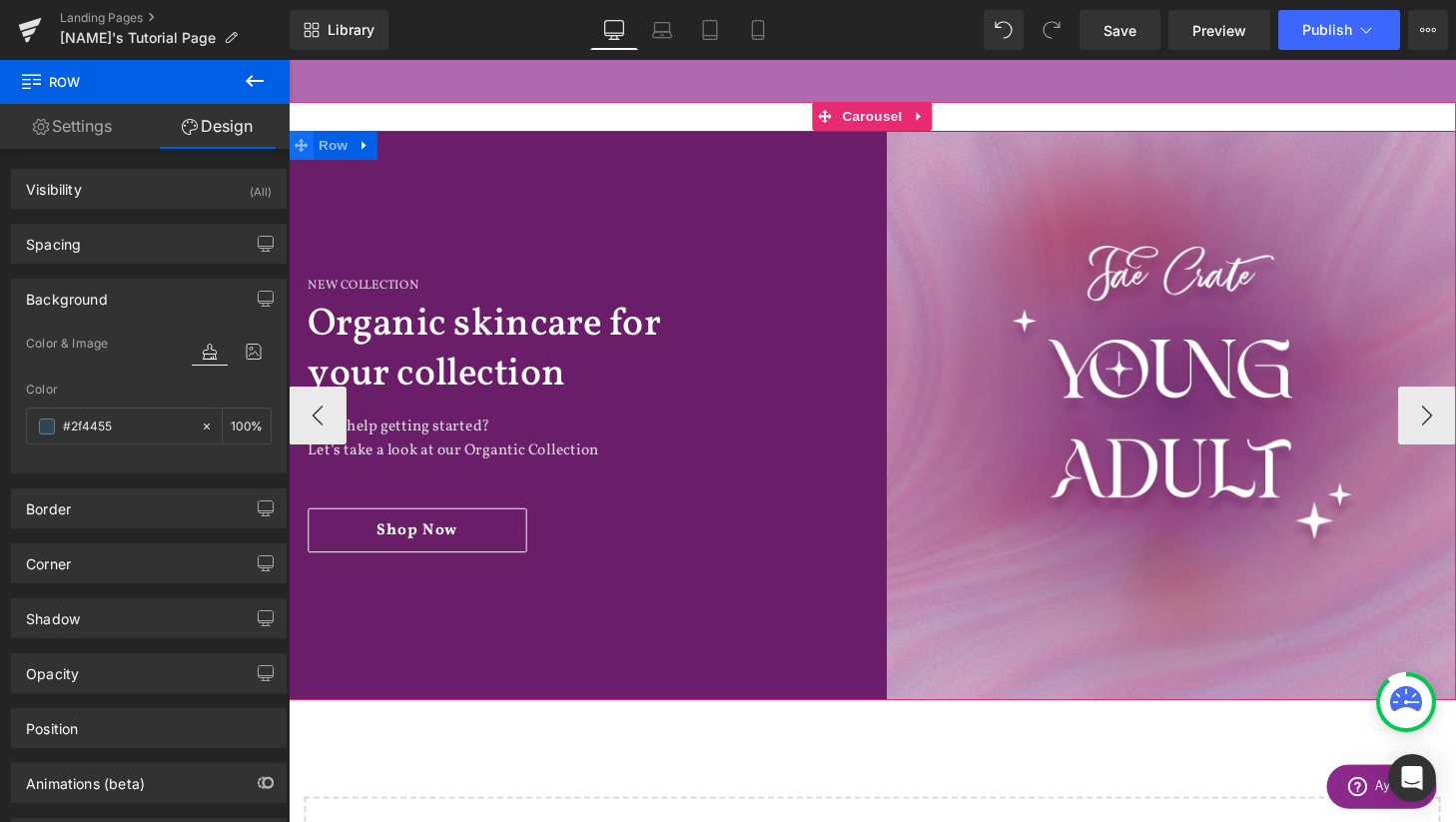 click 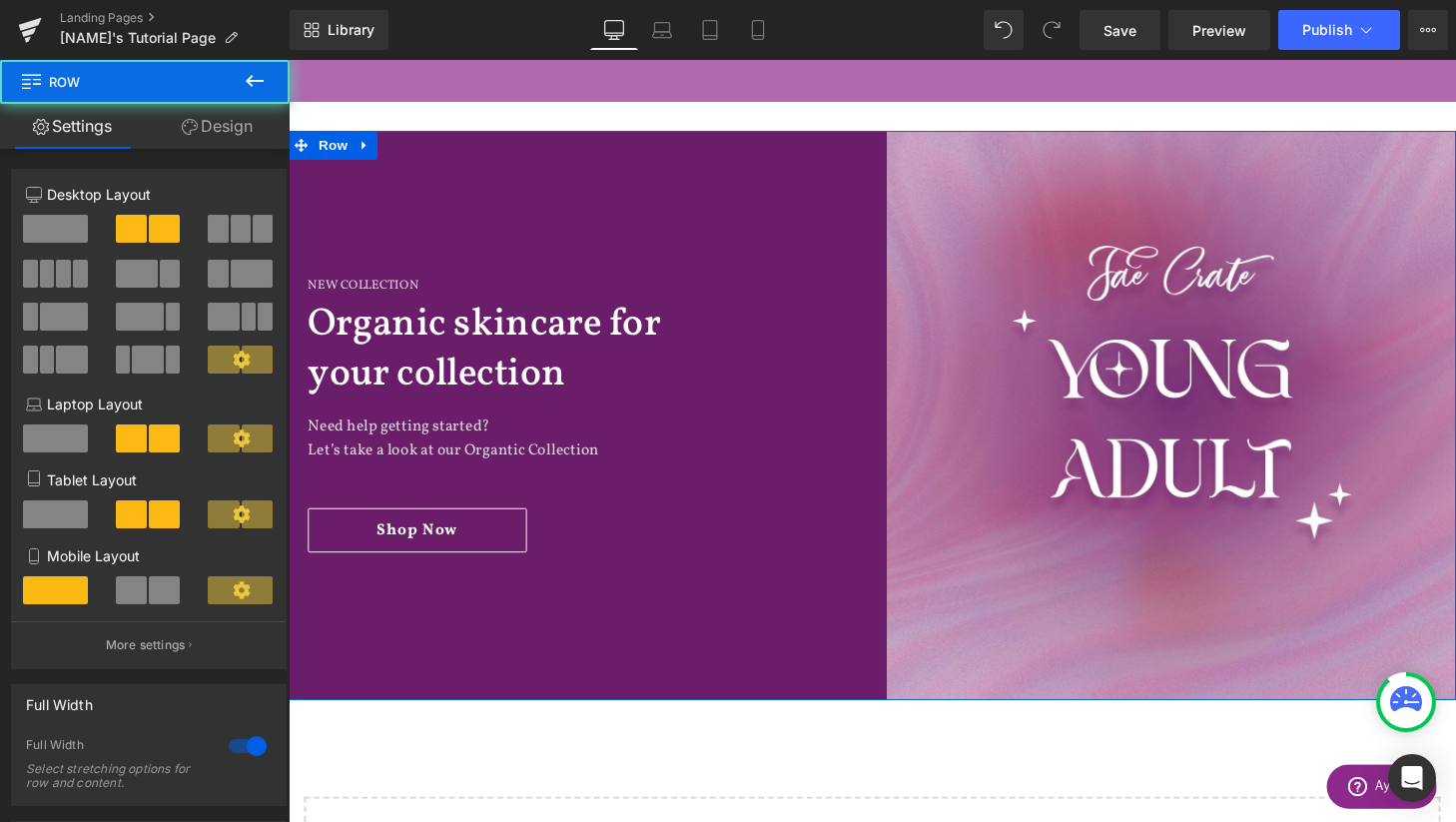 click on "Design" at bounding box center [217, 126] 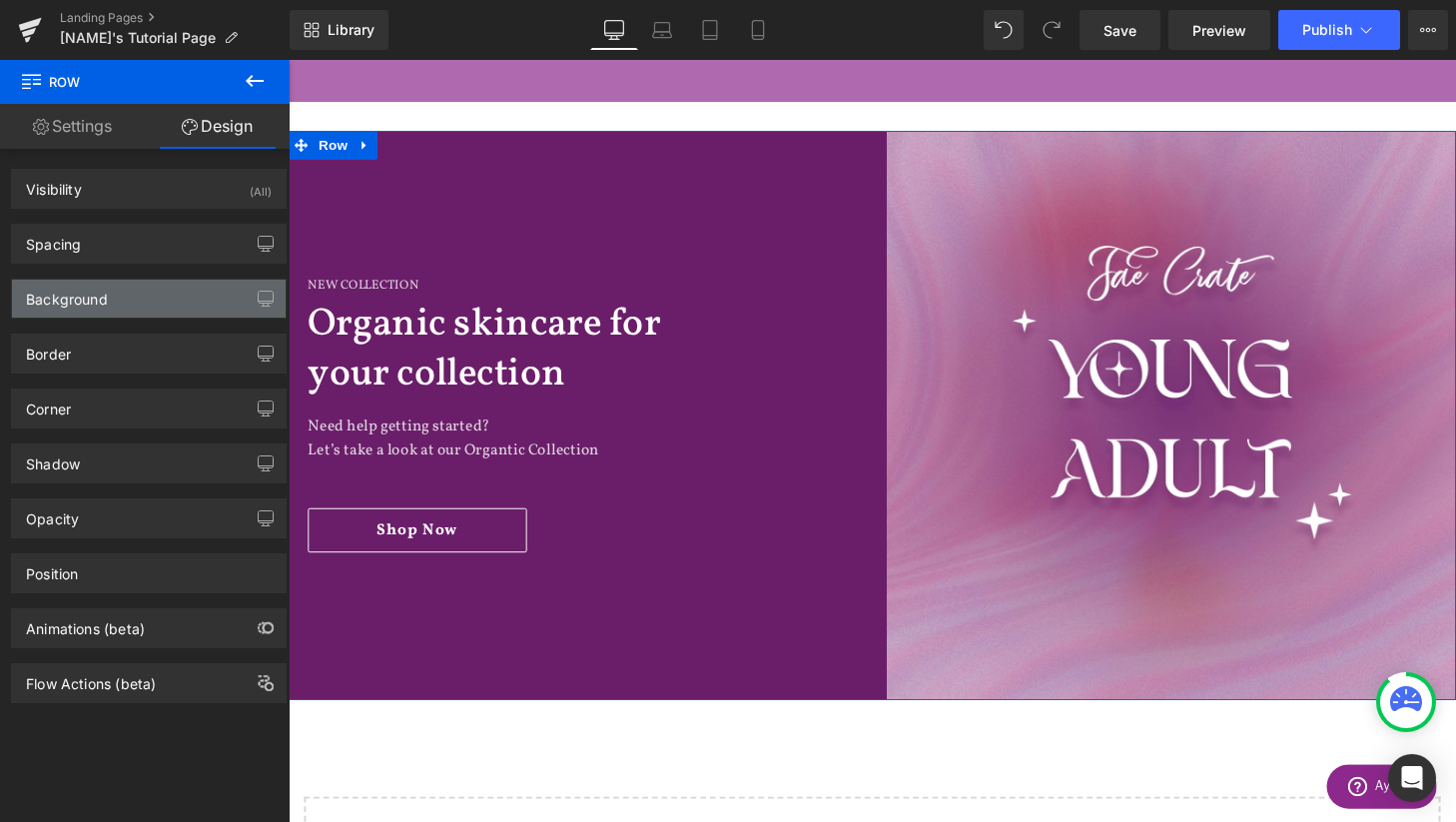 click on "Background" at bounding box center (149, 299) 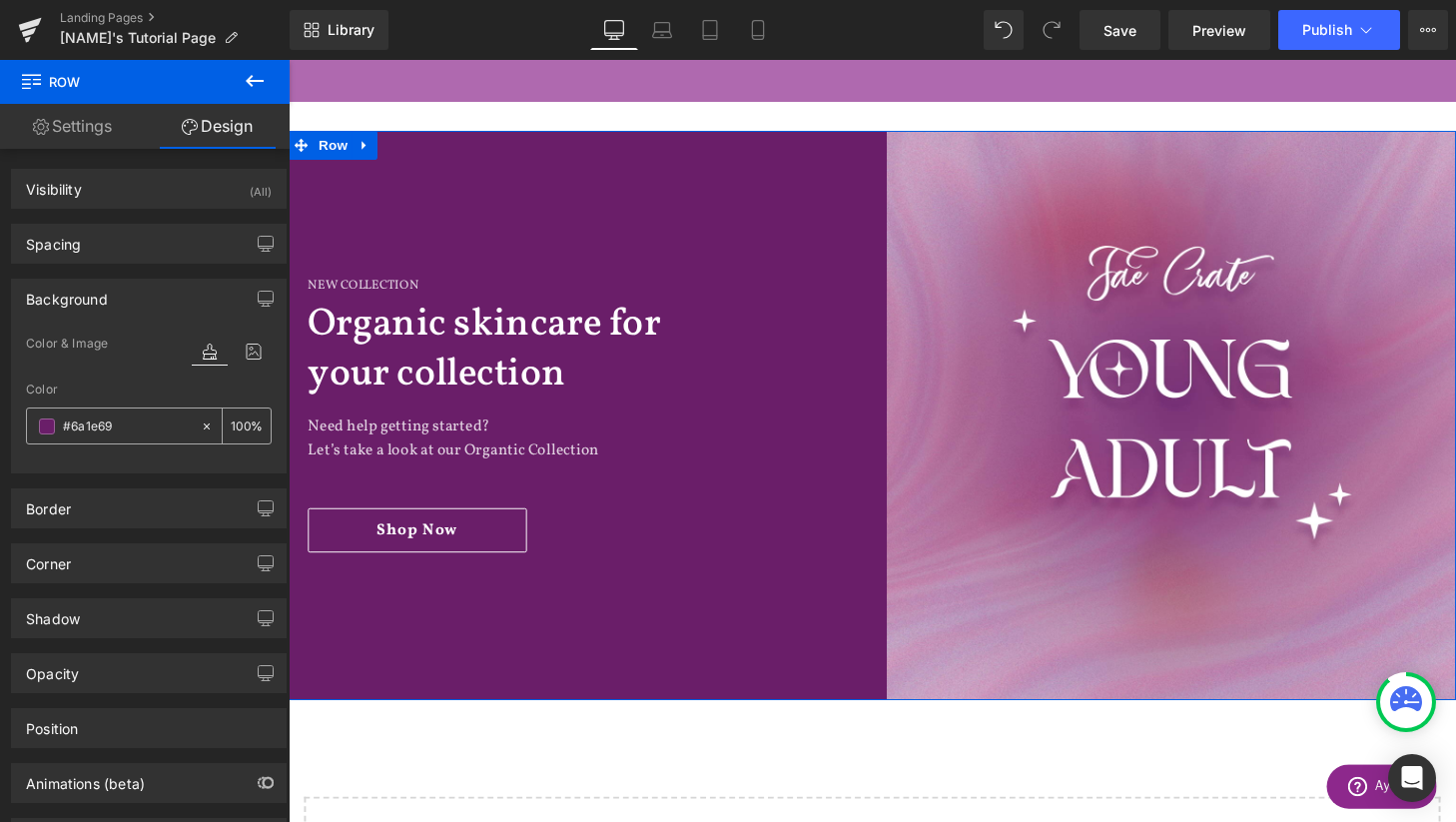click on "#6a1e69" at bounding box center [127, 426] 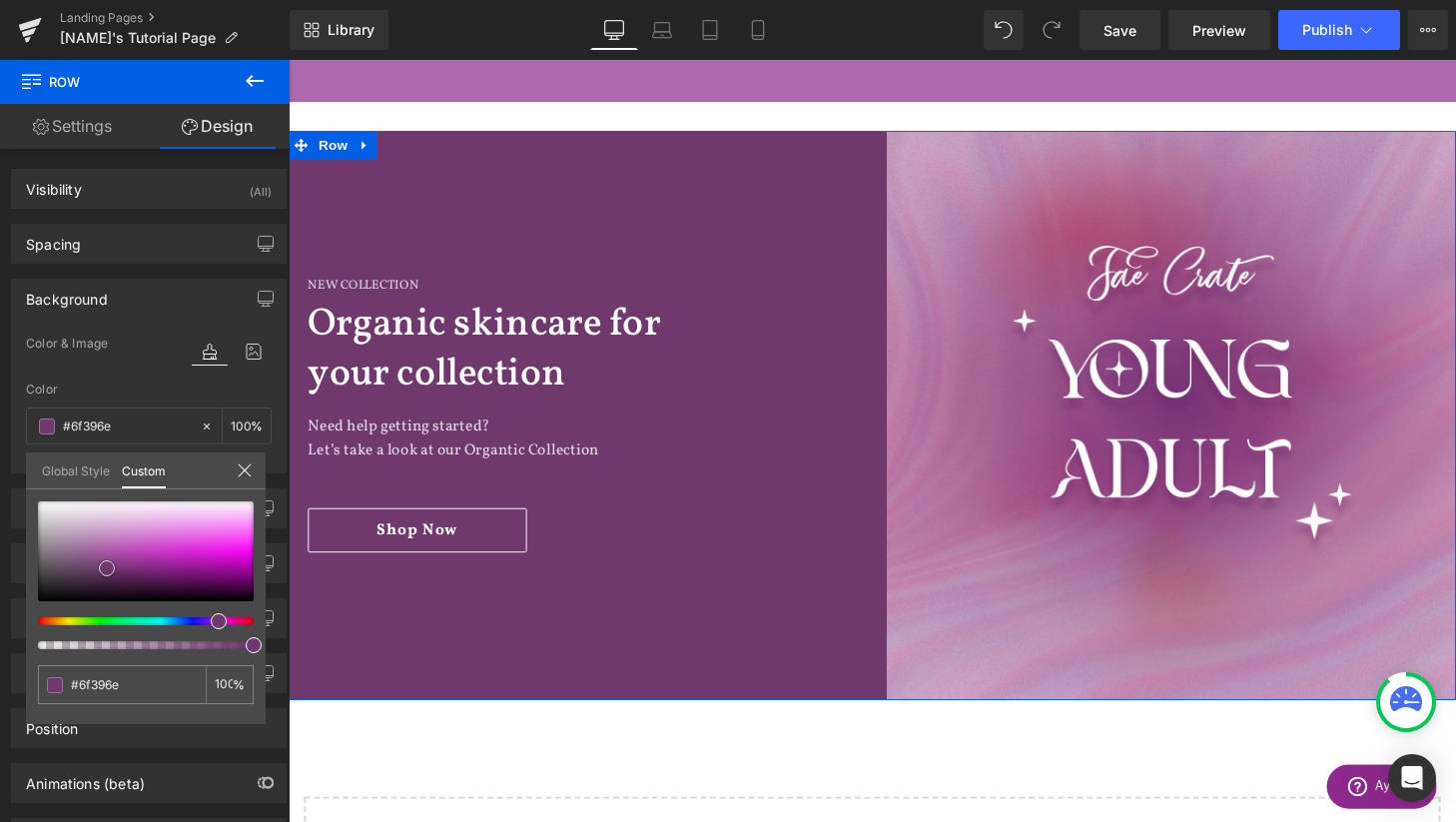 drag, startPoint x: 158, startPoint y: 573, endPoint x: 106, endPoint y: 567, distance: 52.34501 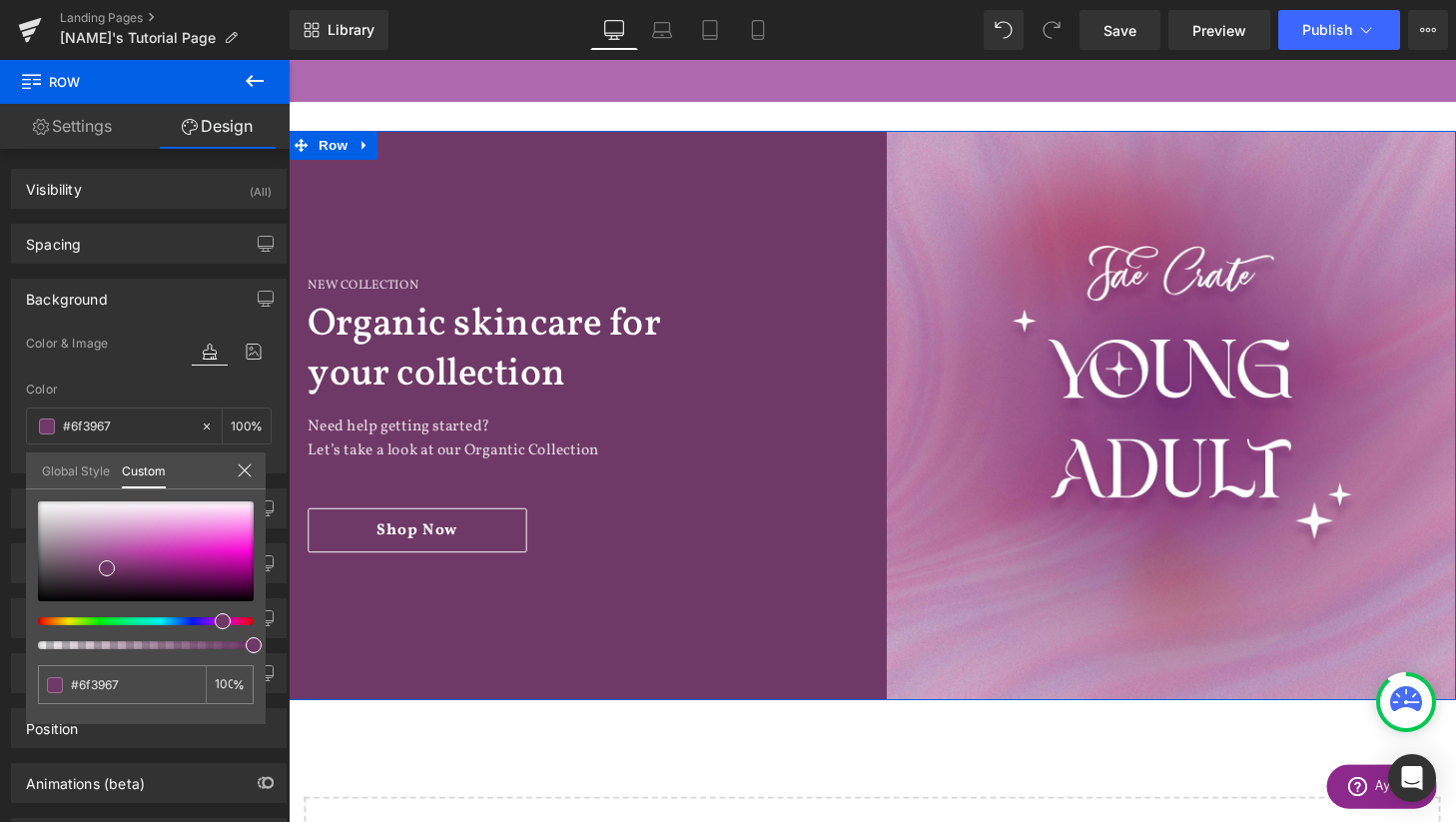 click at bounding box center [223, 621] 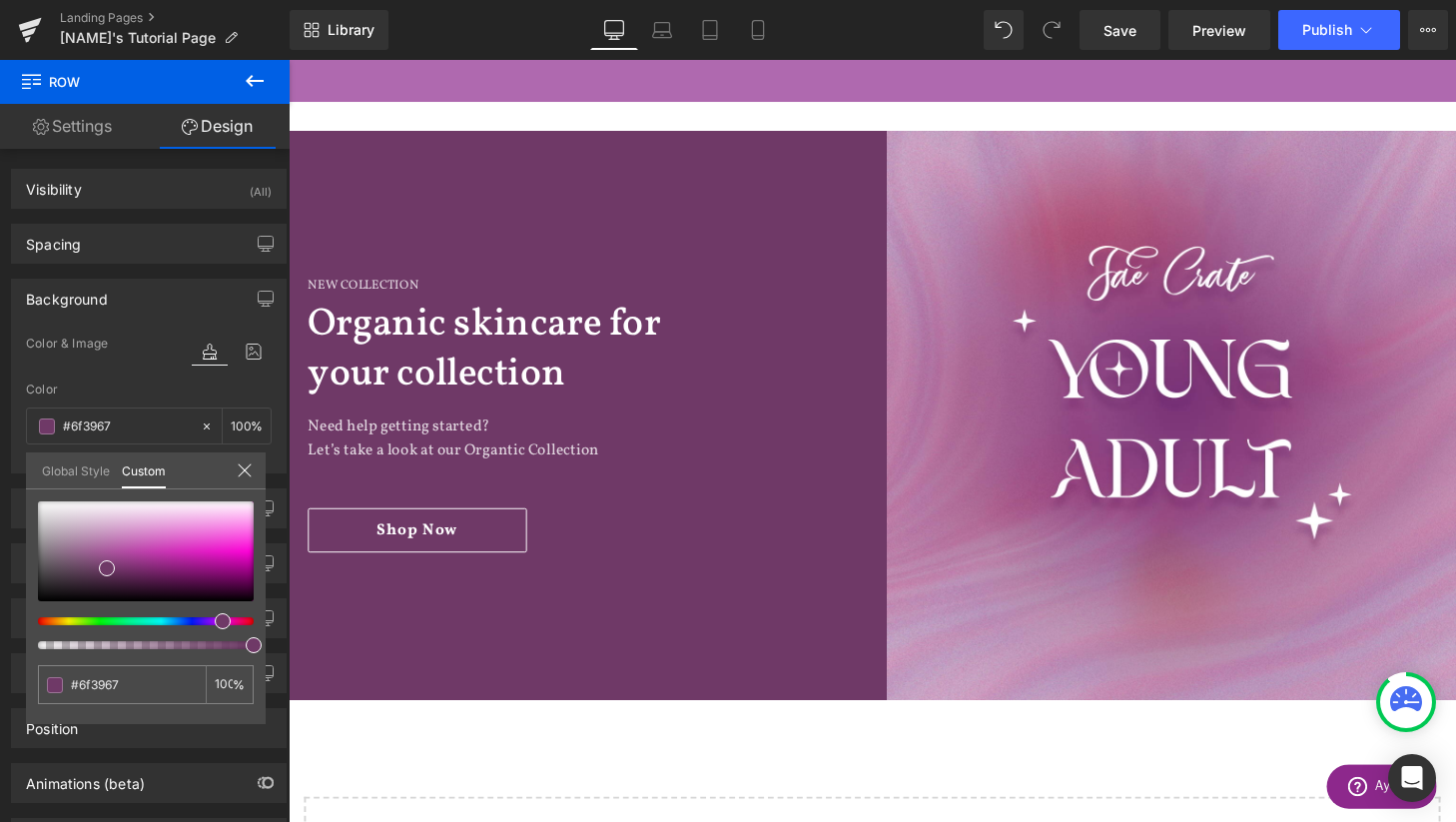click on "274
VERIFIED REVIEWS
Skip to content
Submit
Close search
Home
Shop
.cls-1{fill:#231f20}
expand
.cls-1{fill:#231f20}
collapse
Shop" at bounding box center [893, -37] 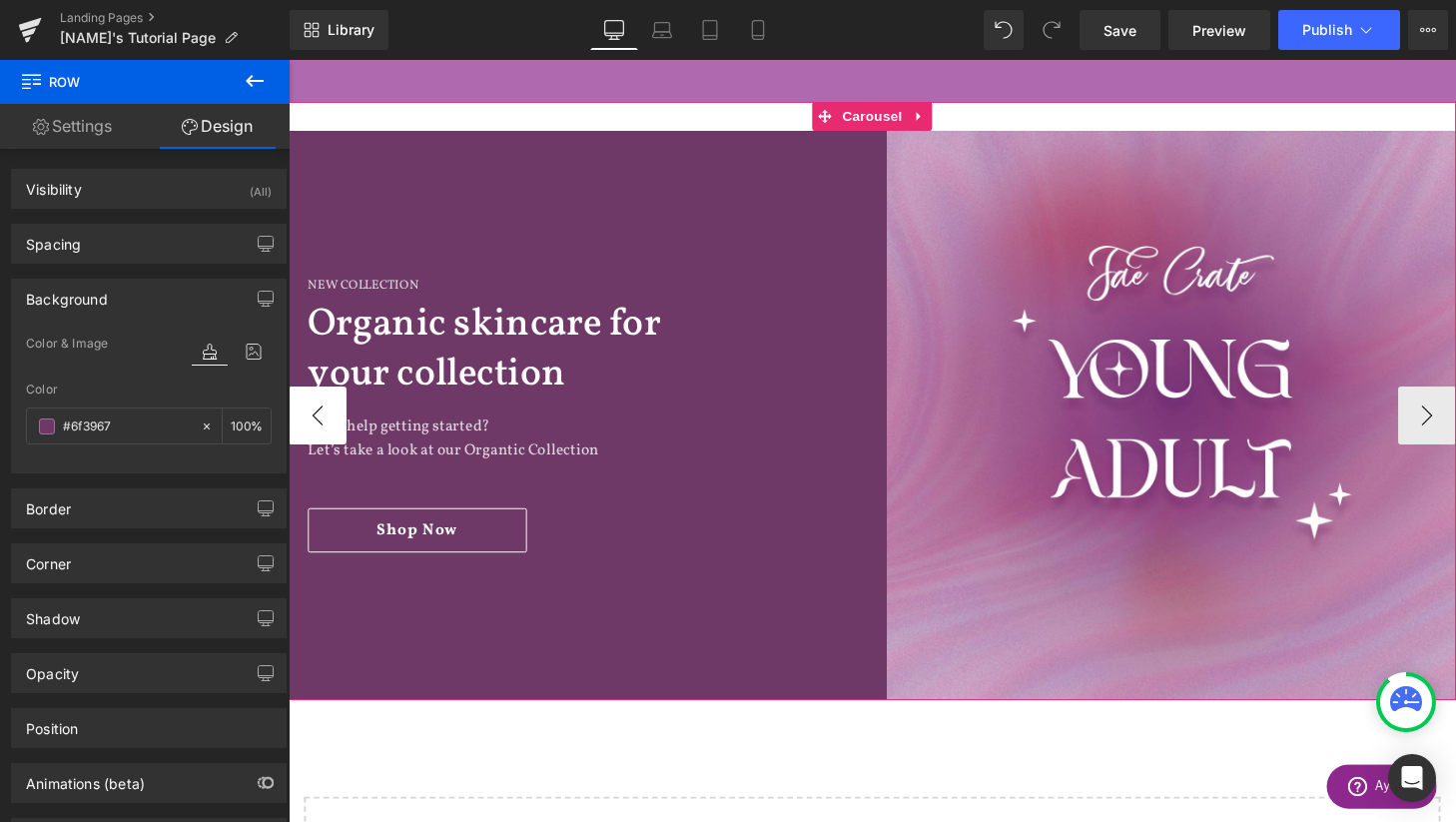 click on "‹" at bounding box center [319, 427] 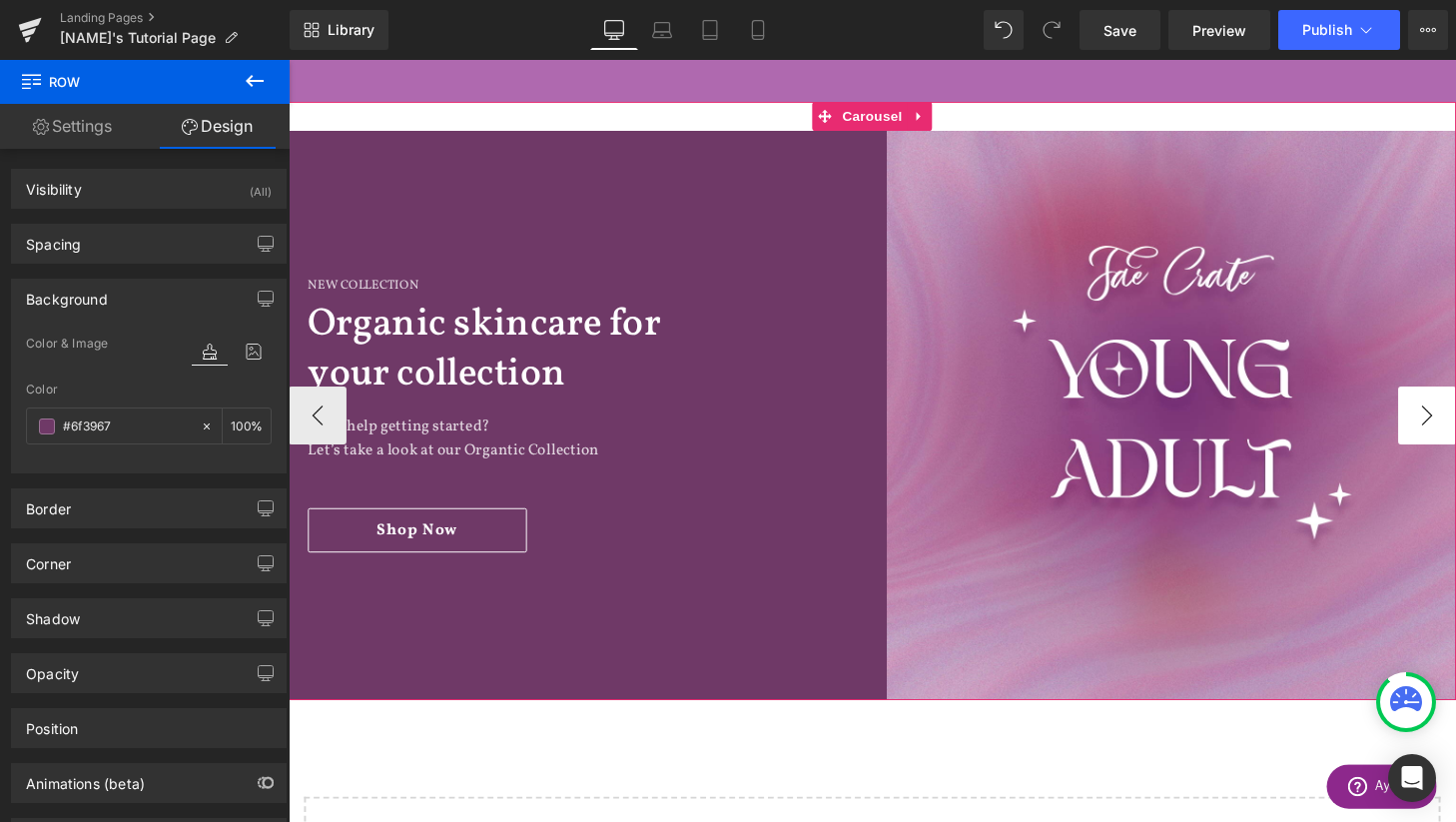 click on "›" at bounding box center (1467, 427) 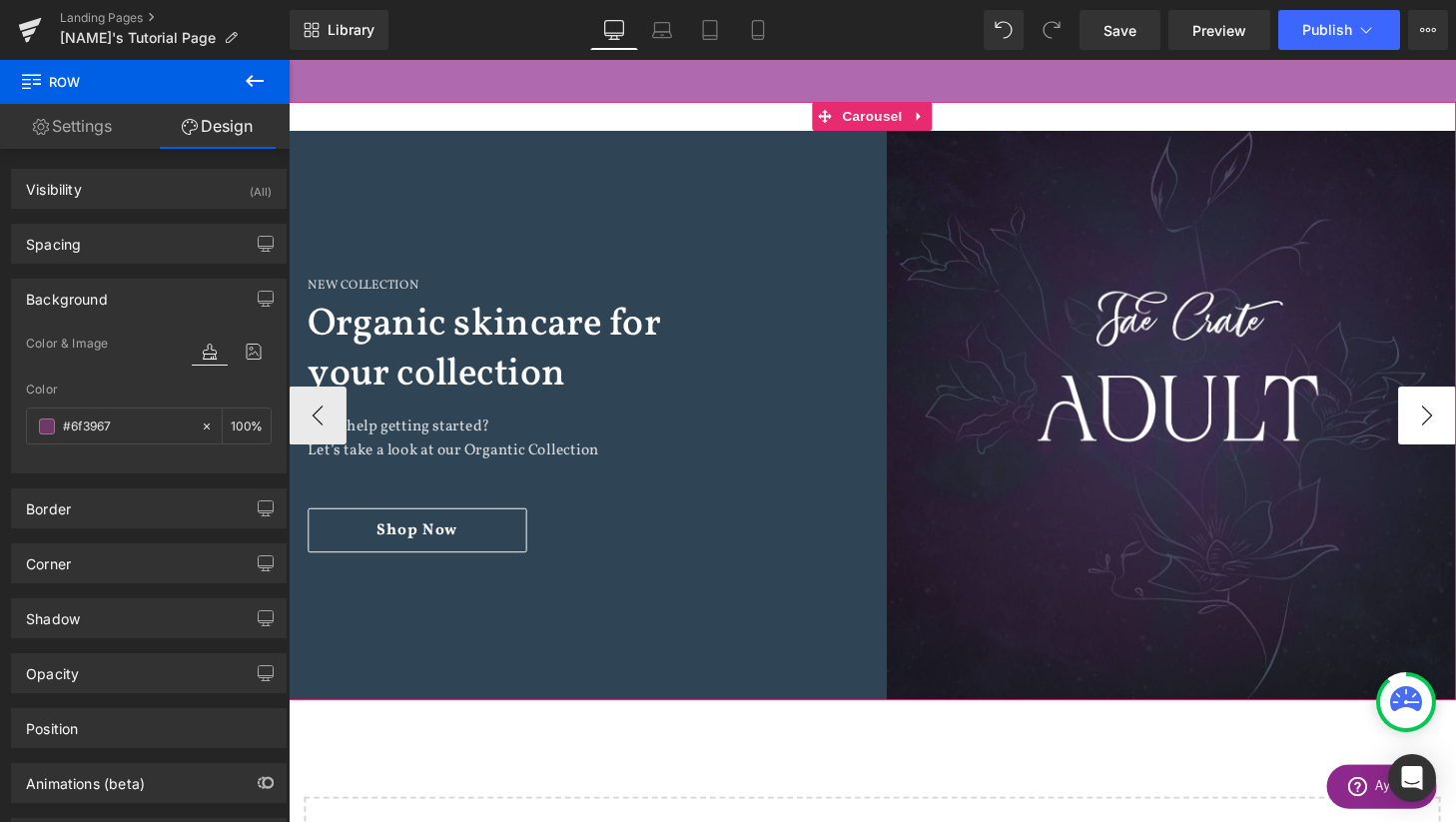 click on "›" at bounding box center (1467, 427) 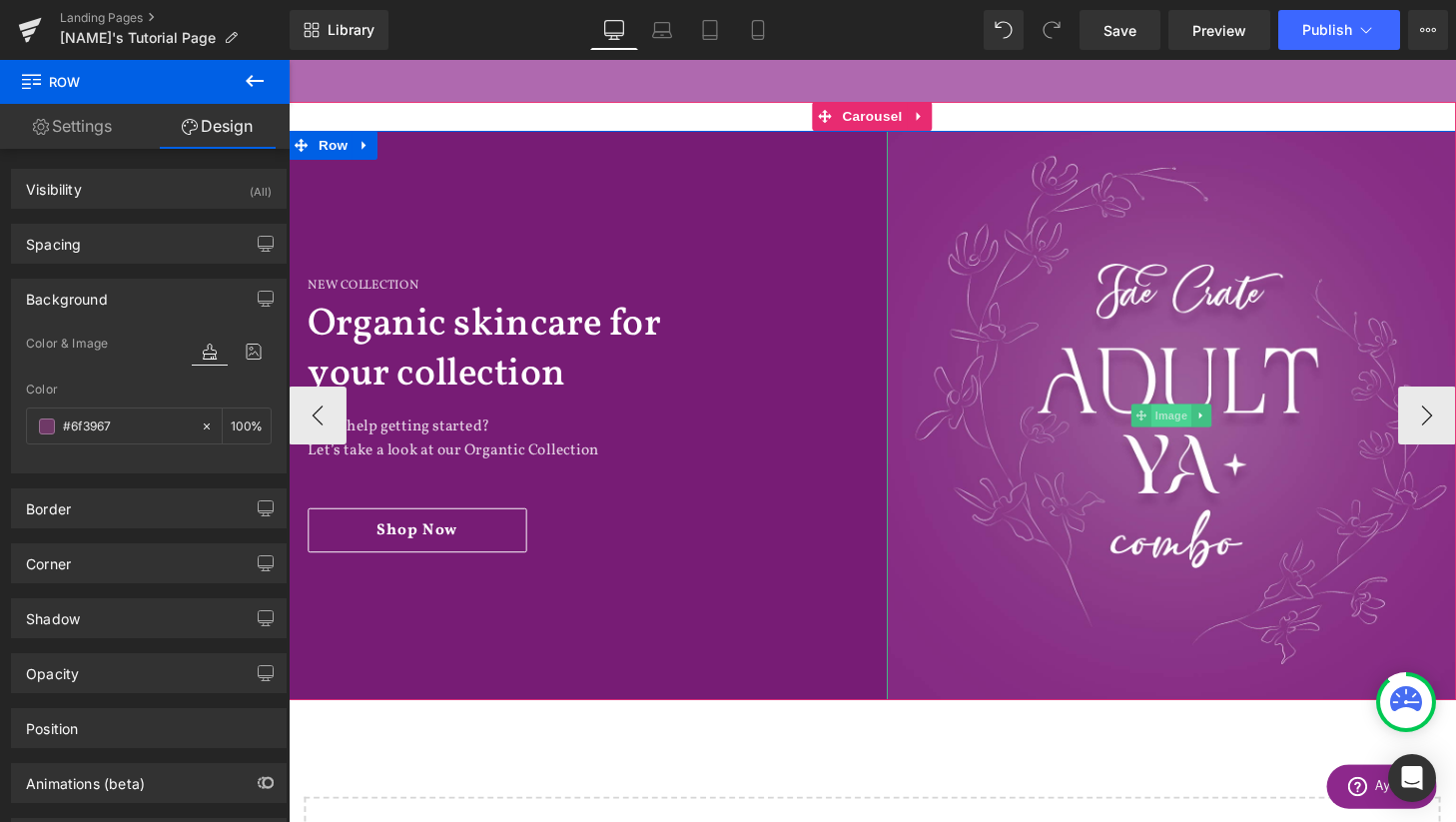 click on "Image" at bounding box center [1202, 427] 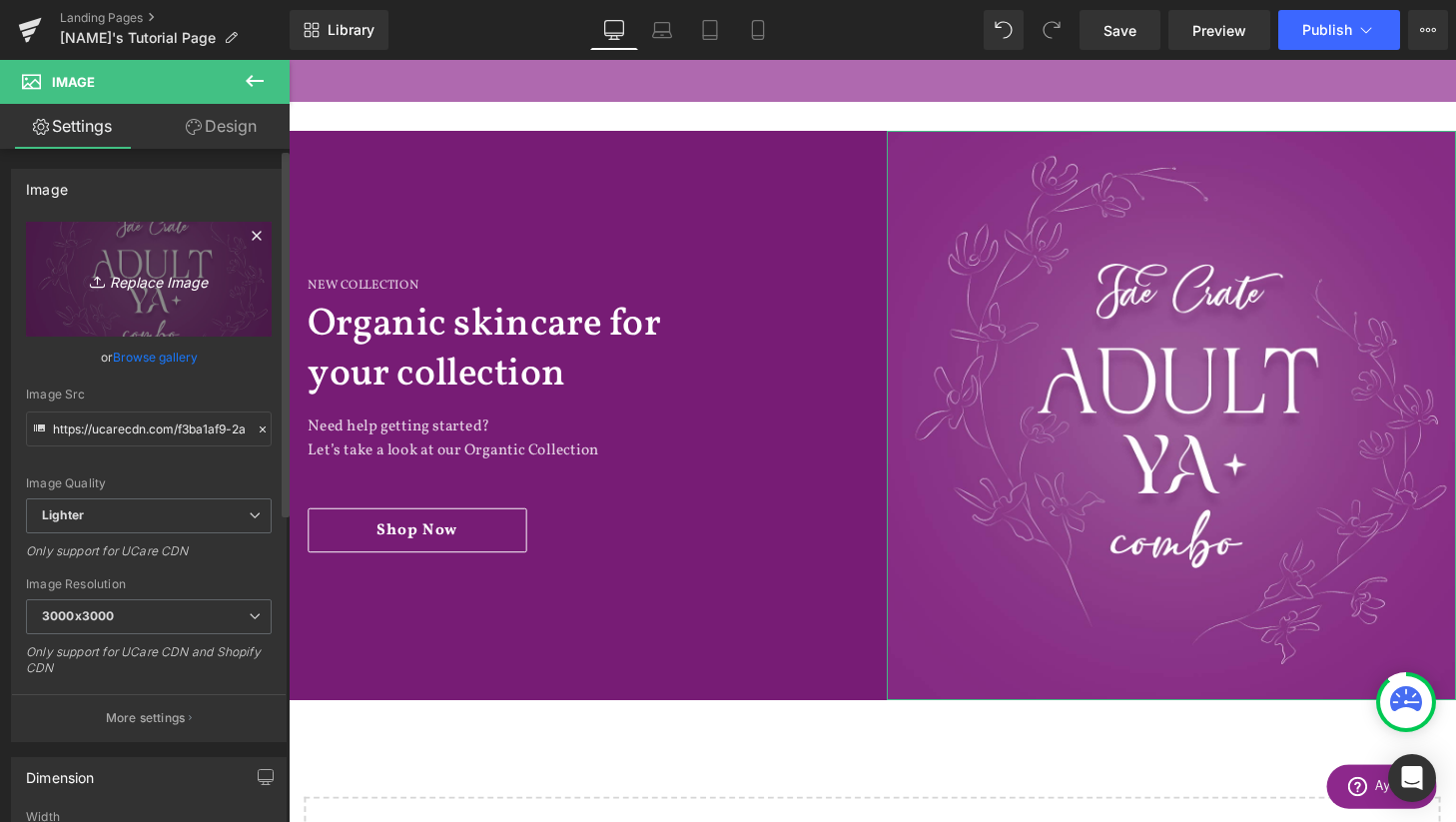 click on "Replace Image" at bounding box center [149, 279] 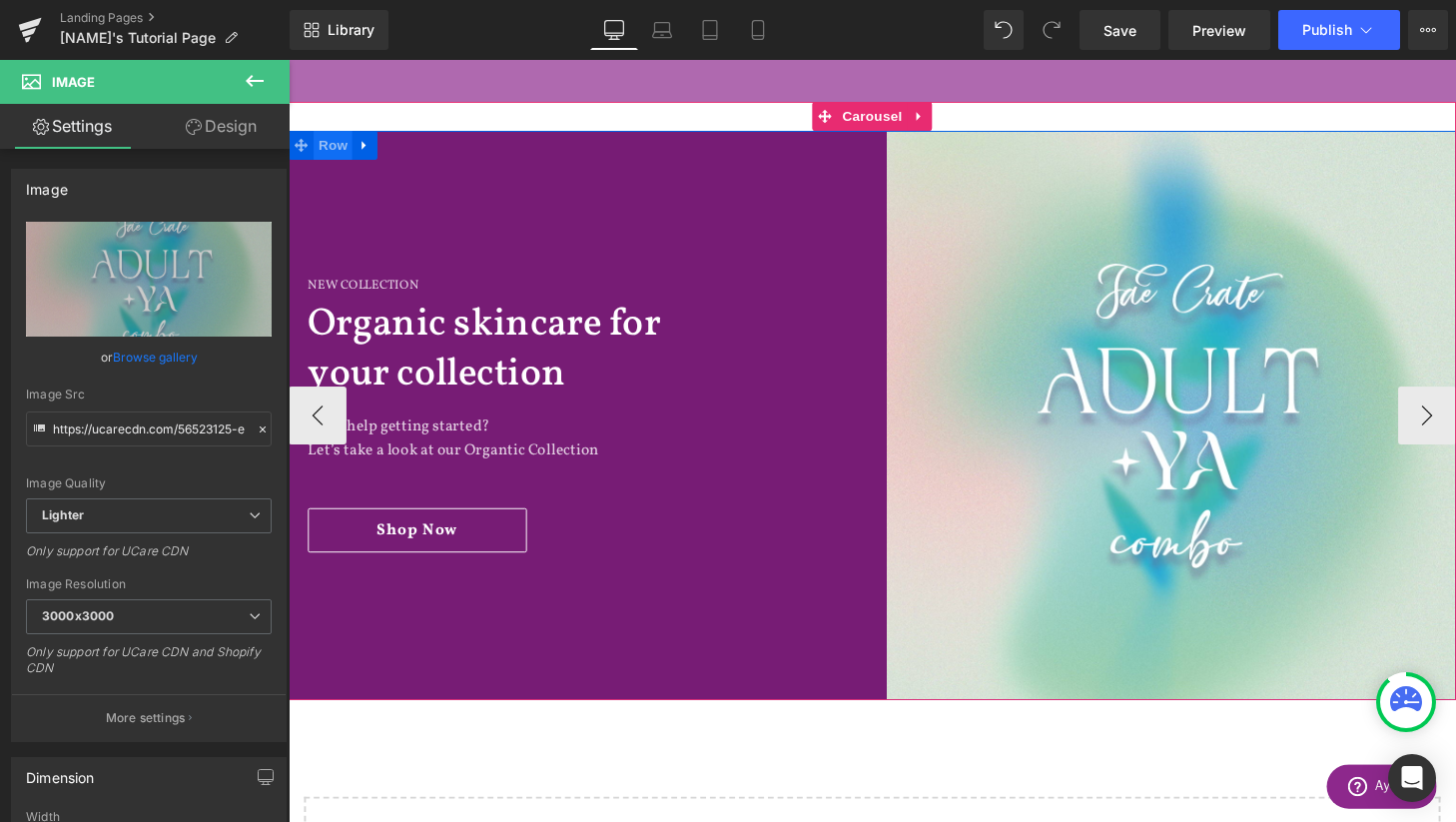 click on "Row" at bounding box center [335, 148] 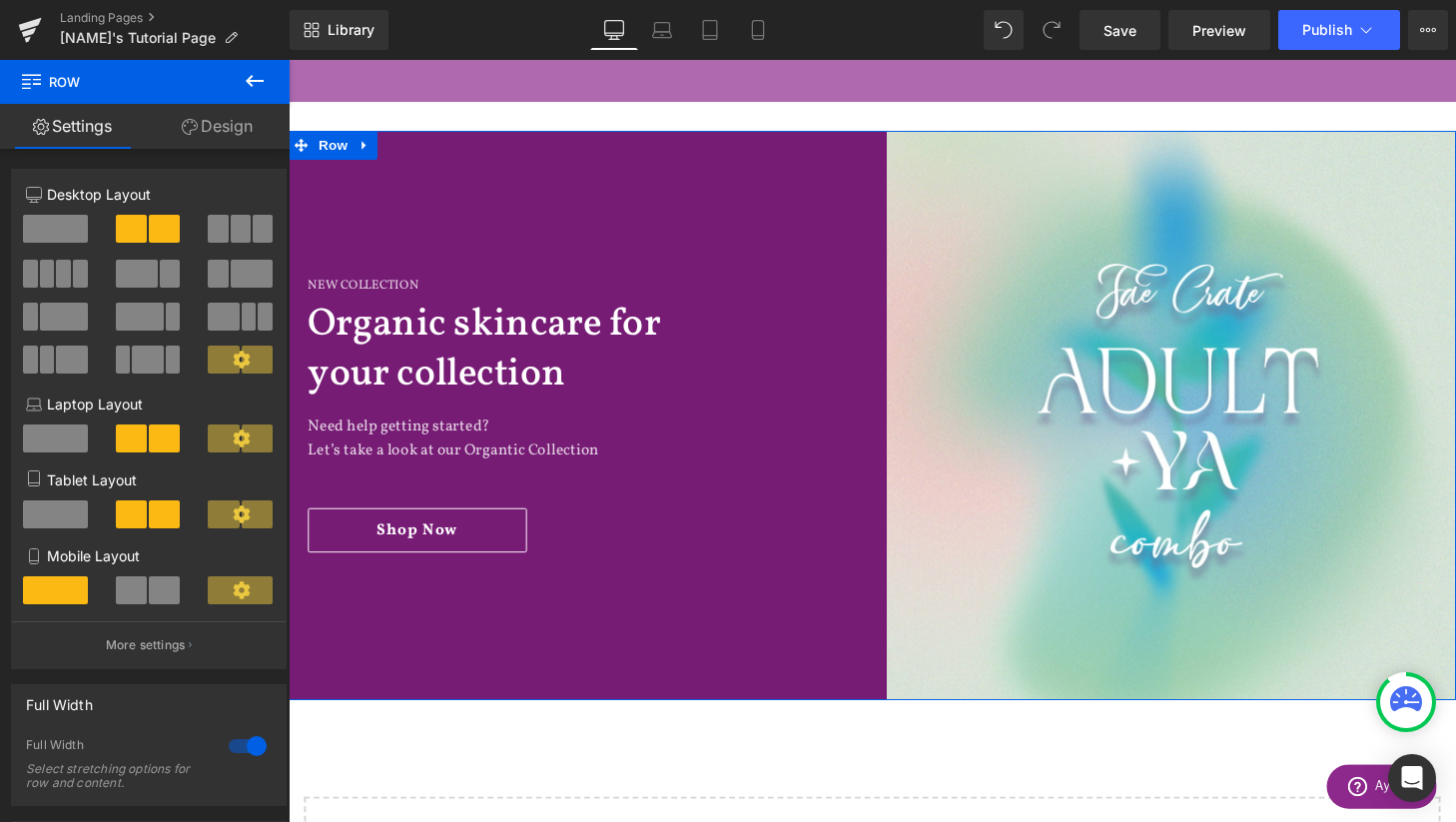 click on "Design" at bounding box center (217, 126) 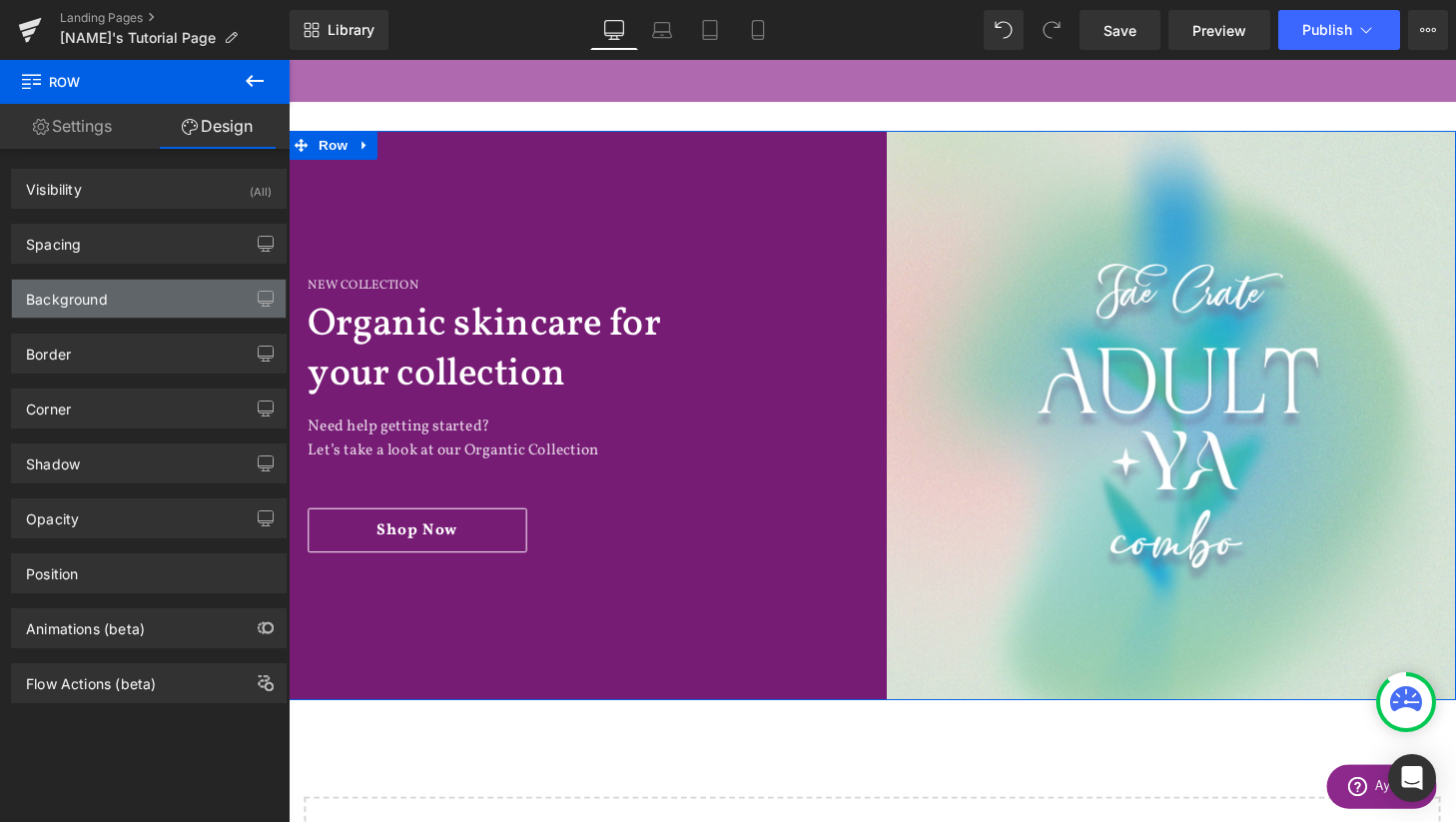 click on "Background" at bounding box center (149, 299) 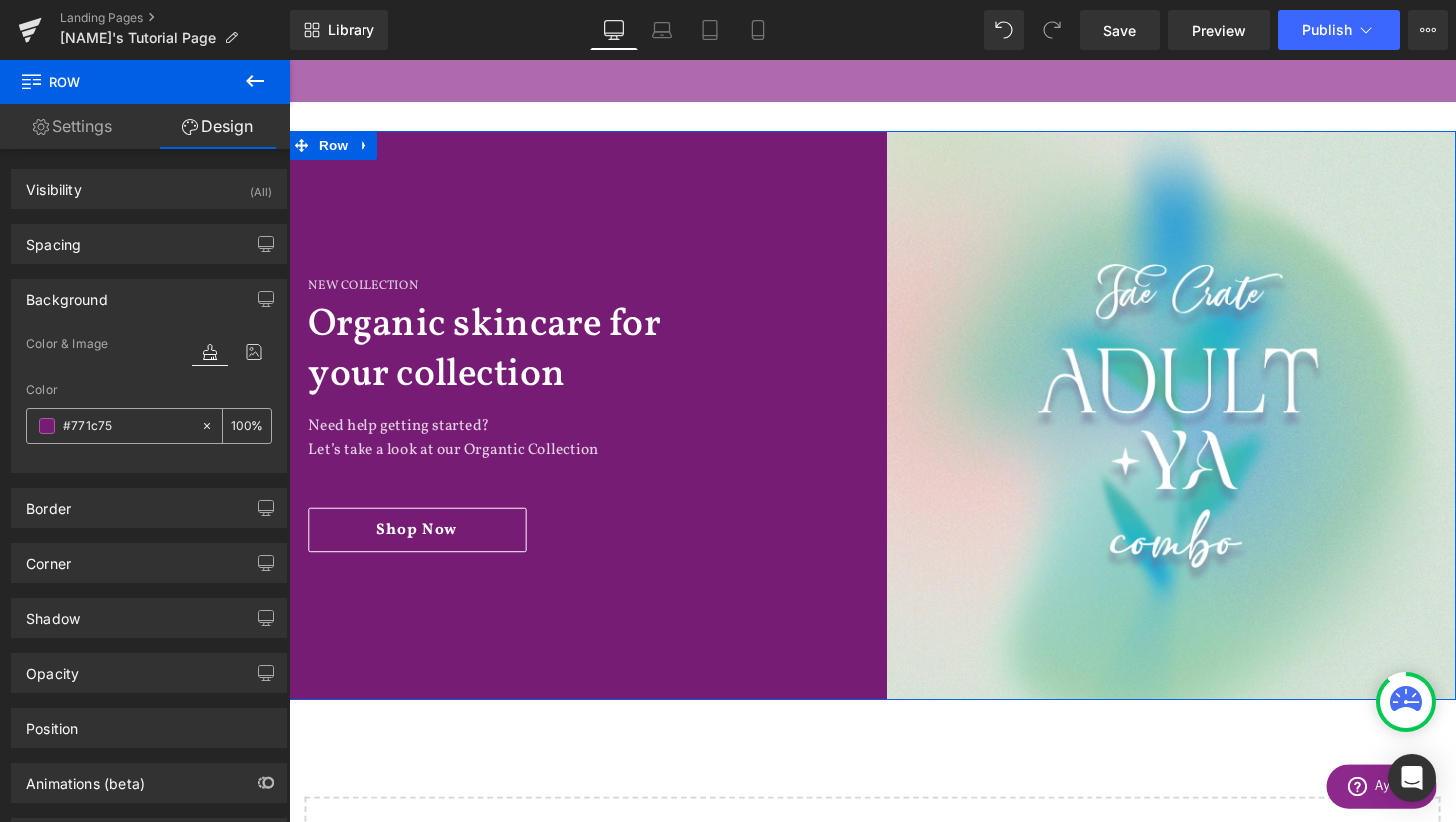 click on "#771c75" at bounding box center [113, 425] 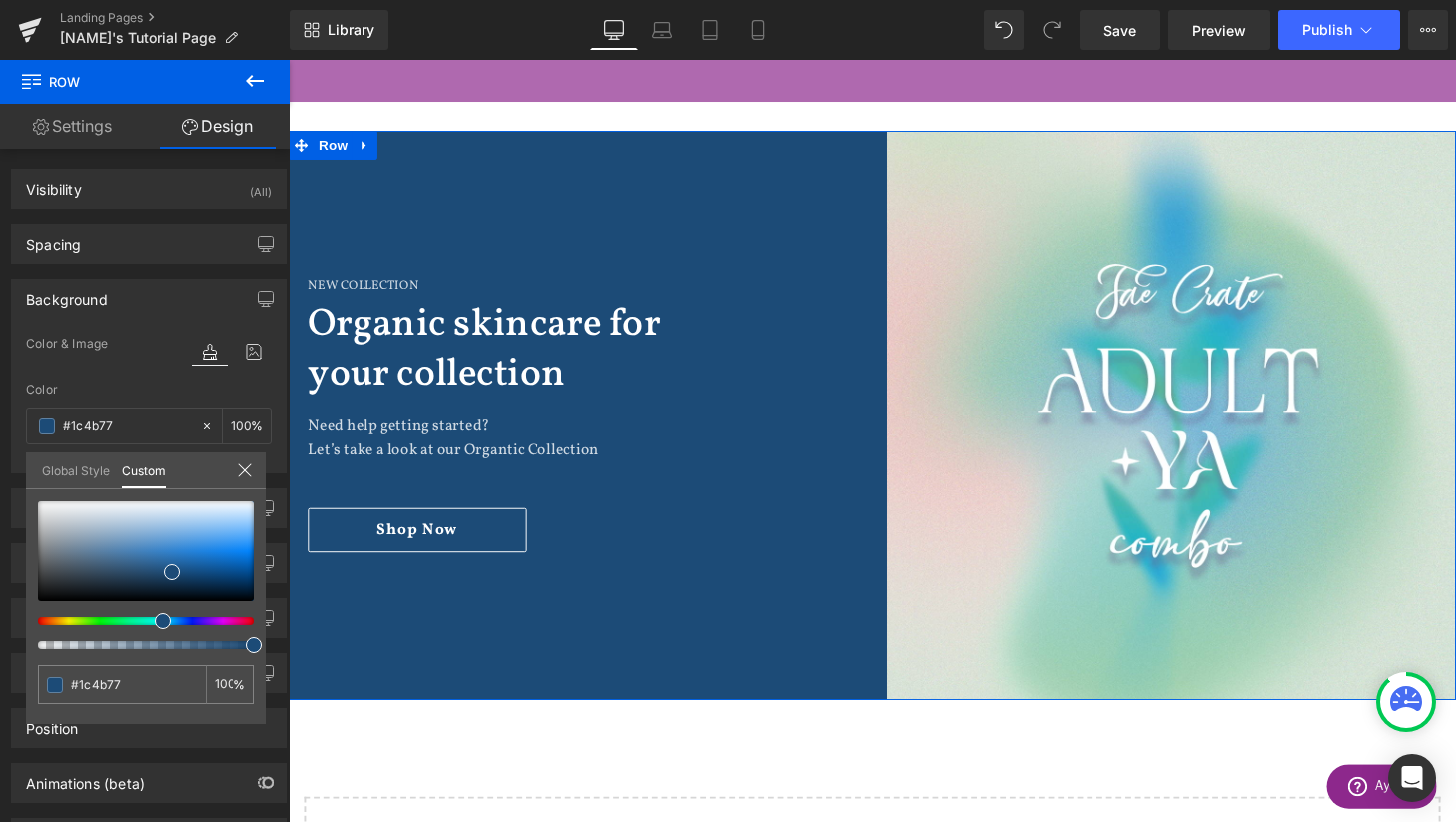 drag, startPoint x: 211, startPoint y: 623, endPoint x: 149, endPoint y: 619, distance: 62.1289 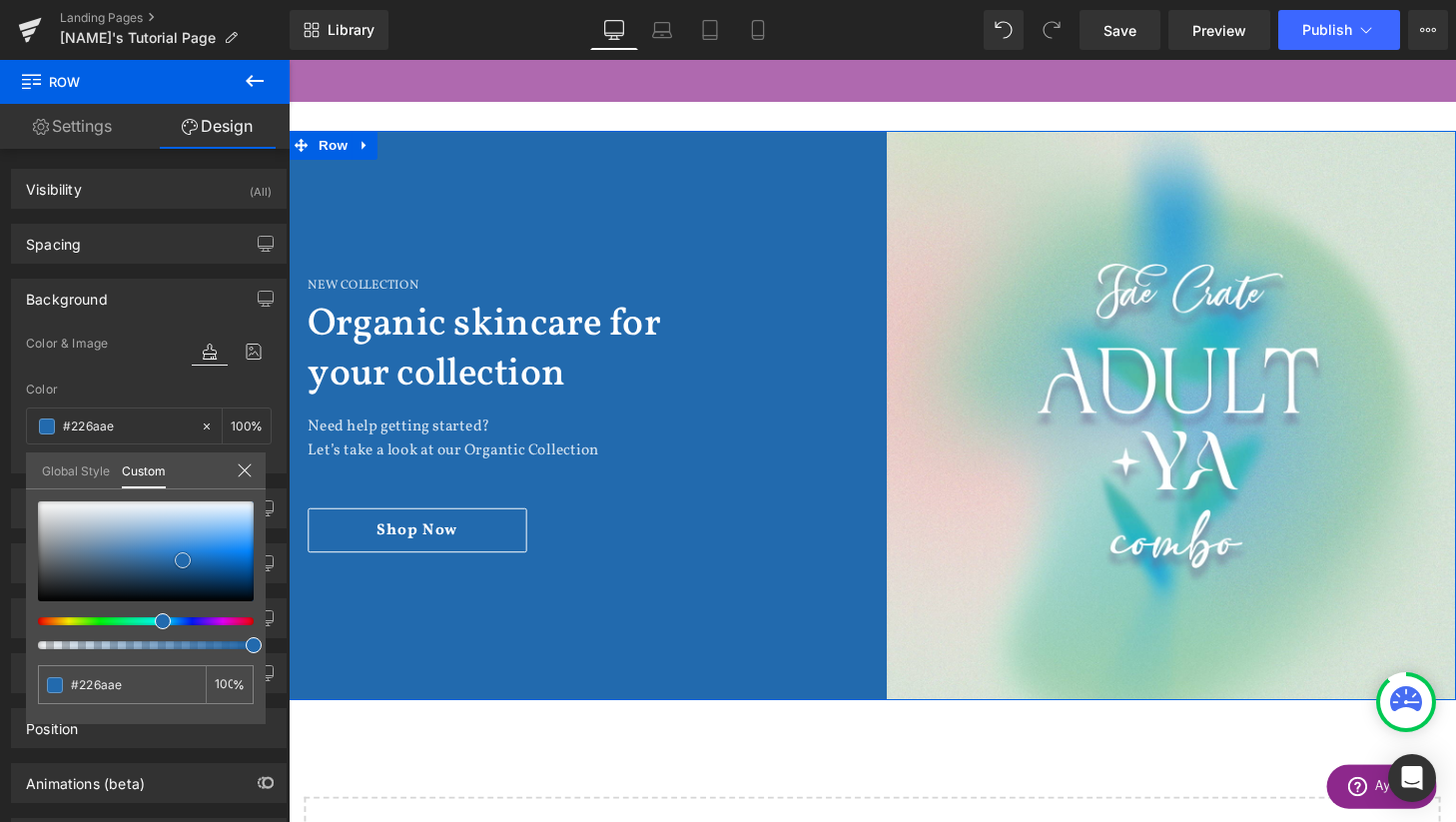 drag, startPoint x: 164, startPoint y: 574, endPoint x: 175, endPoint y: 562, distance: 16.27882 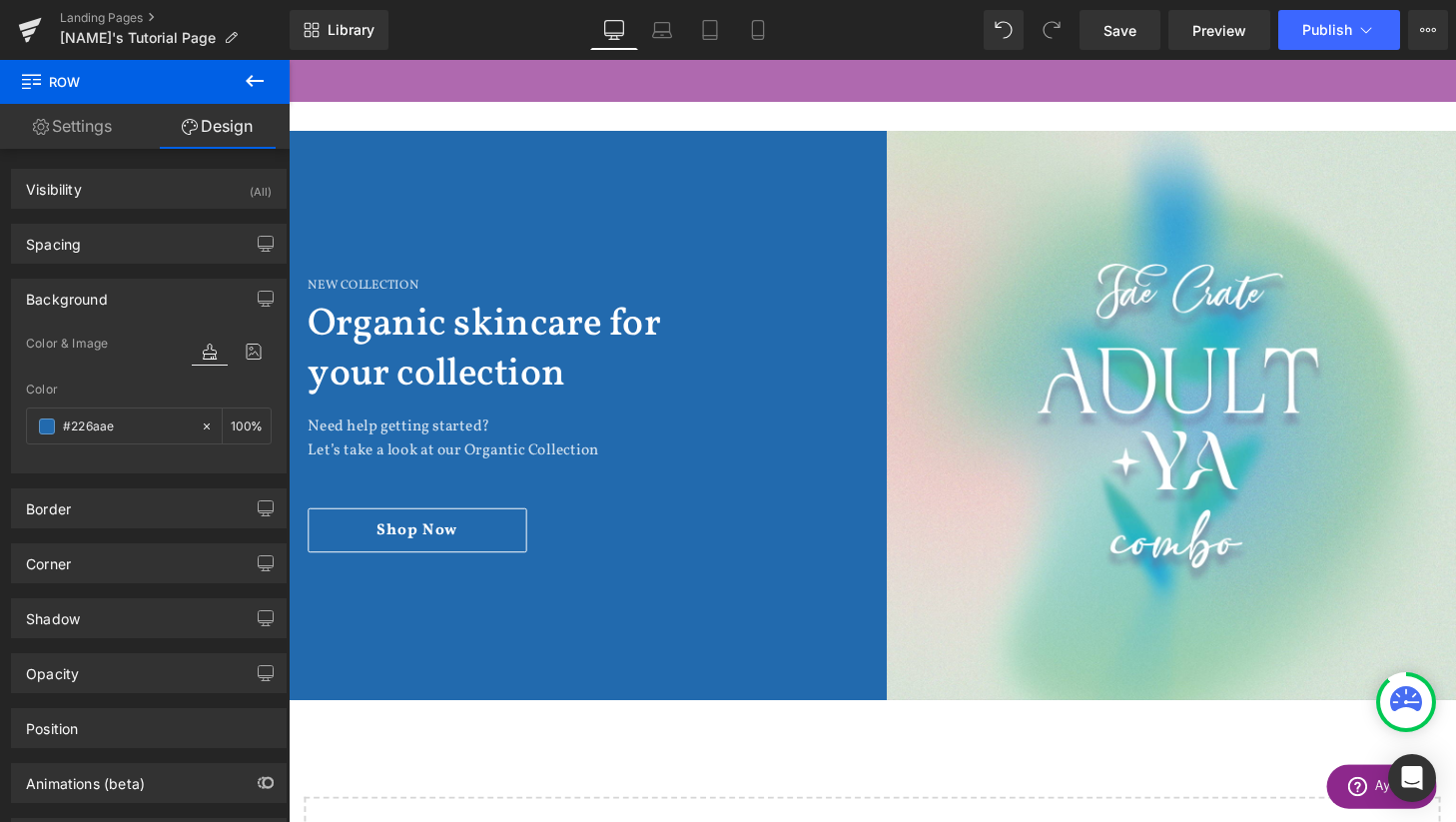 click on "274
VERIFIED REVIEWS
Skip to content
Submit
Close search
Home
Shop
.cls-1{fill:#231f20}
expand
.cls-1{fill:#231f20}
collapse
Shop" at bounding box center (893, -37) 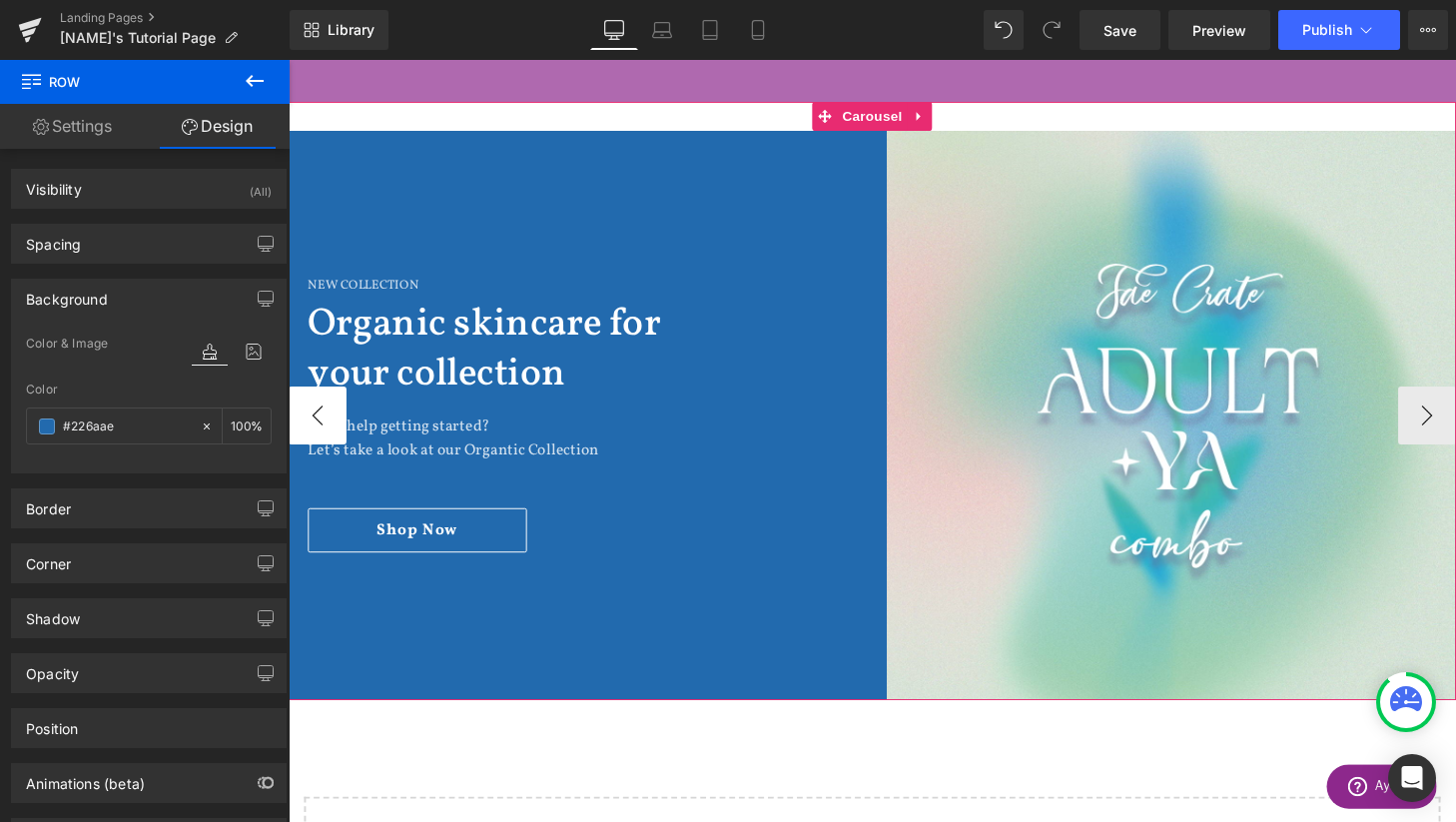 click on "‹" at bounding box center [319, 427] 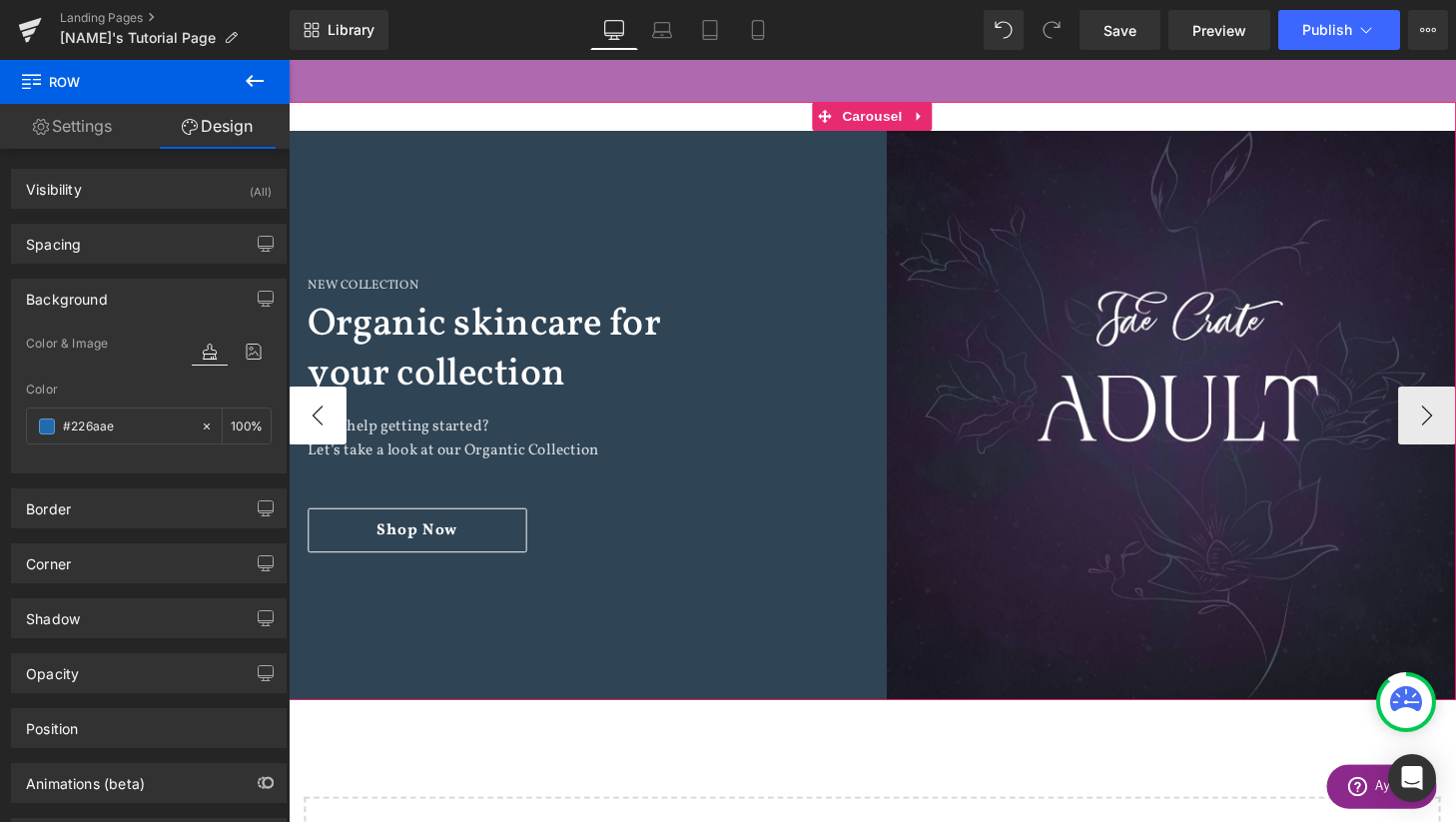 click on "‹" at bounding box center [319, 427] 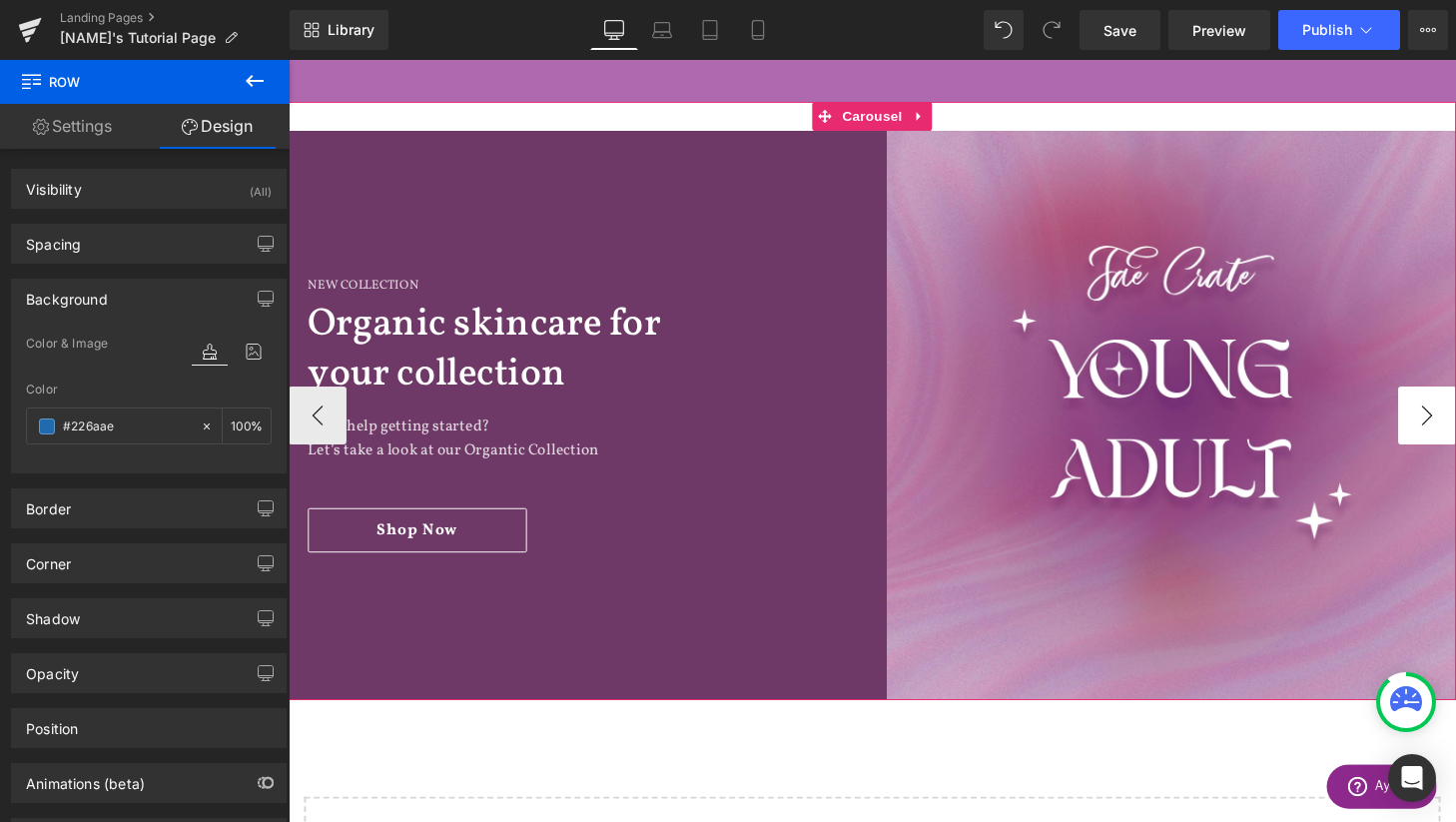 click on "›" at bounding box center [1467, 427] 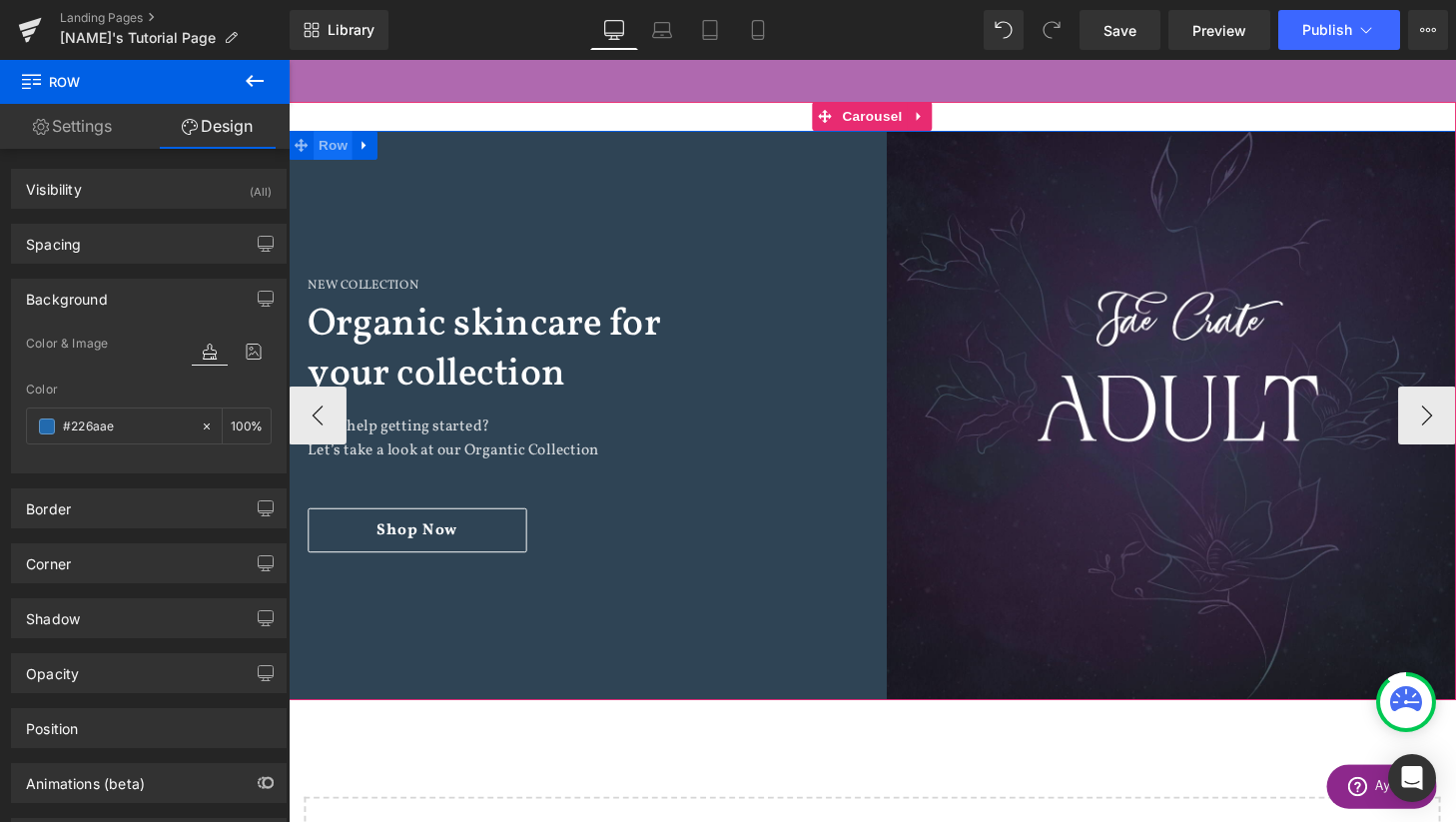 click on "Row" at bounding box center [335, 148] 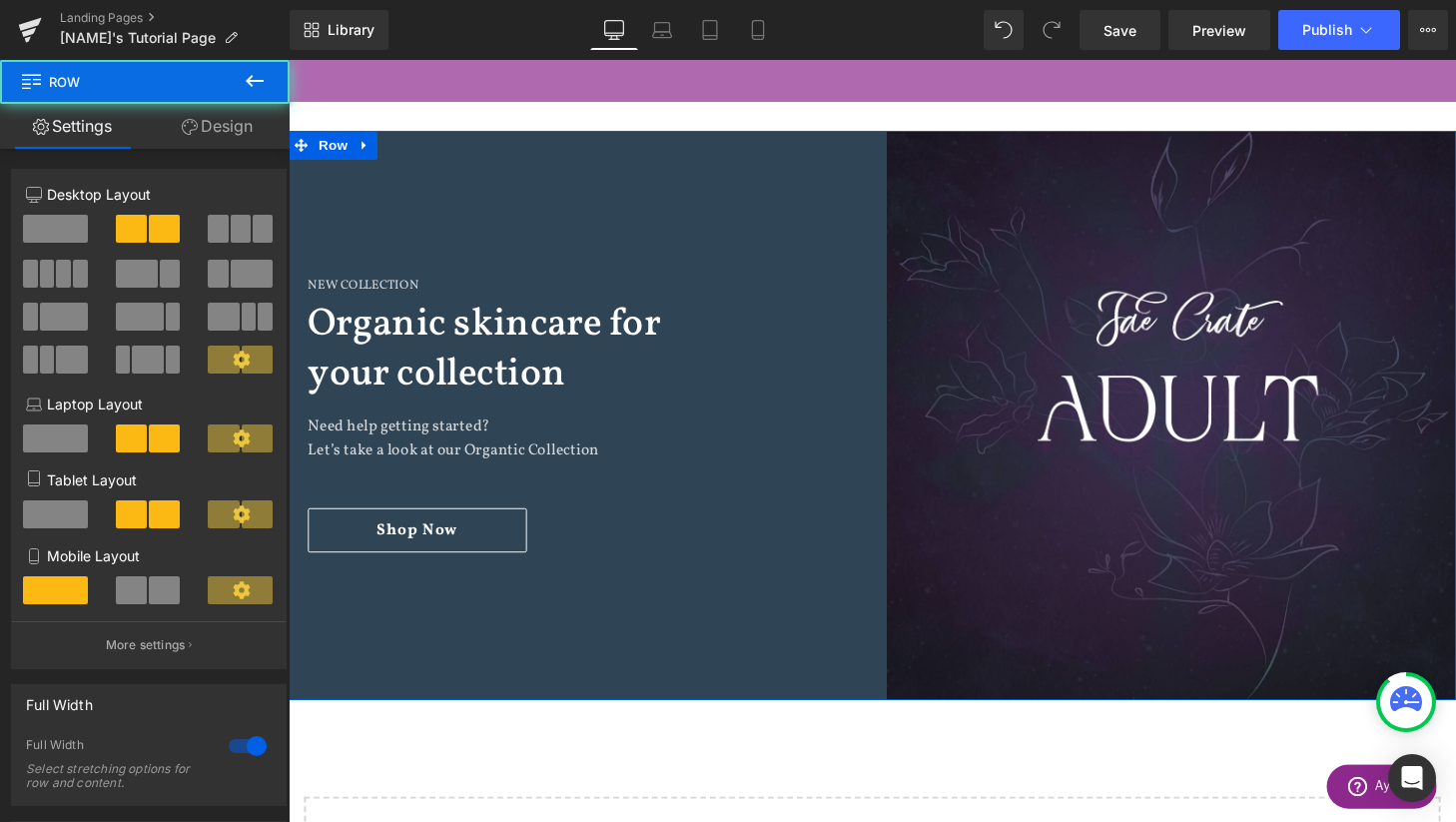 click on "Design" at bounding box center [217, 126] 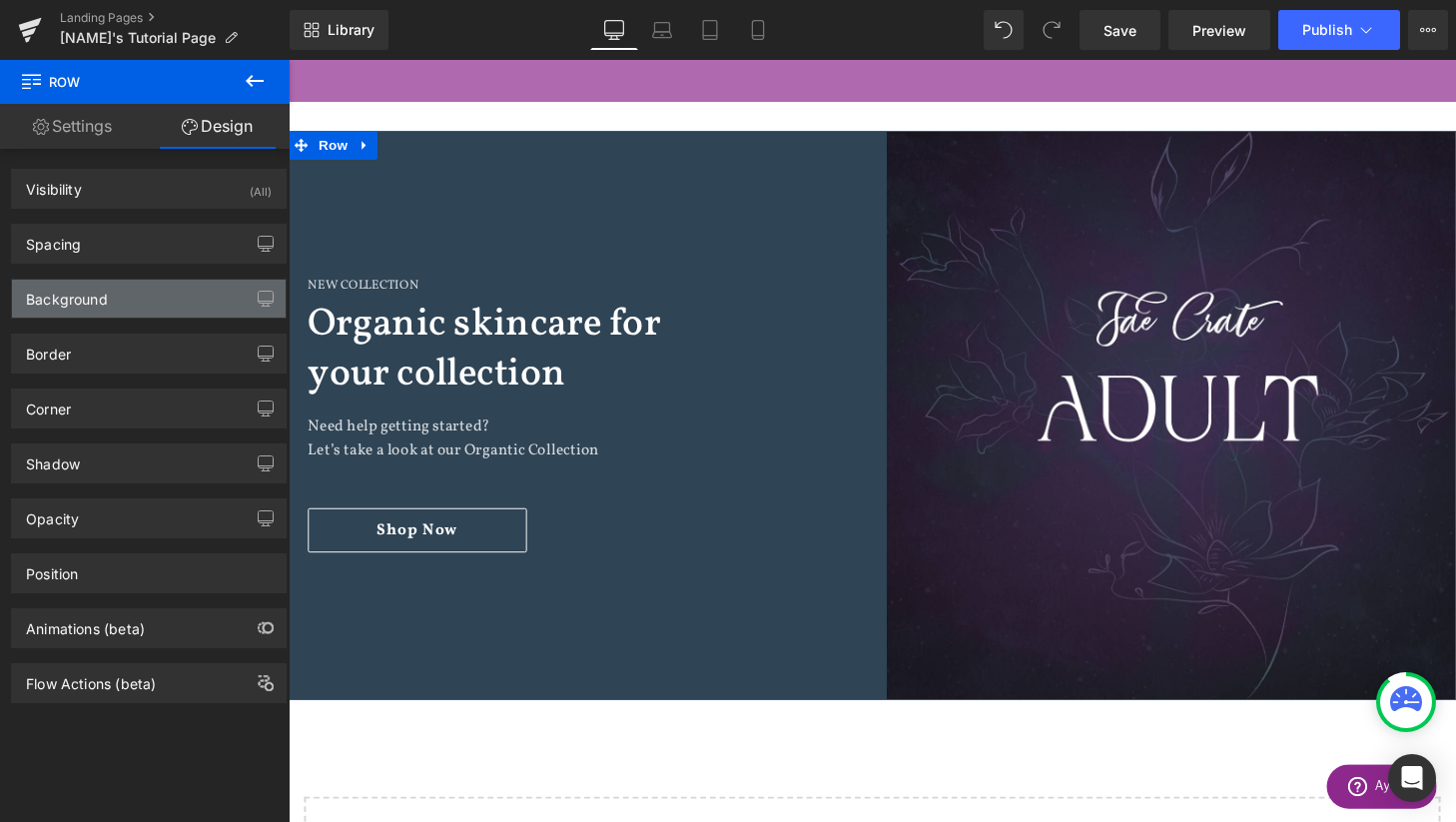 click on "Background" at bounding box center (149, 299) 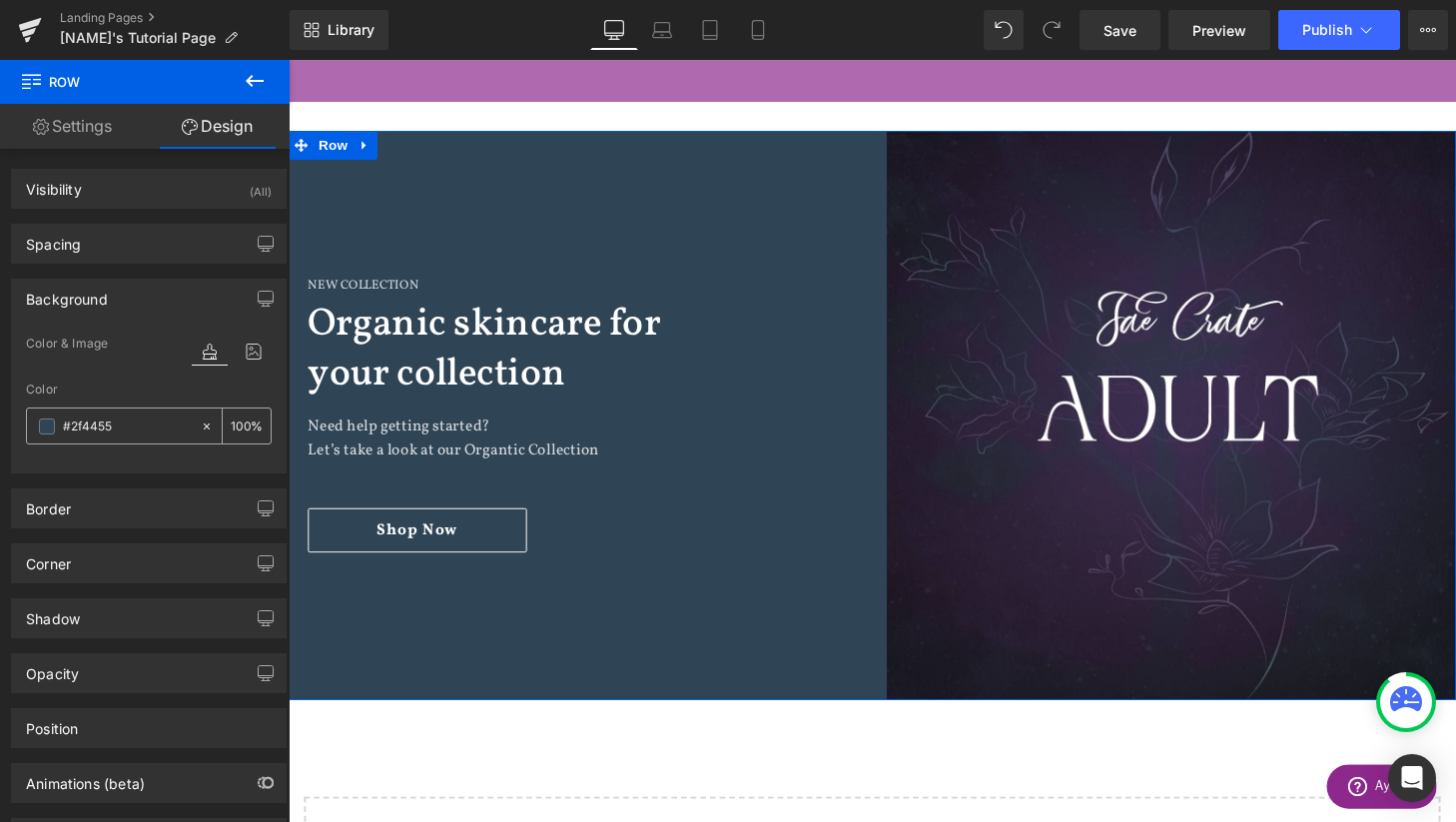 click at bounding box center (47, 426) 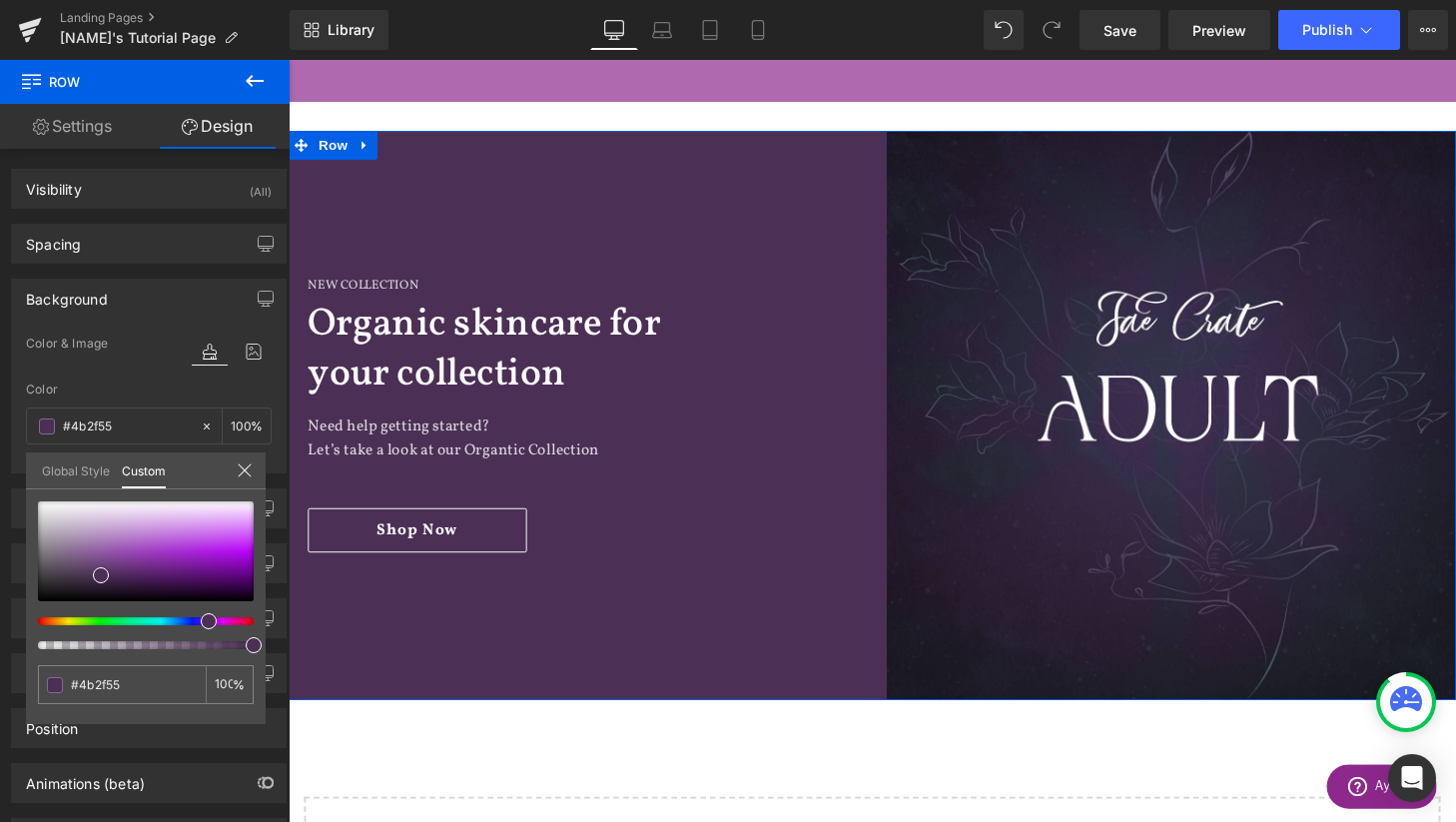 drag, startPoint x: 164, startPoint y: 626, endPoint x: 204, endPoint y: 627, distance: 40.012498 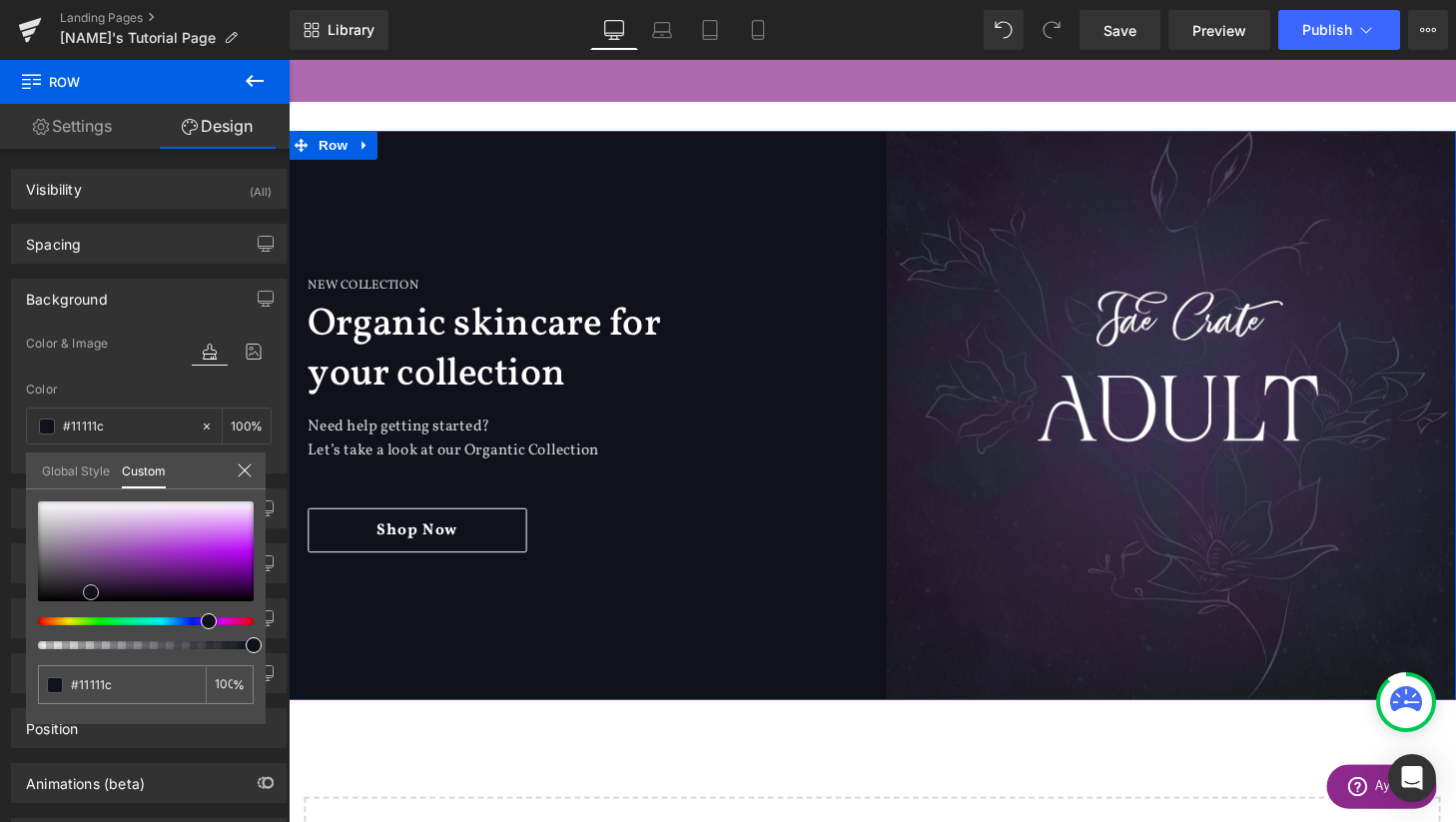 drag, startPoint x: 104, startPoint y: 577, endPoint x: 94, endPoint y: 594, distance: 19.723083 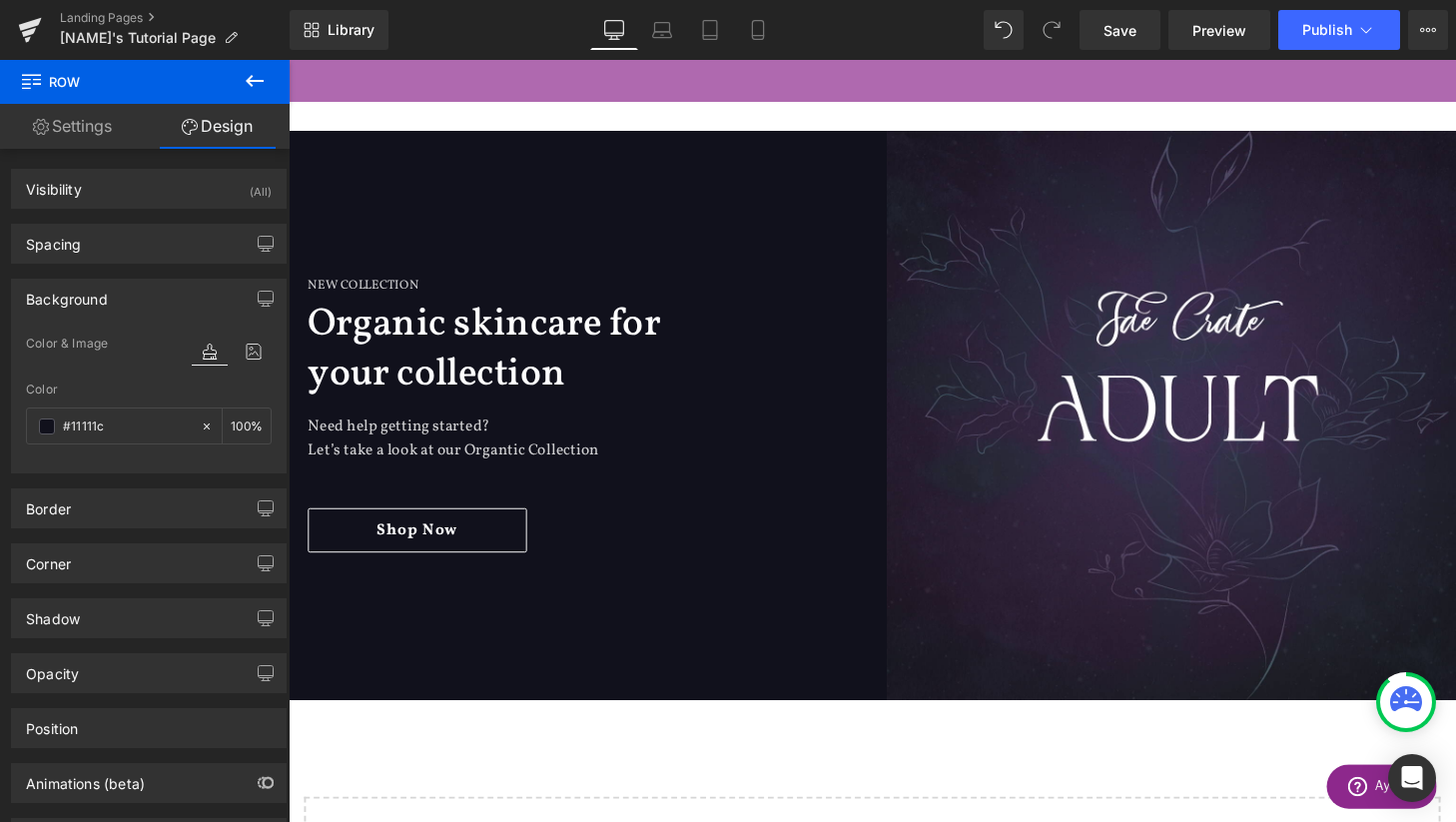 click on "274
VERIFIED REVIEWS
Skip to content
Submit
Close search
Home
Shop
.cls-1{fill:#231f20}
expand
.cls-1{fill:#231f20}
collapse
Shop" at bounding box center [893, -37] 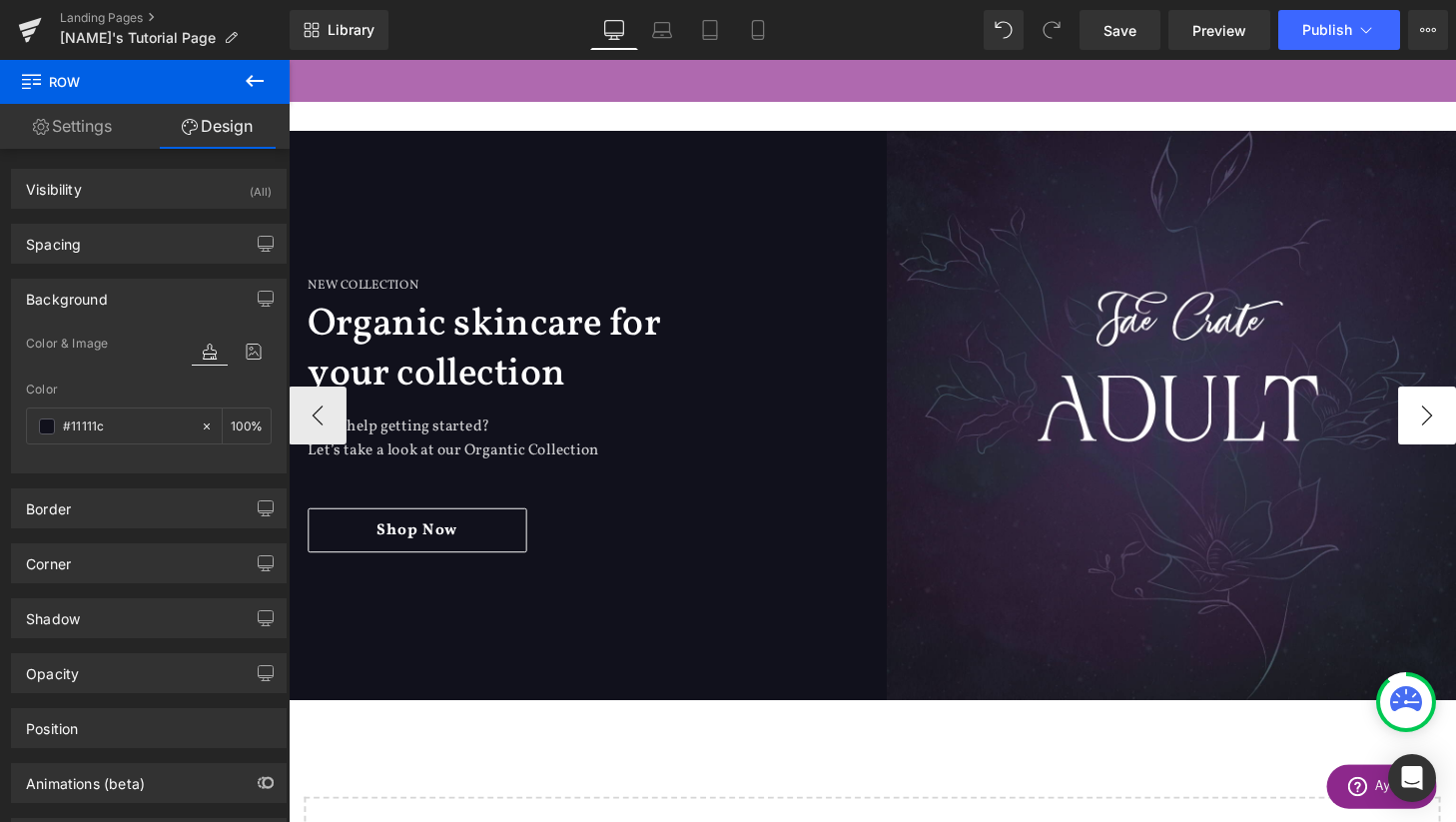 click on "›" at bounding box center [1467, 427] 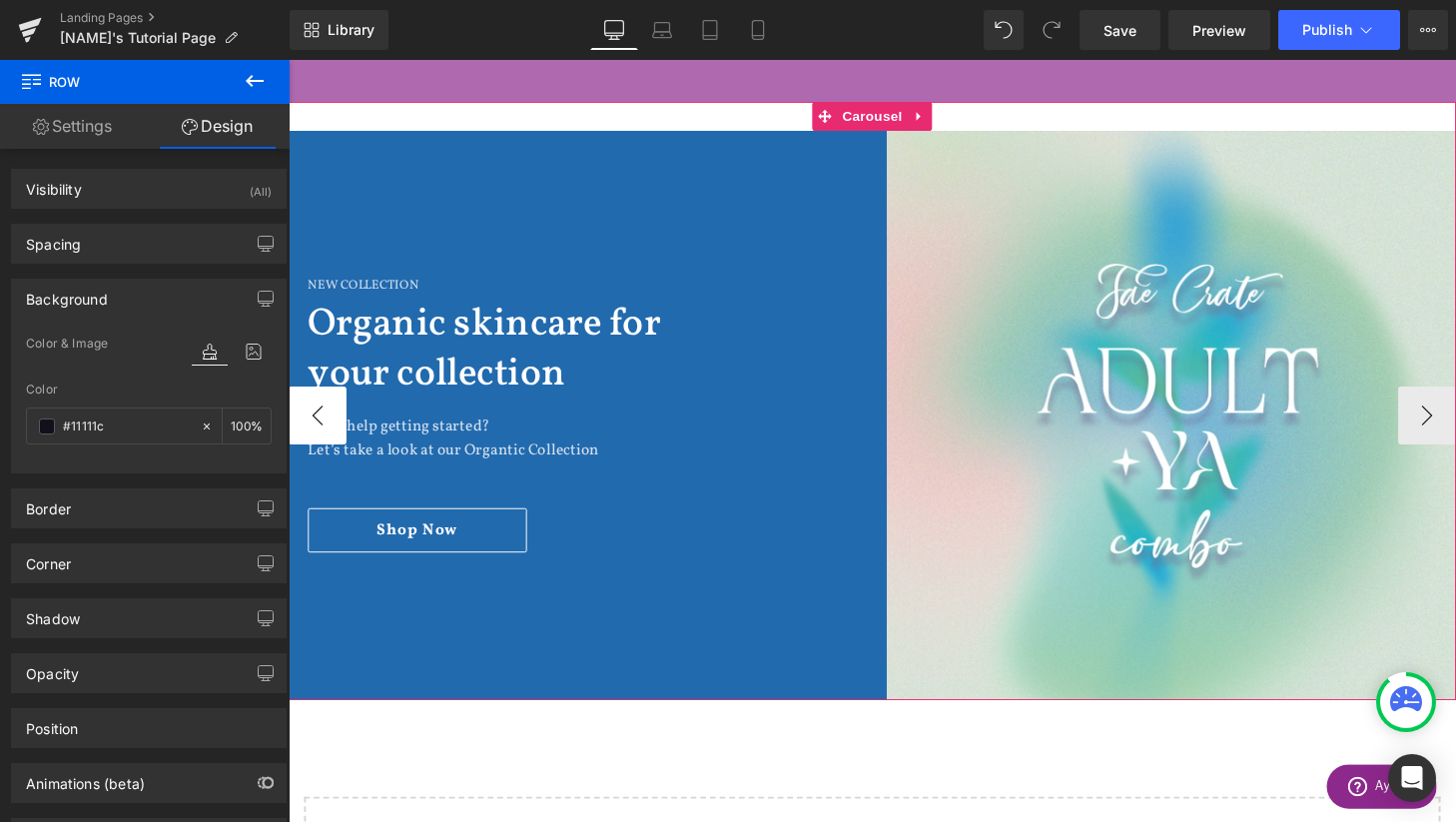 click on "‹" at bounding box center [319, 427] 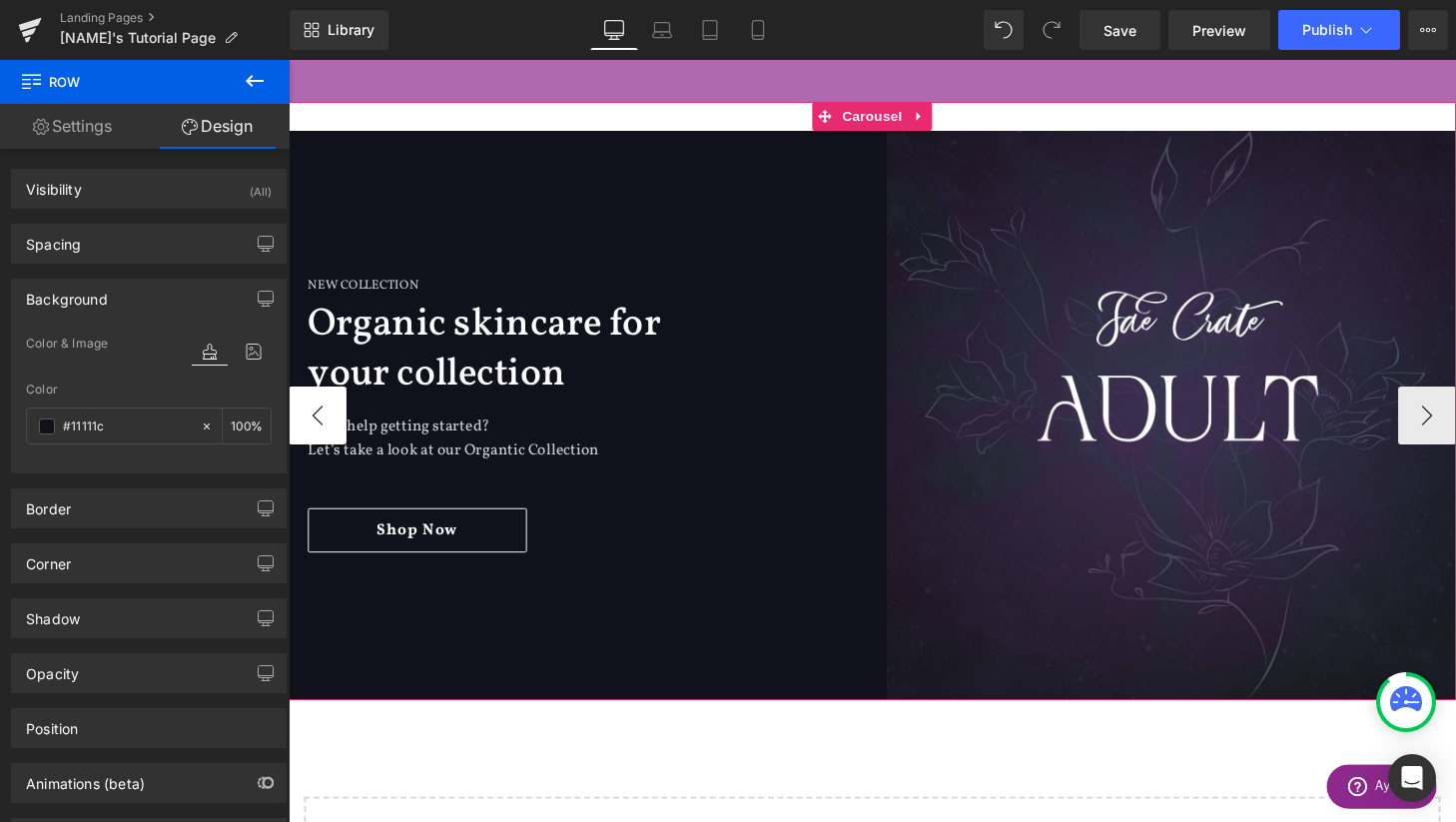 click on "‹" at bounding box center (319, 427) 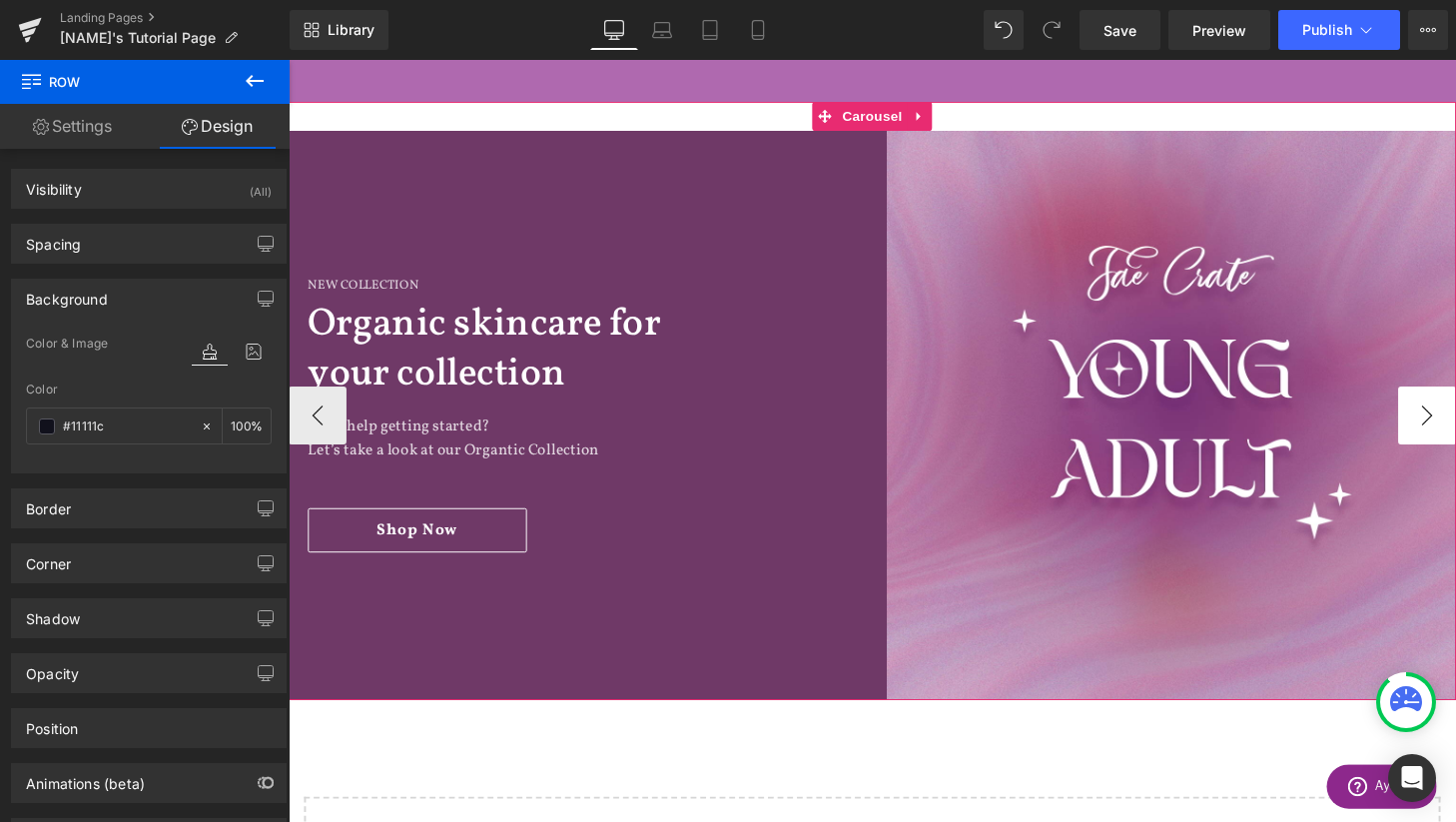 click on "›" at bounding box center [1467, 427] 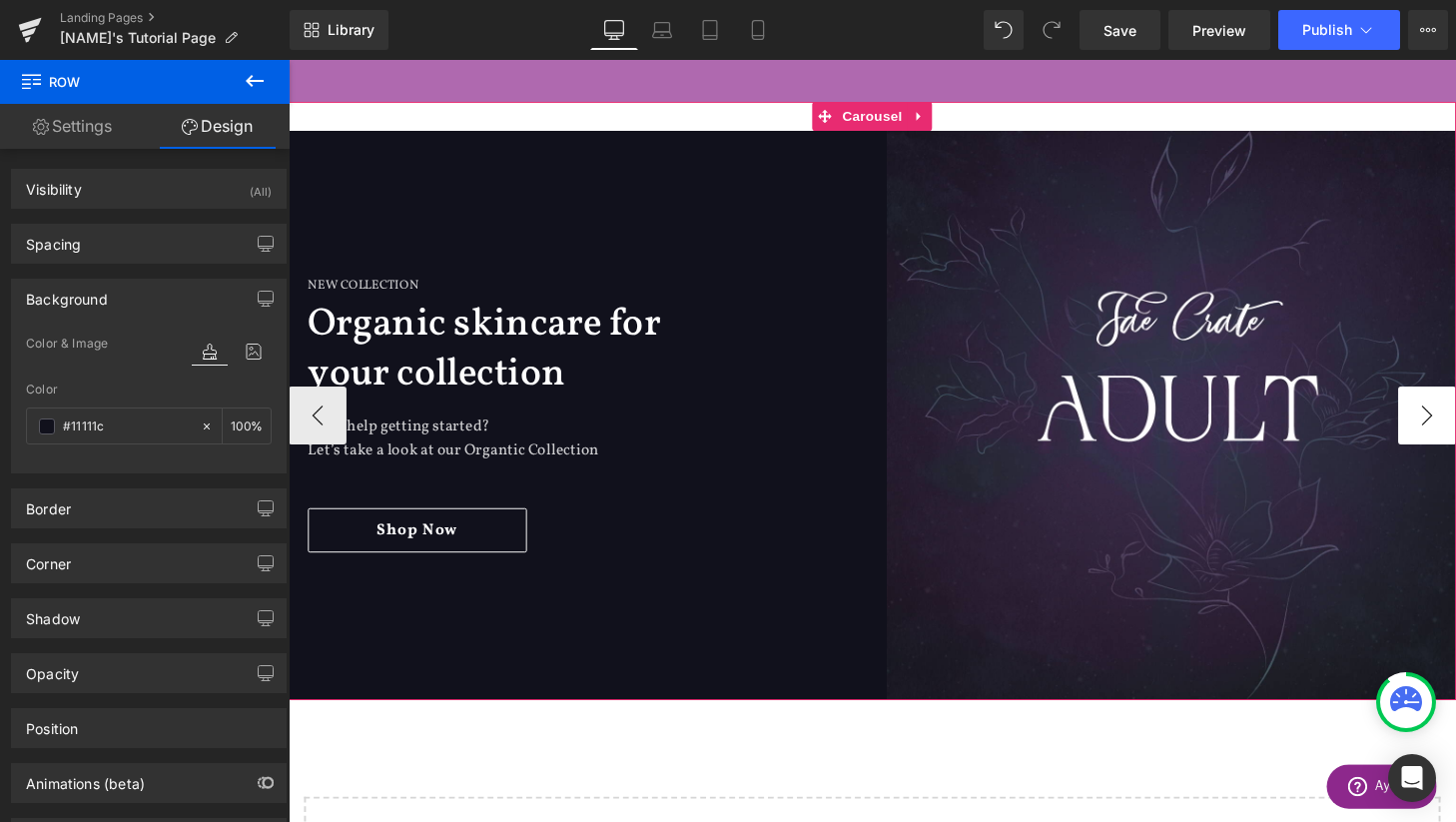 click on "›" at bounding box center (1467, 427) 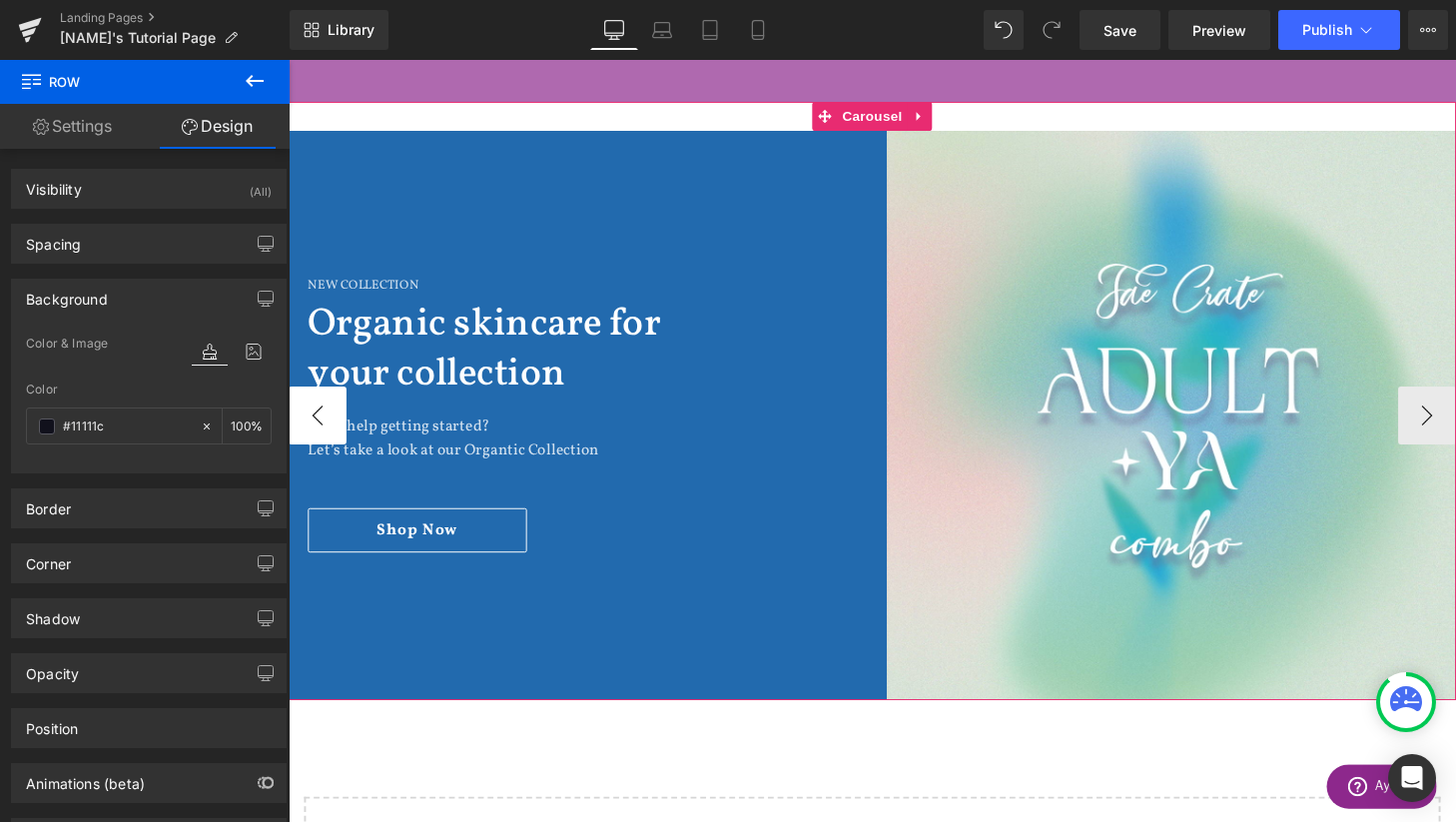 click on "‹" at bounding box center (319, 427) 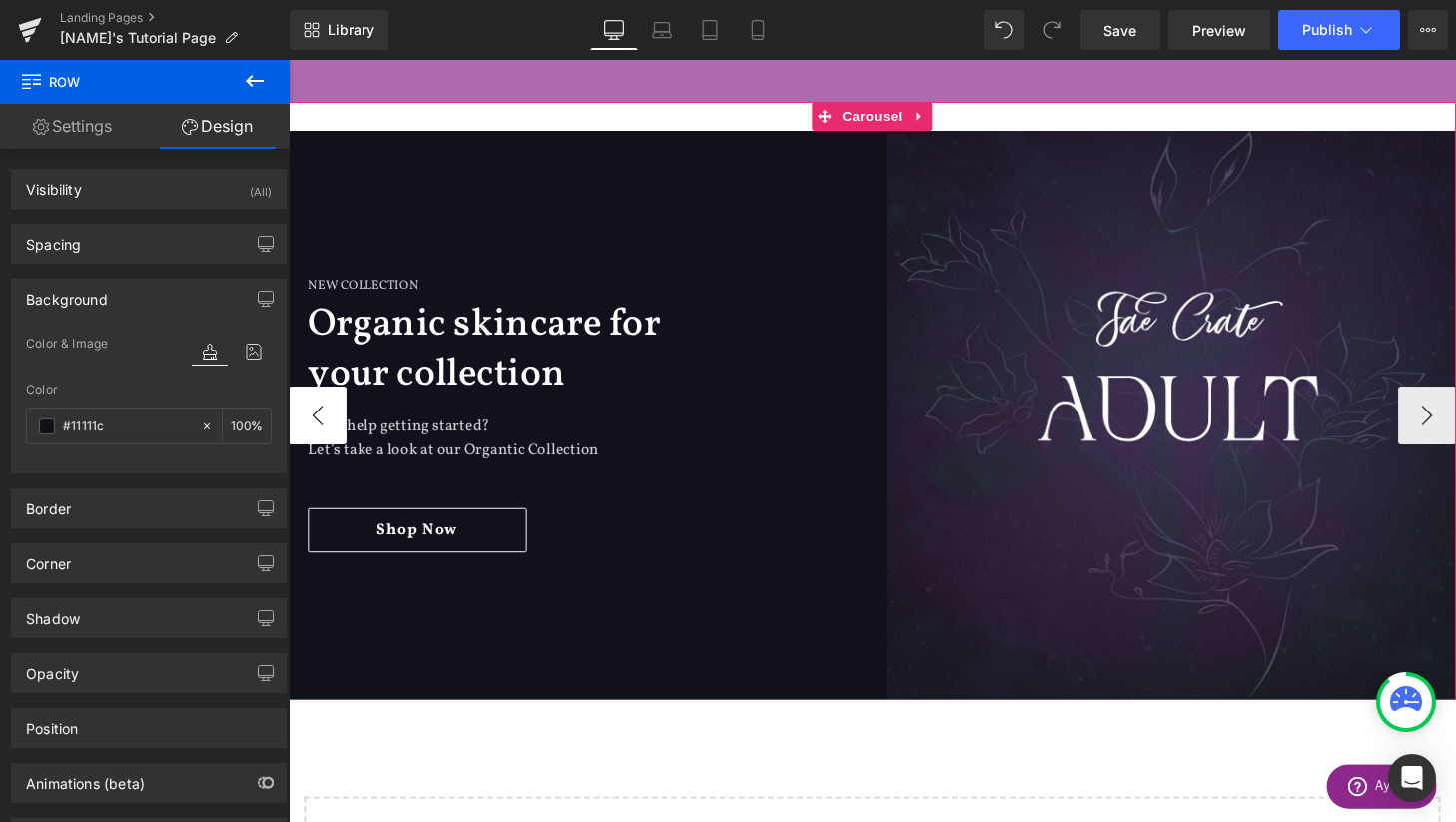 click on "‹" at bounding box center (319, 427) 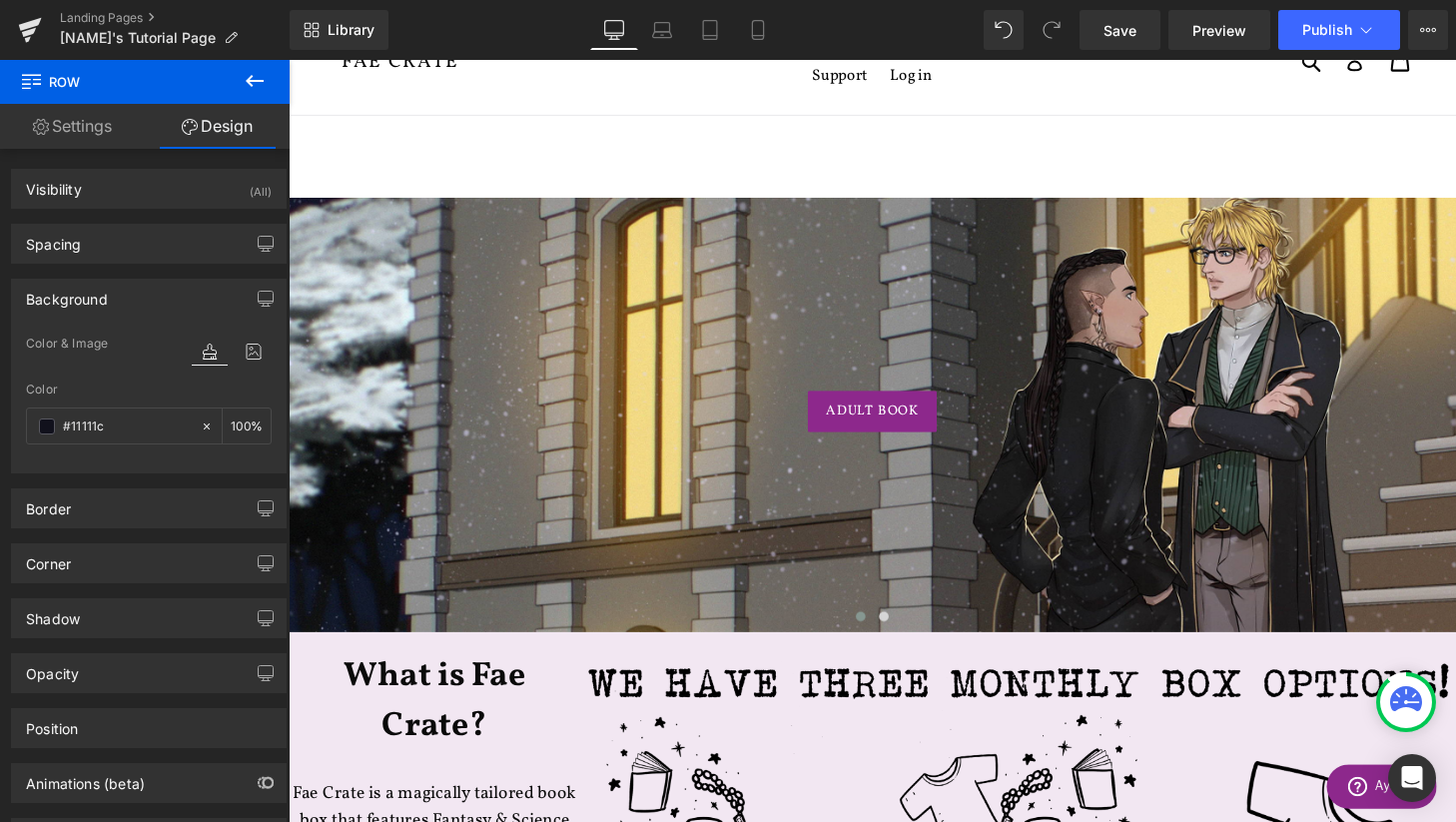 scroll, scrollTop: 0, scrollLeft: 0, axis: both 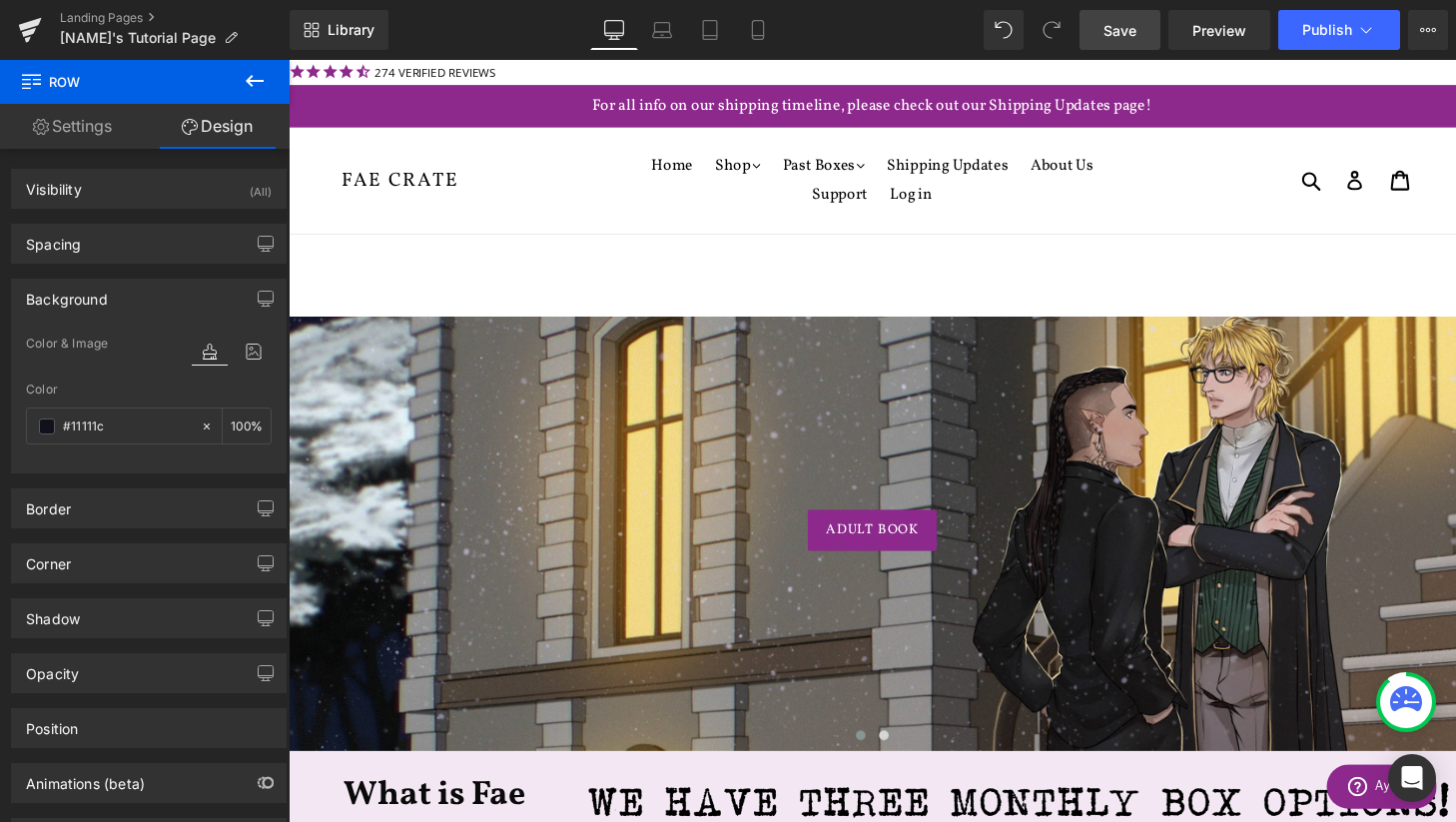 click on "Save" at bounding box center (1119, 30) 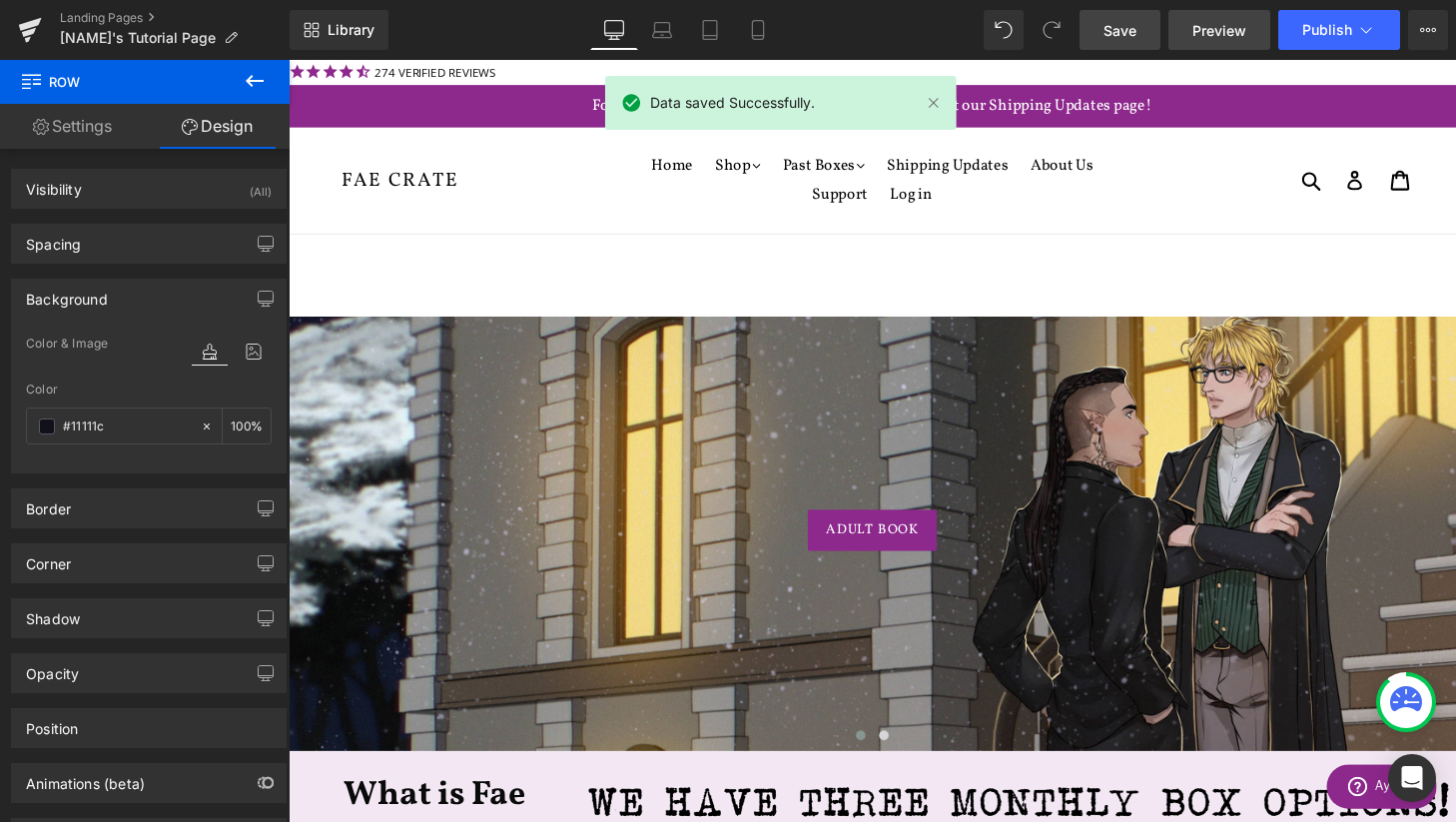 click on "Preview" at bounding box center [1219, 30] 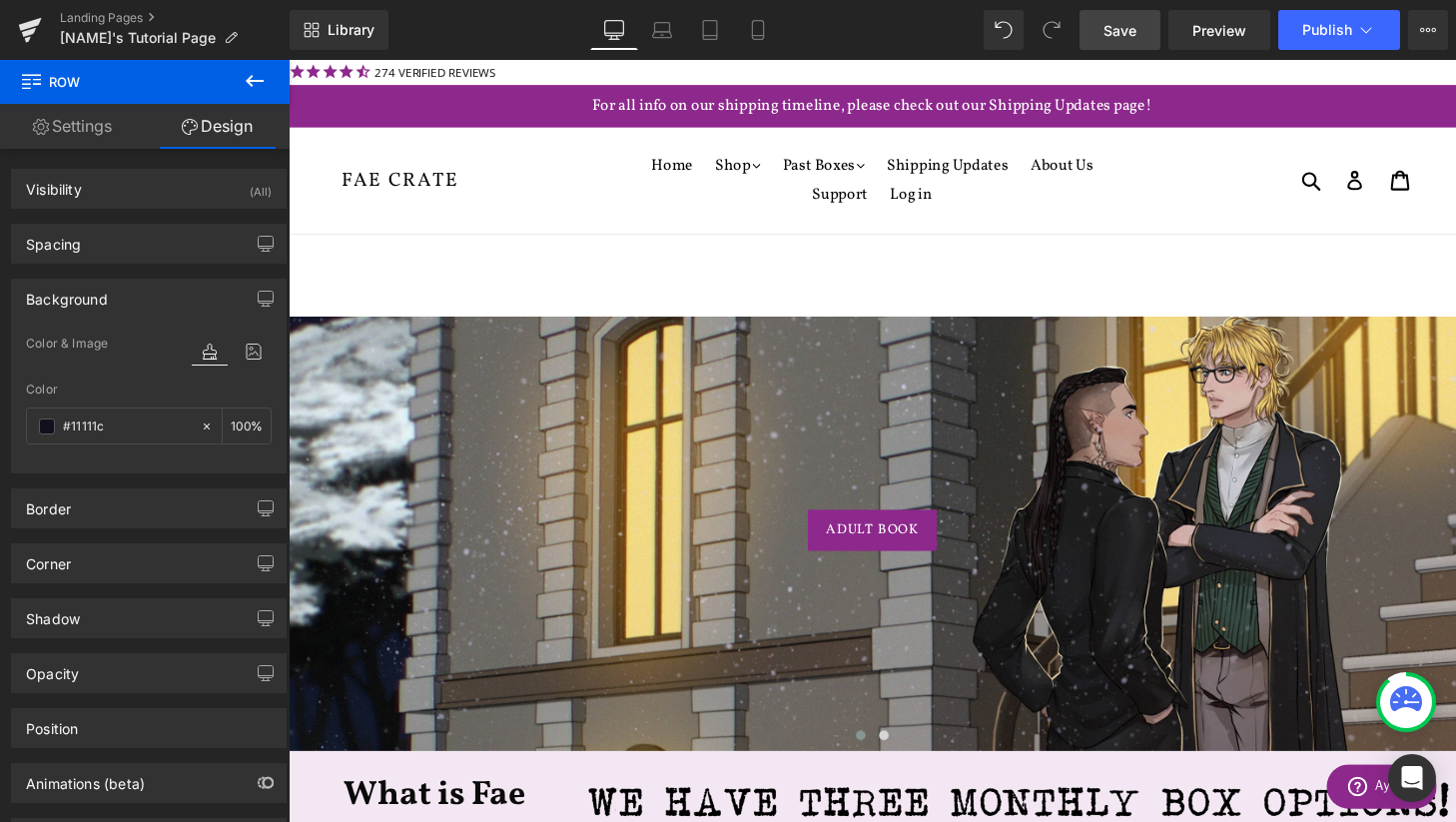 click 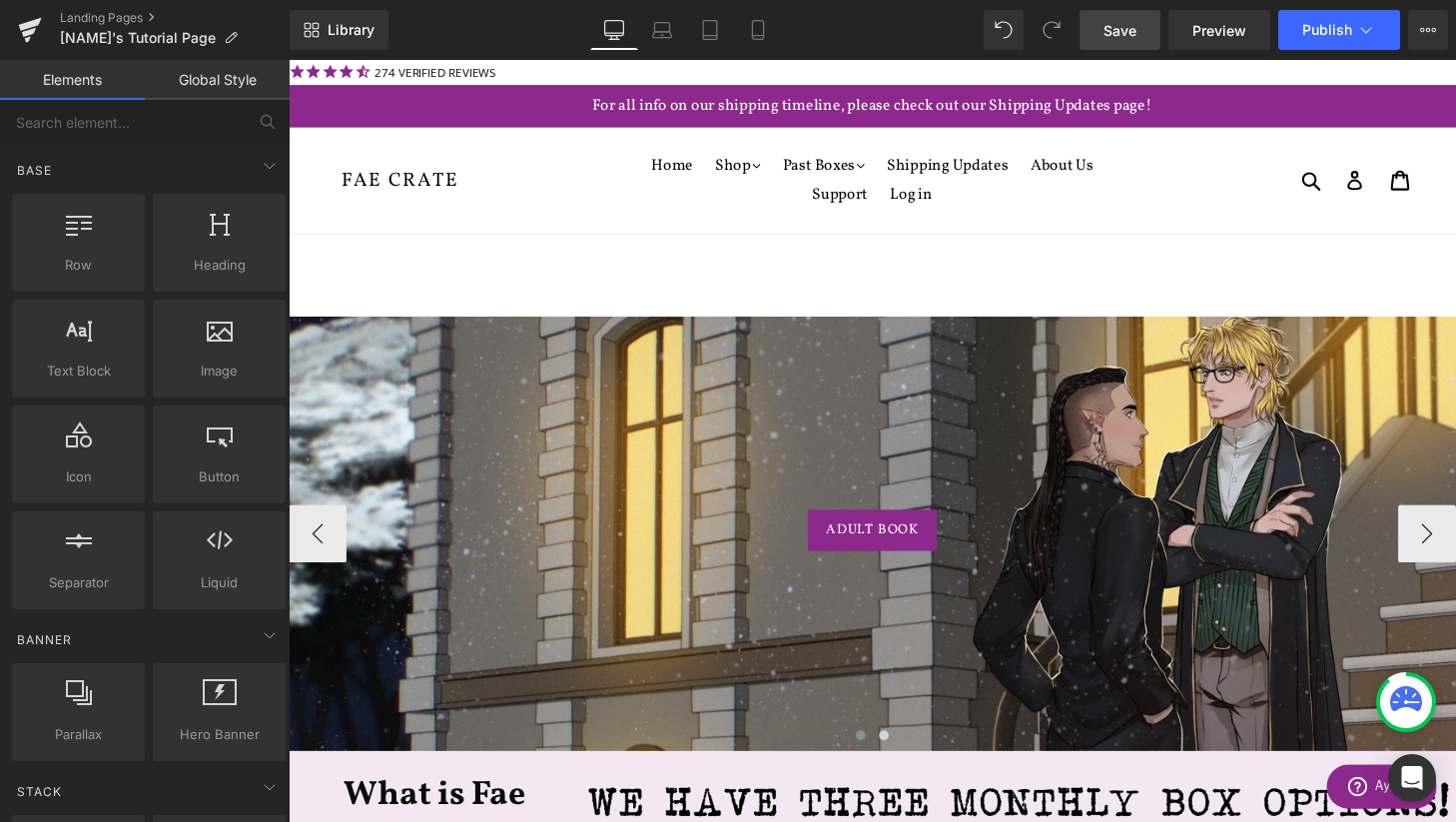 scroll, scrollTop: 538, scrollLeft: 0, axis: vertical 